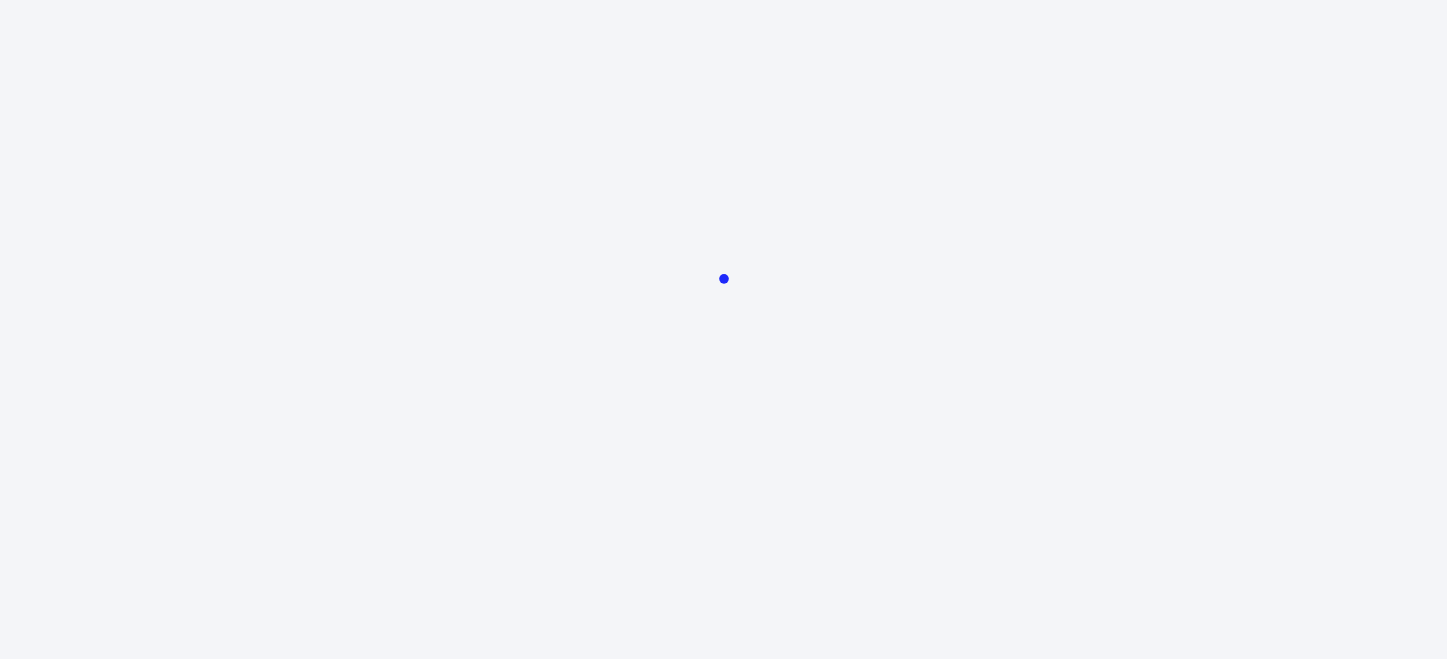 scroll, scrollTop: 0, scrollLeft: 0, axis: both 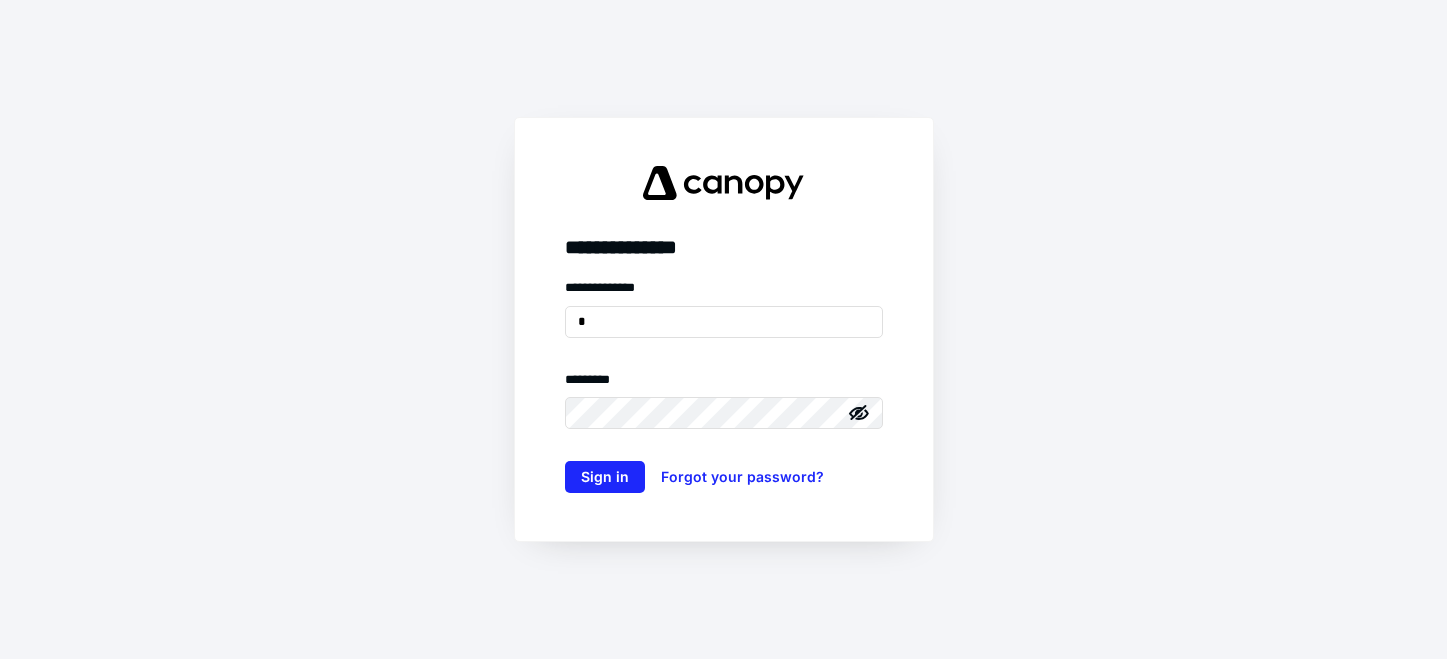 type on "**********" 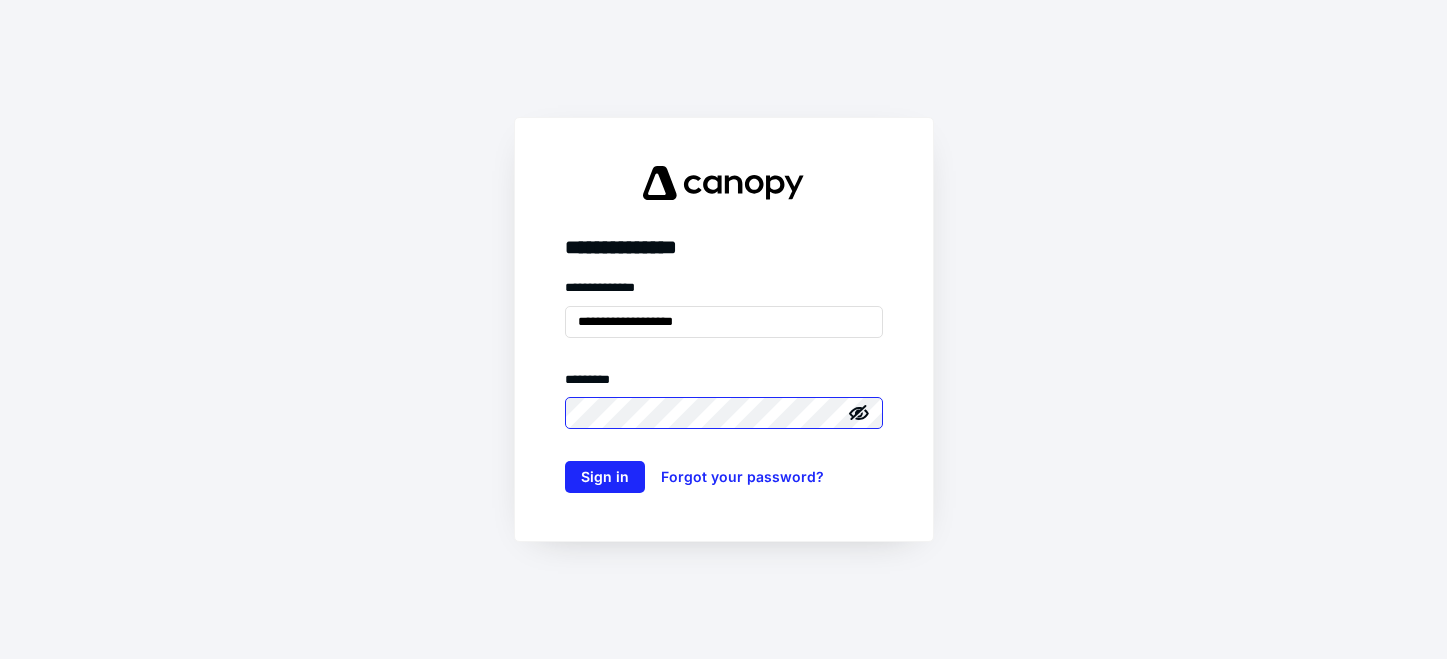 click on "Sign in" at bounding box center (605, 477) 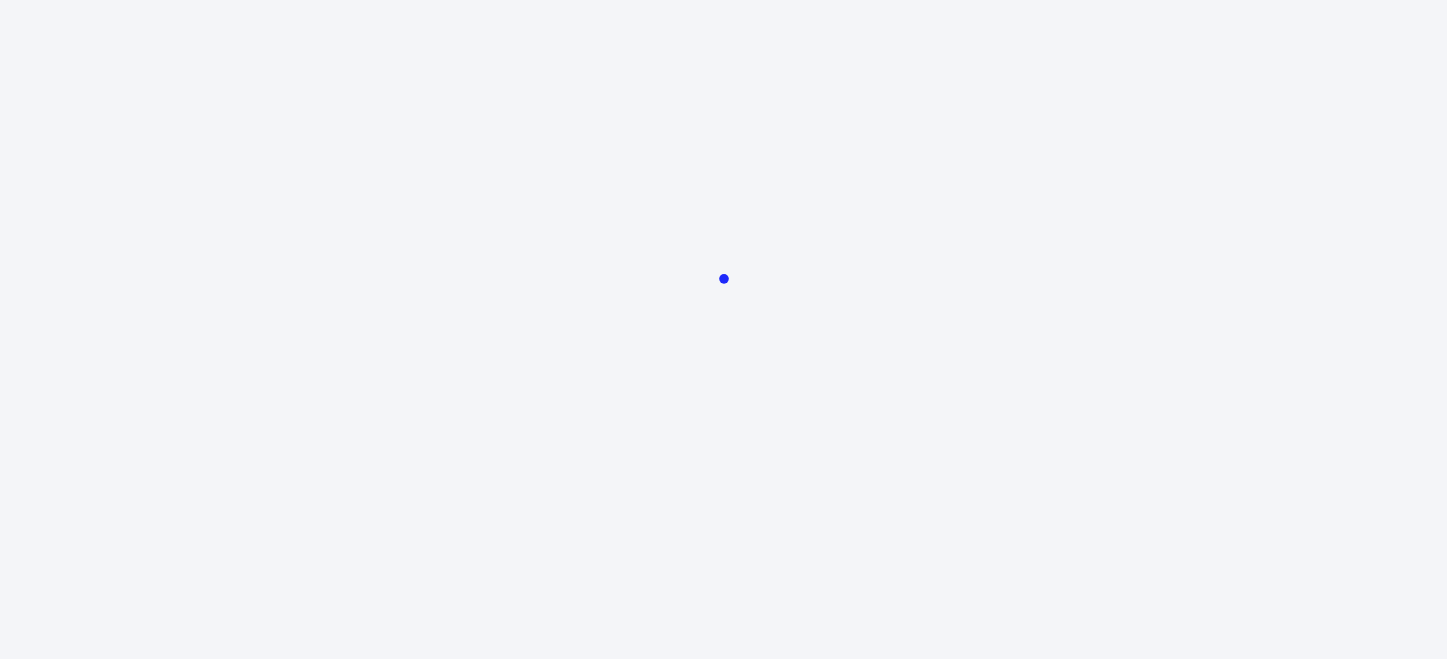 scroll, scrollTop: 0, scrollLeft: 0, axis: both 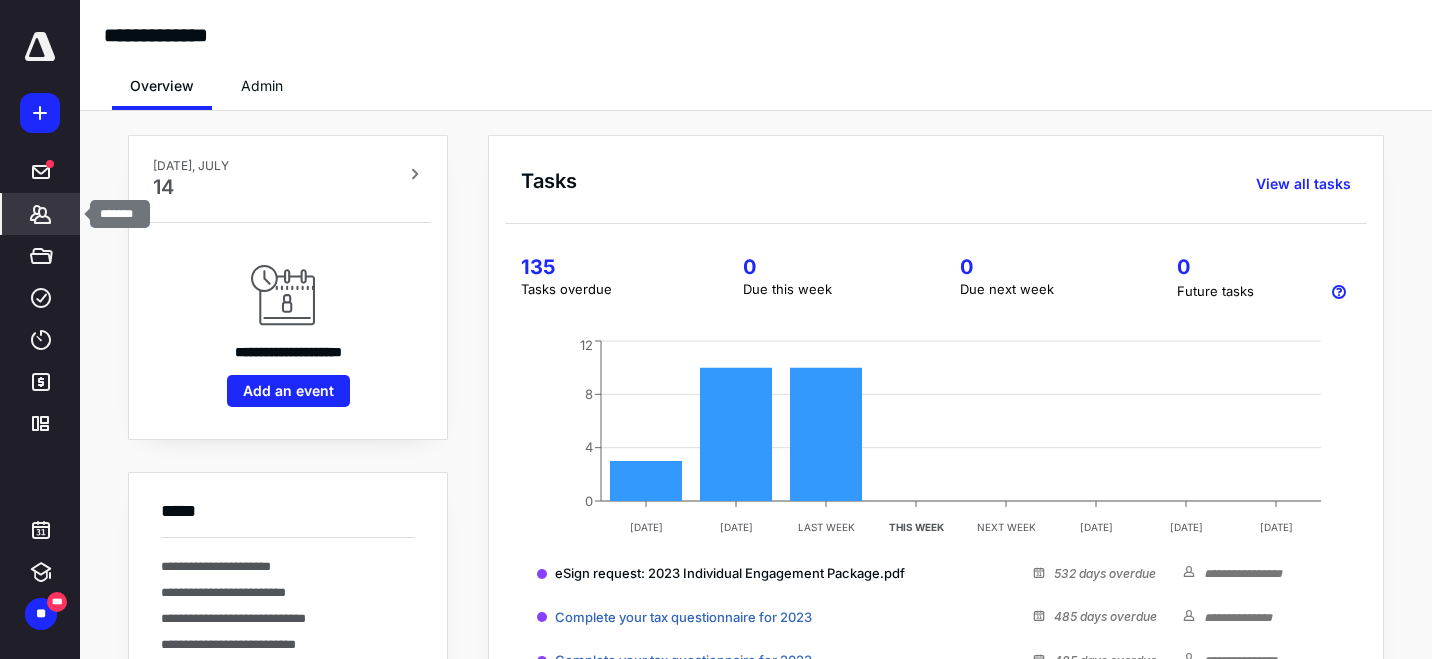 click 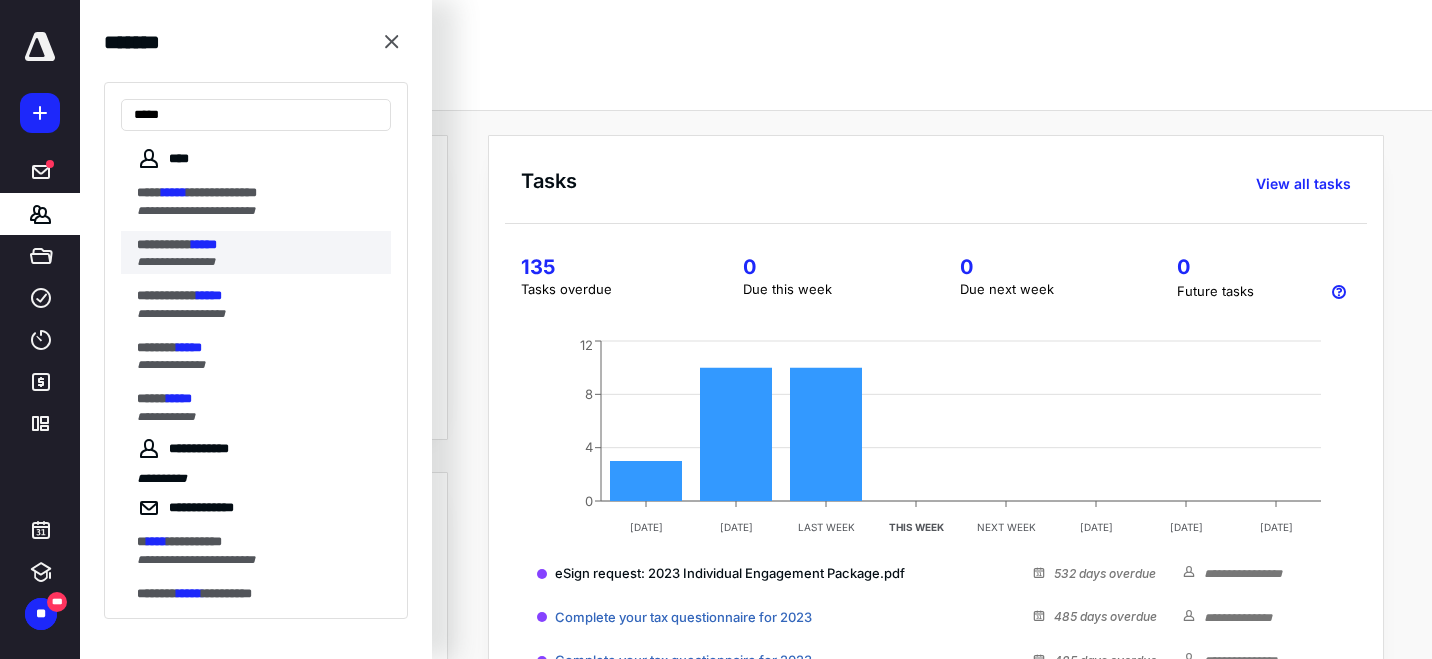 type on "*****" 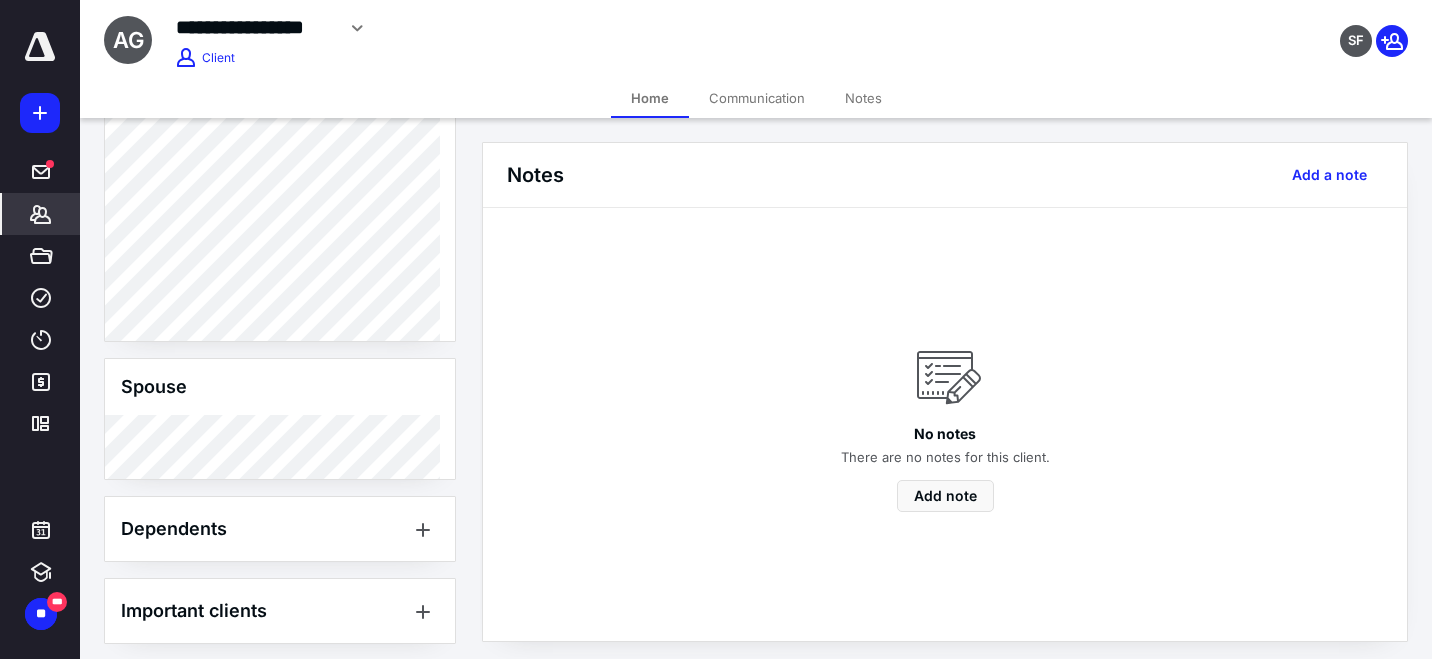scroll, scrollTop: 600, scrollLeft: 0, axis: vertical 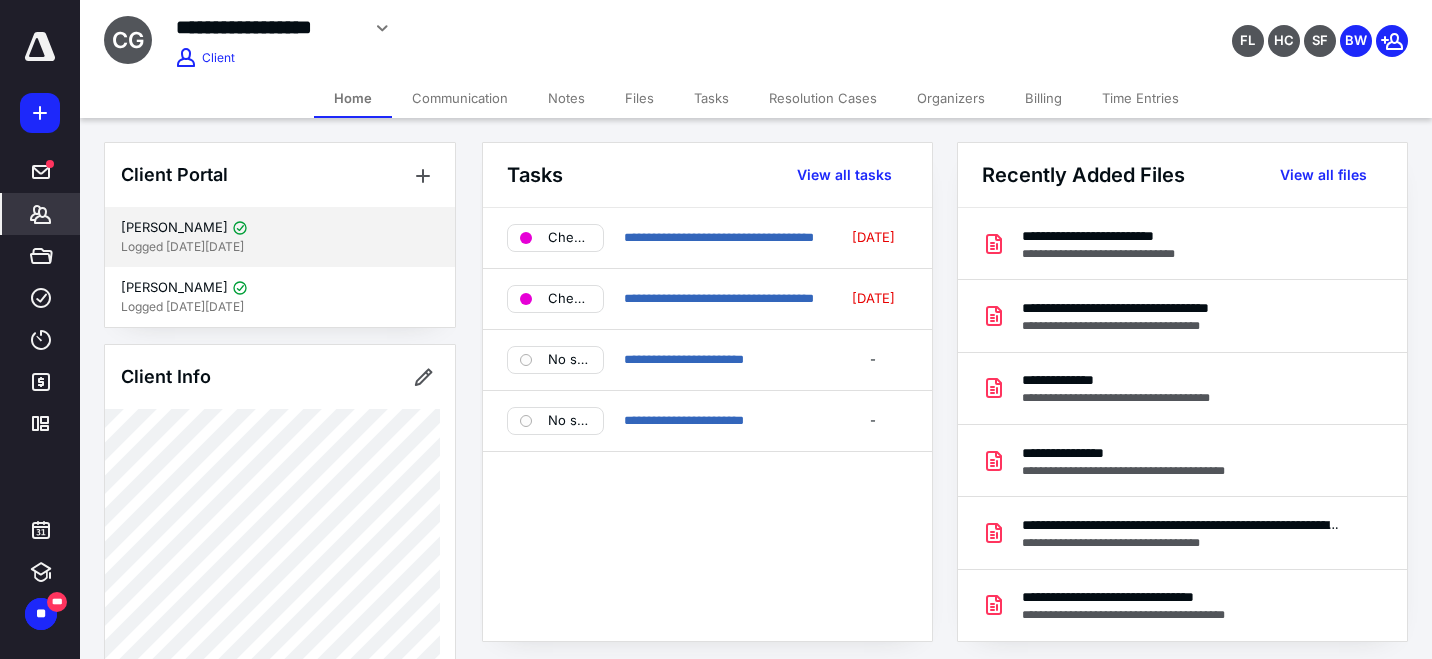 click at bounding box center (240, 228) 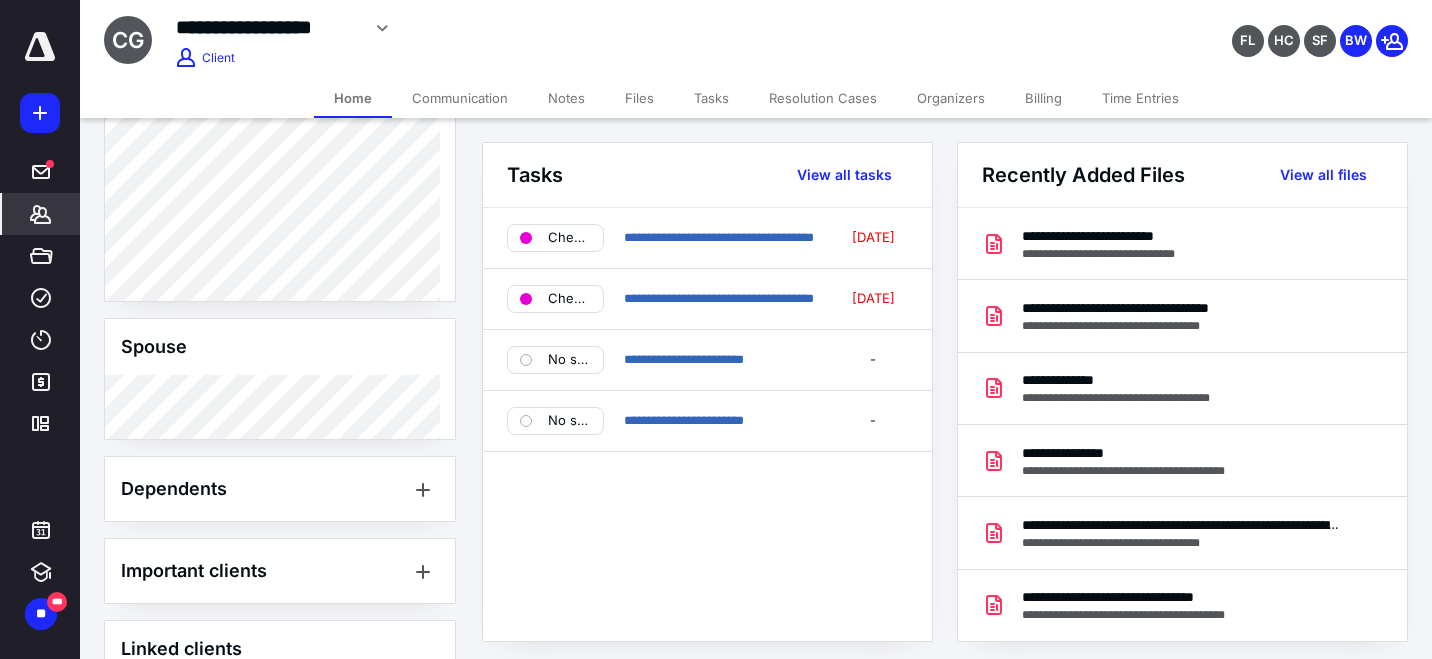 scroll, scrollTop: 1200, scrollLeft: 0, axis: vertical 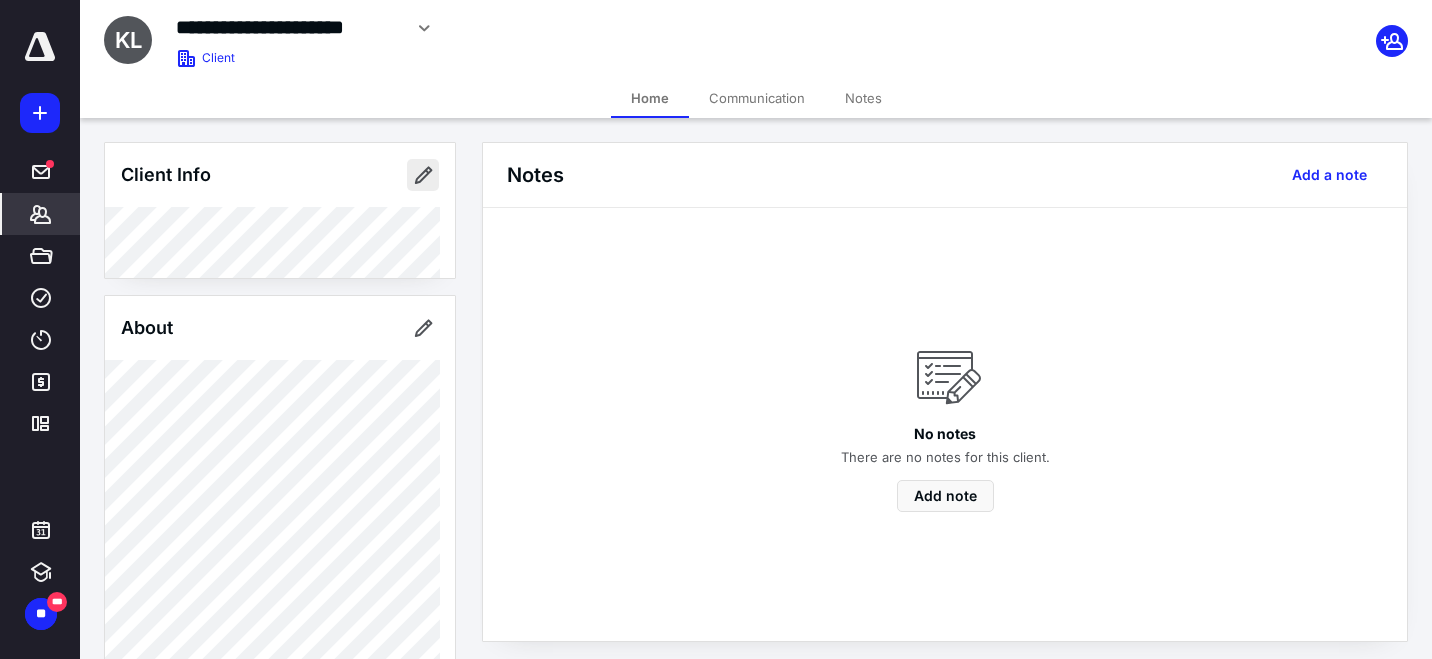 click at bounding box center (423, 175) 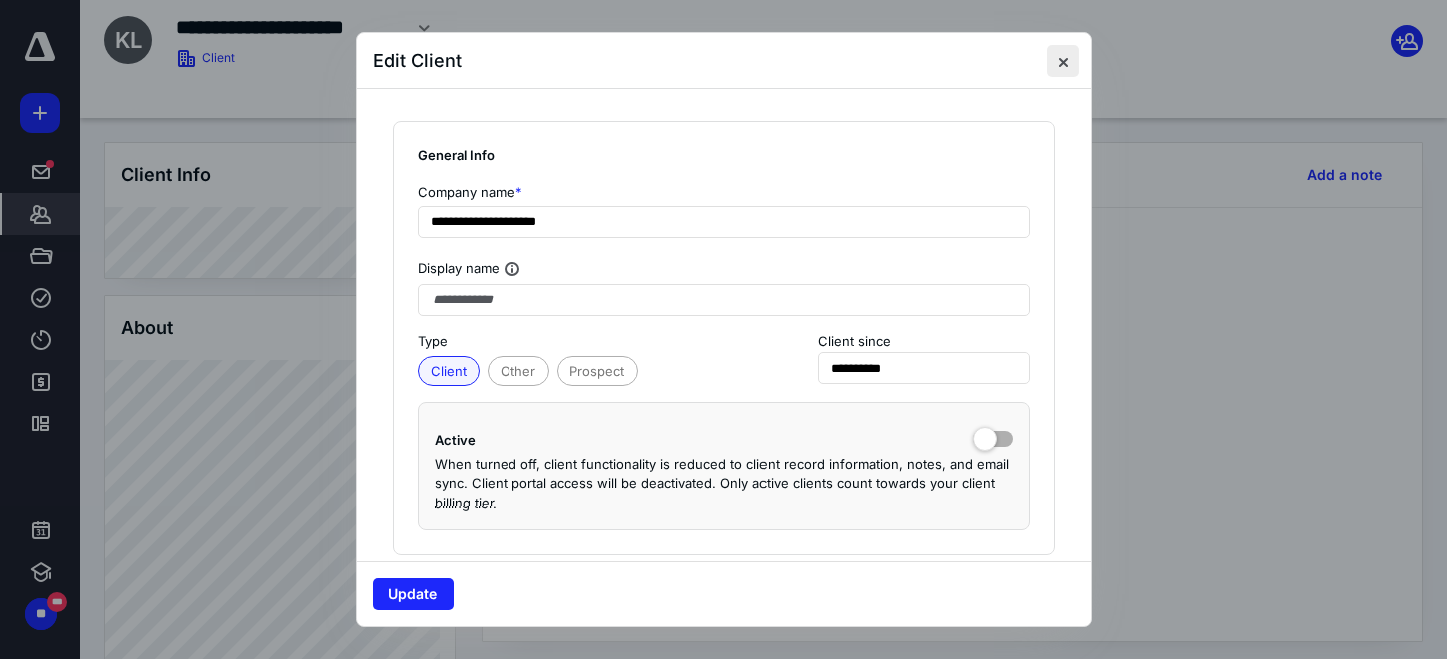 click at bounding box center [1063, 61] 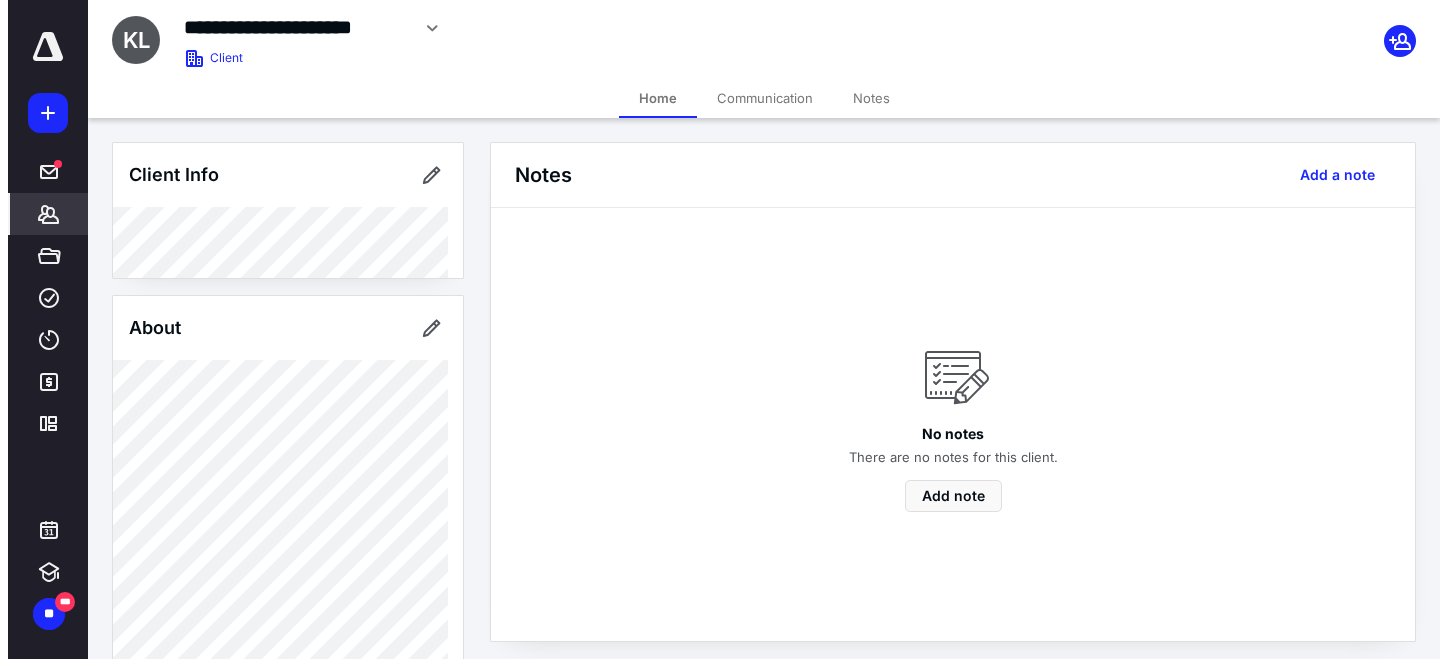 scroll, scrollTop: 100, scrollLeft: 0, axis: vertical 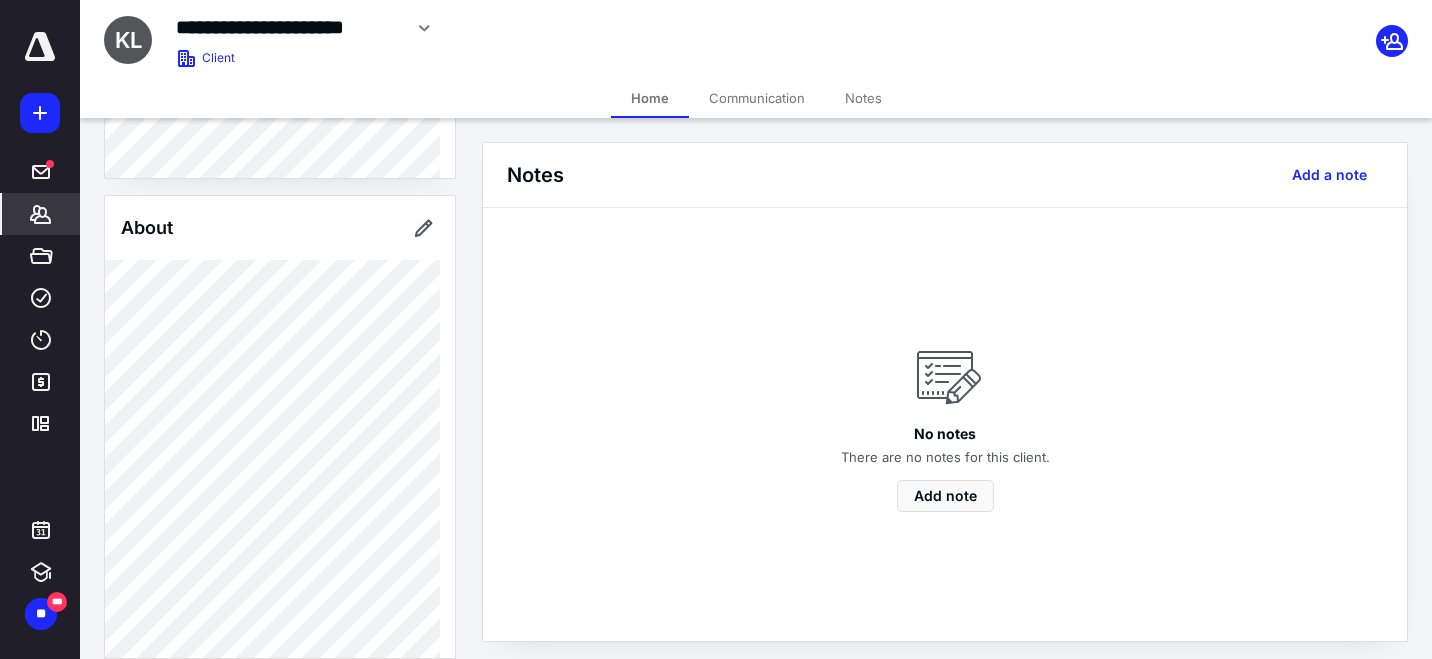 click at bounding box center [40, 47] 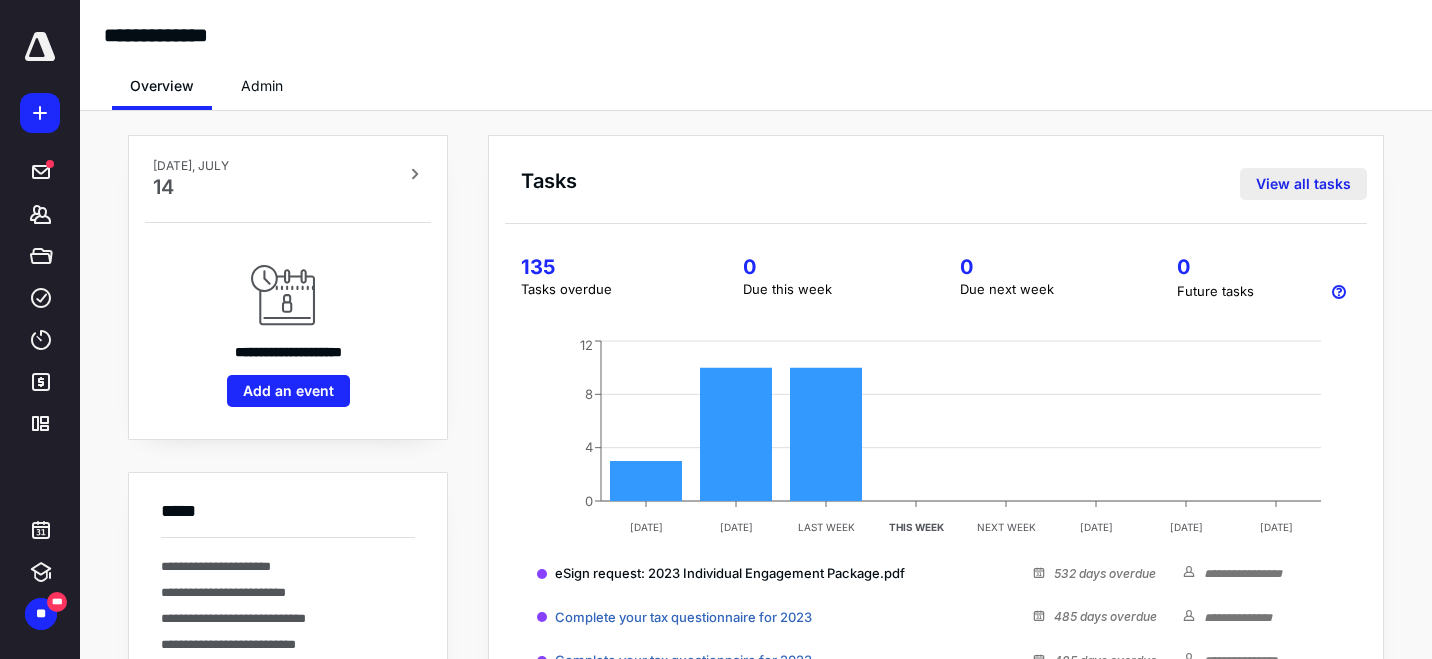 click on "View all tasks" at bounding box center (1303, 184) 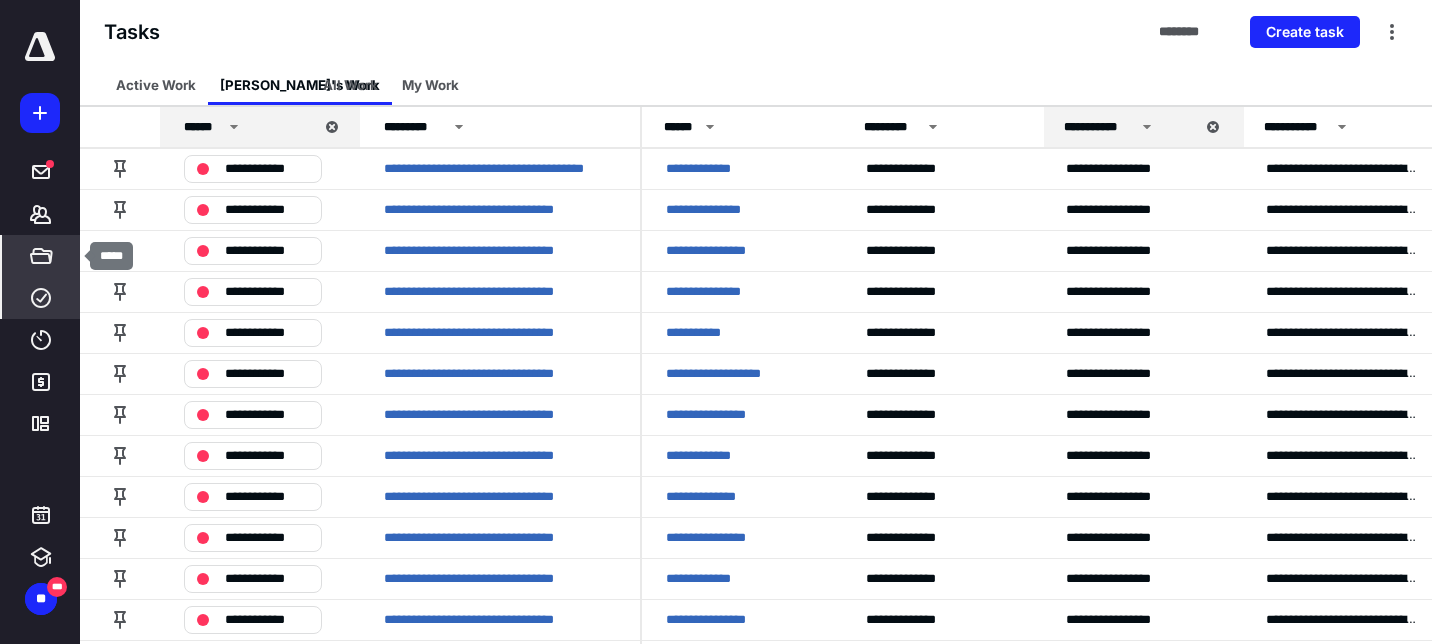click on "*****" at bounding box center [41, 256] 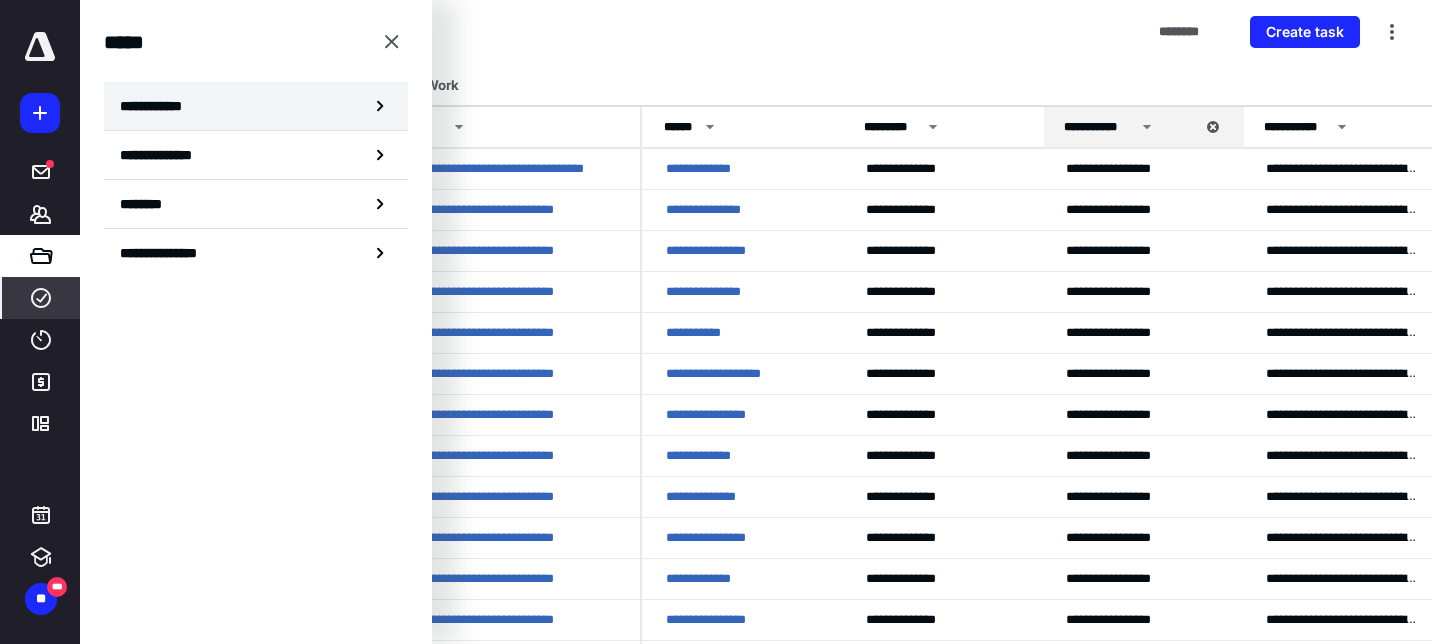 click on "**********" at bounding box center (256, 106) 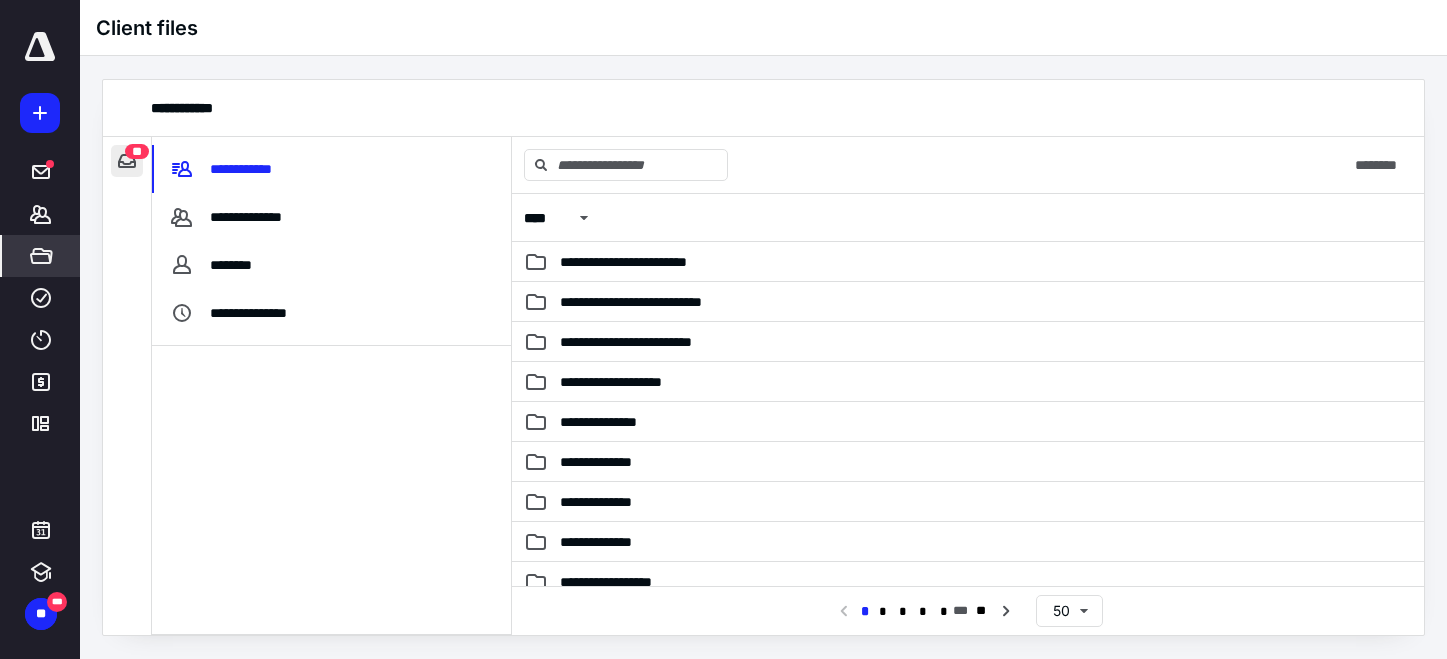 click at bounding box center (127, 161) 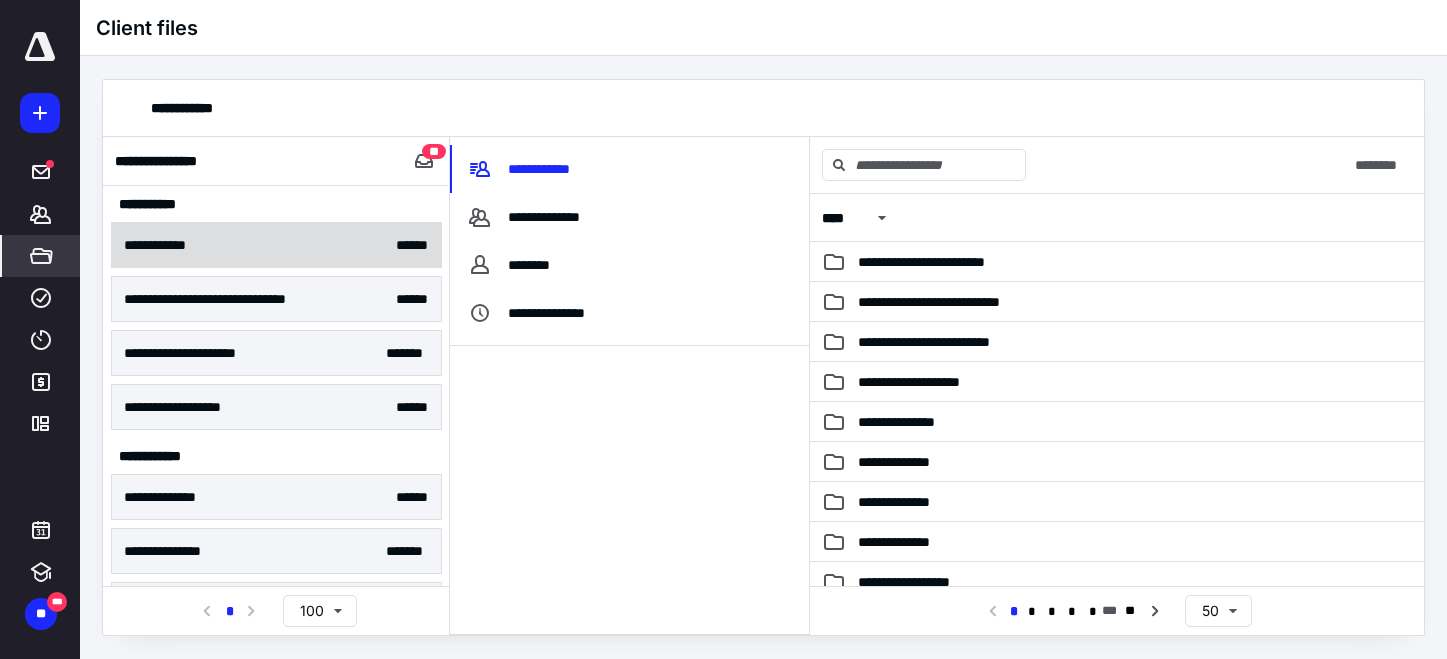 click on "**********" at bounding box center [276, 245] 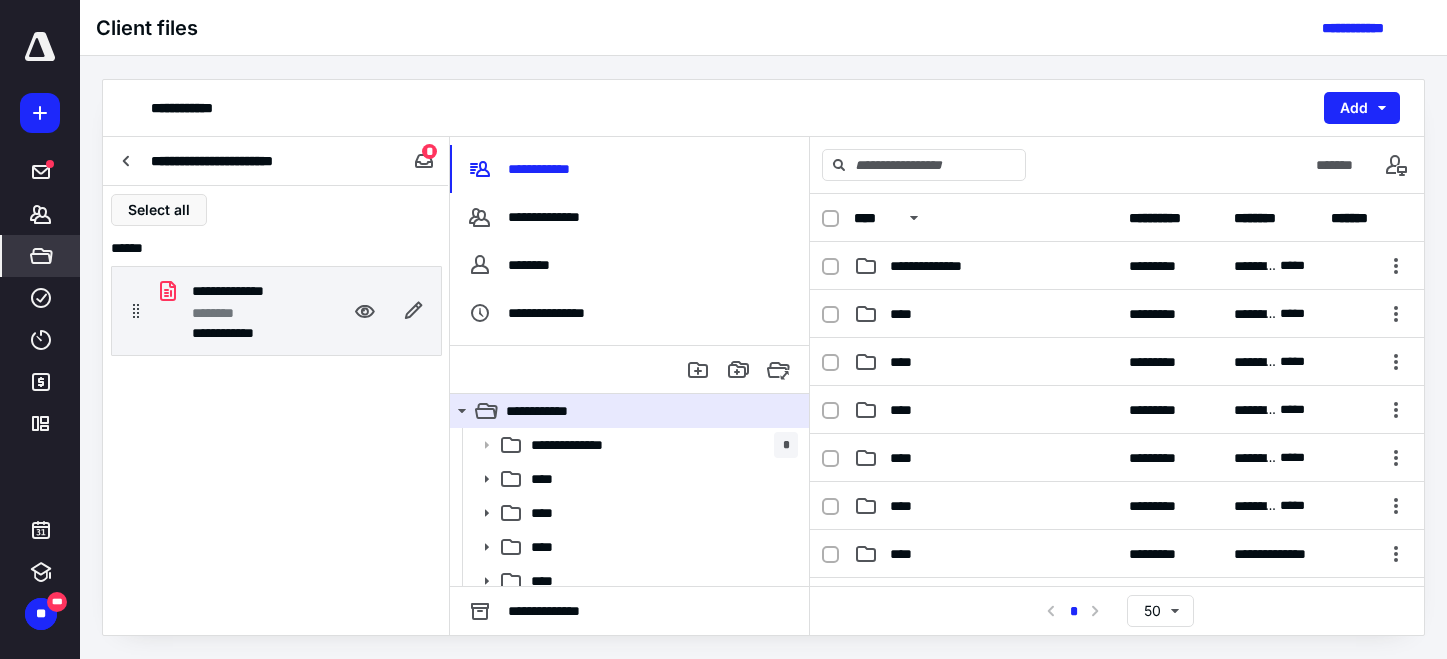 click on "********" at bounding box center [248, 313] 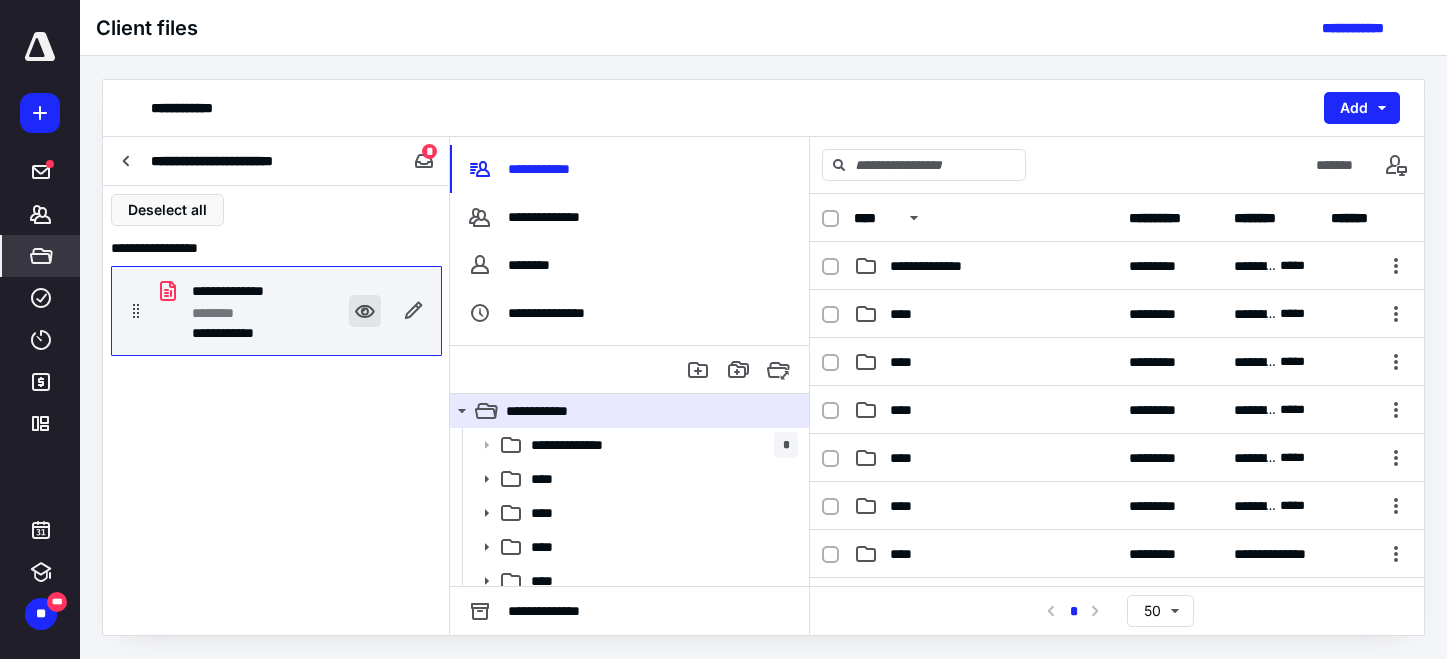 click at bounding box center (365, 311) 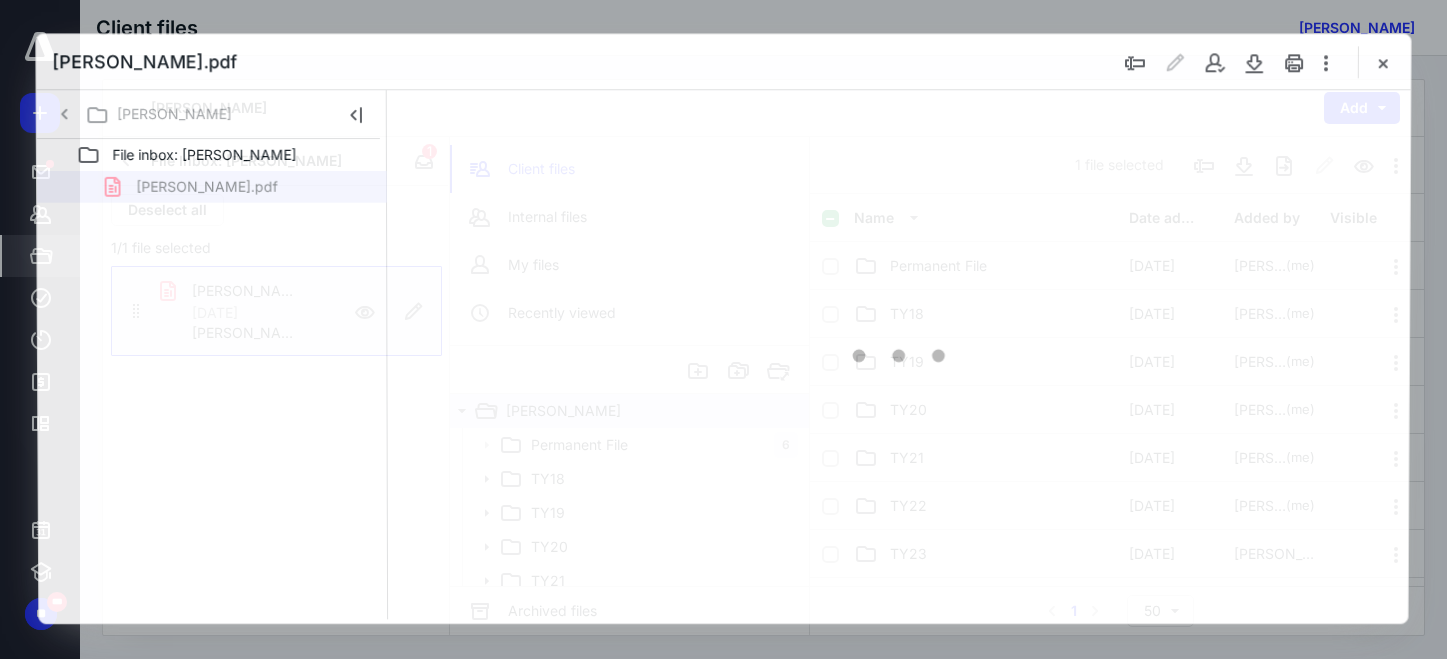 scroll, scrollTop: 0, scrollLeft: 0, axis: both 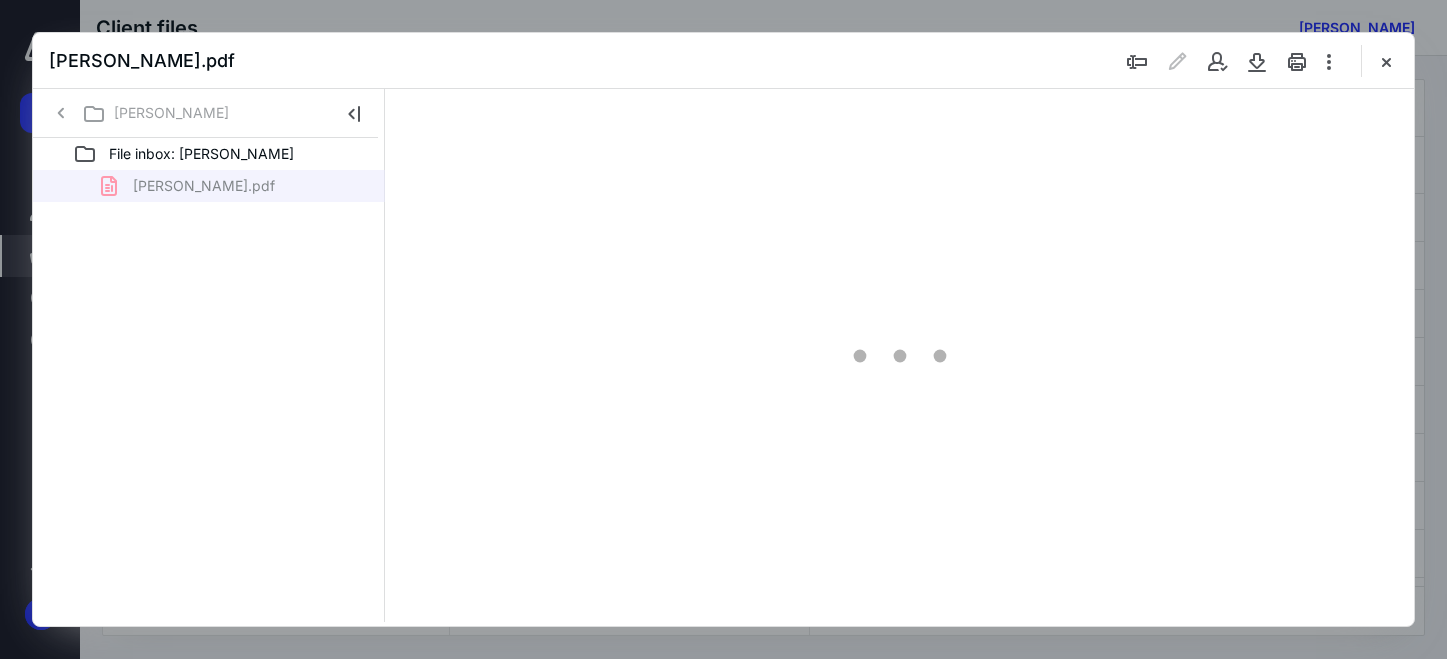 type on "165" 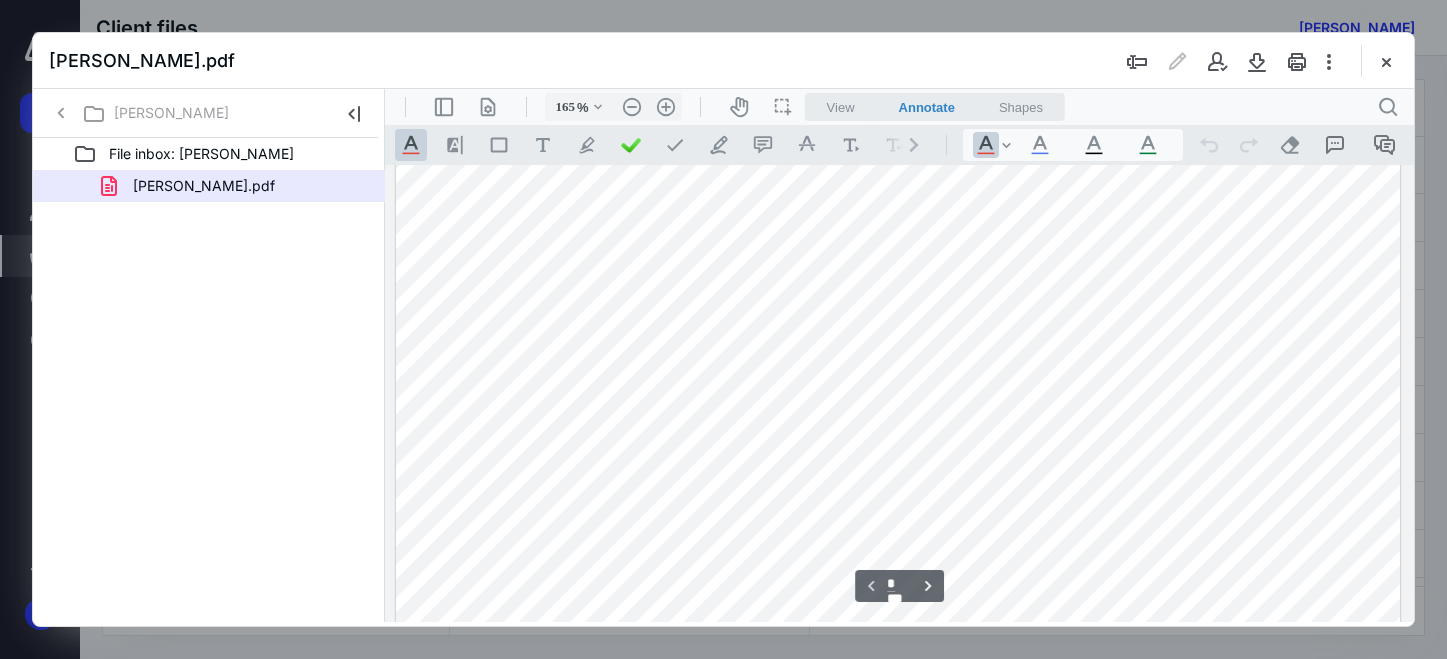 scroll, scrollTop: 583, scrollLeft: 0, axis: vertical 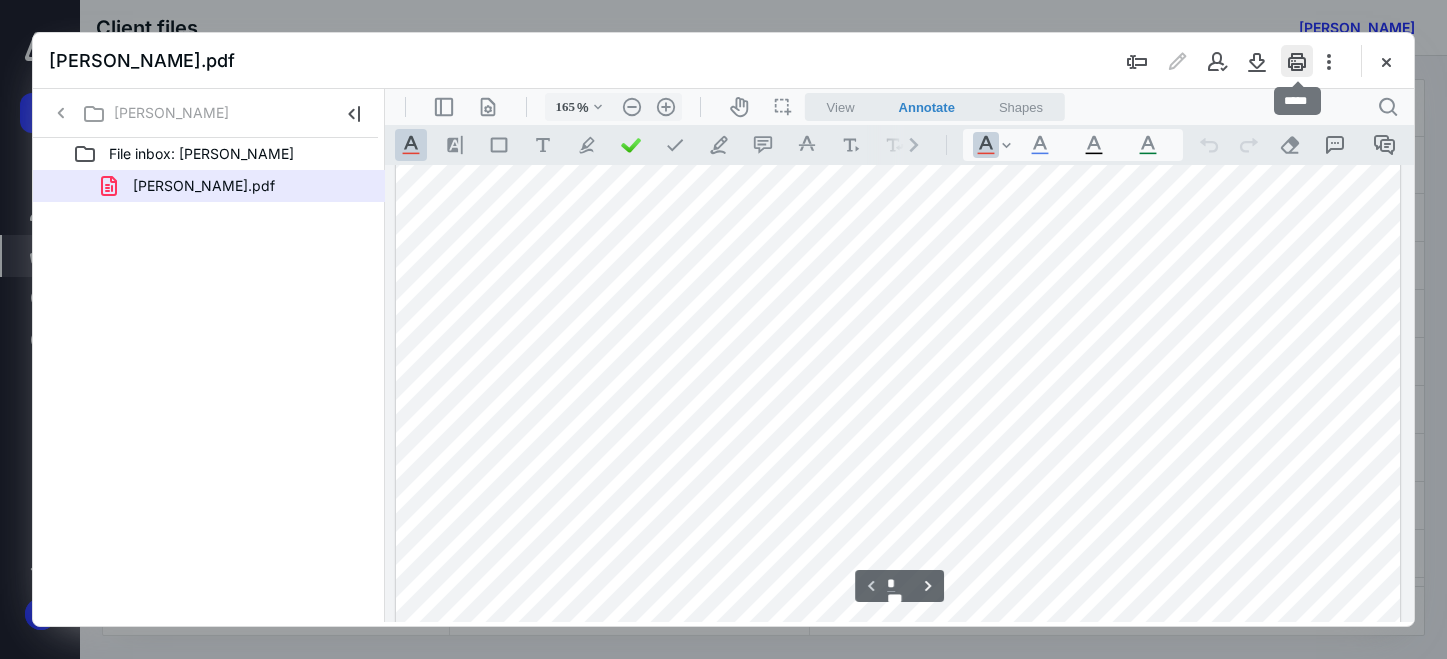 click at bounding box center [1297, 61] 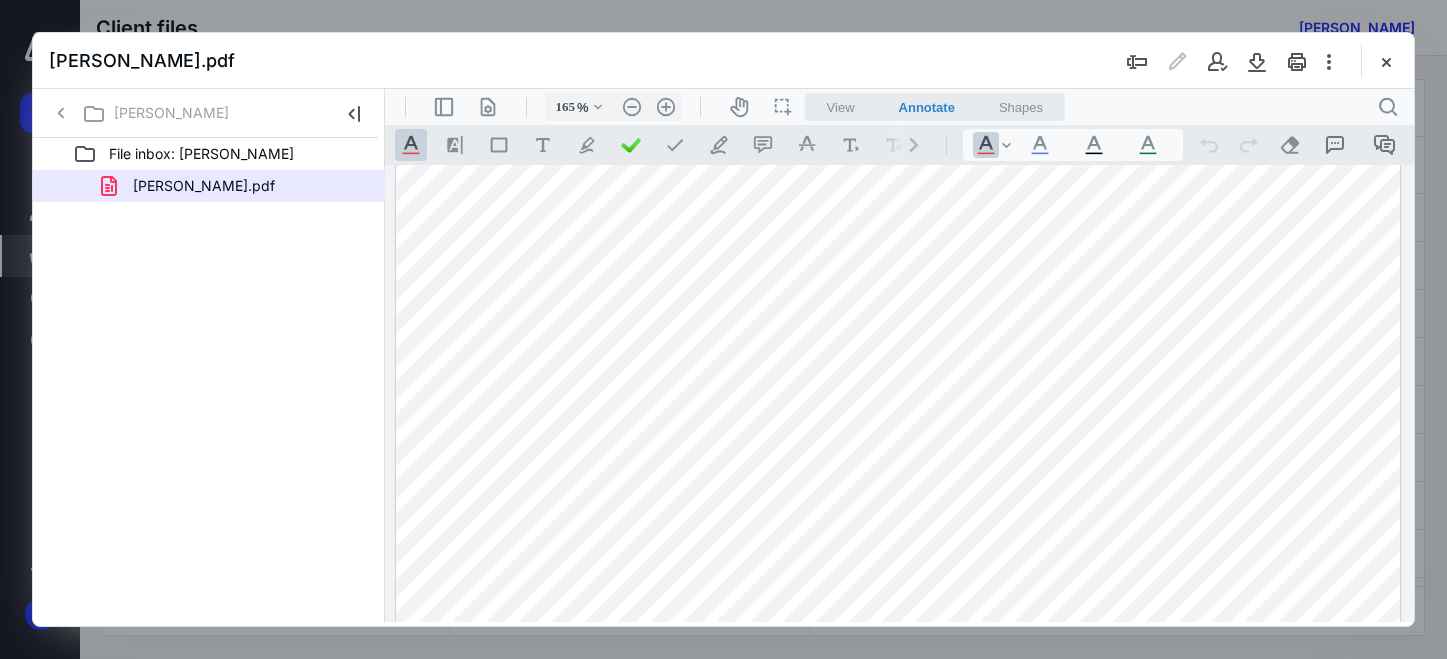 click on "View Annotate Shapes Annotate .cls-1{fill:#abb0c4;} icon - chevron - down View Annotate Shapes" at bounding box center (1085, 107) 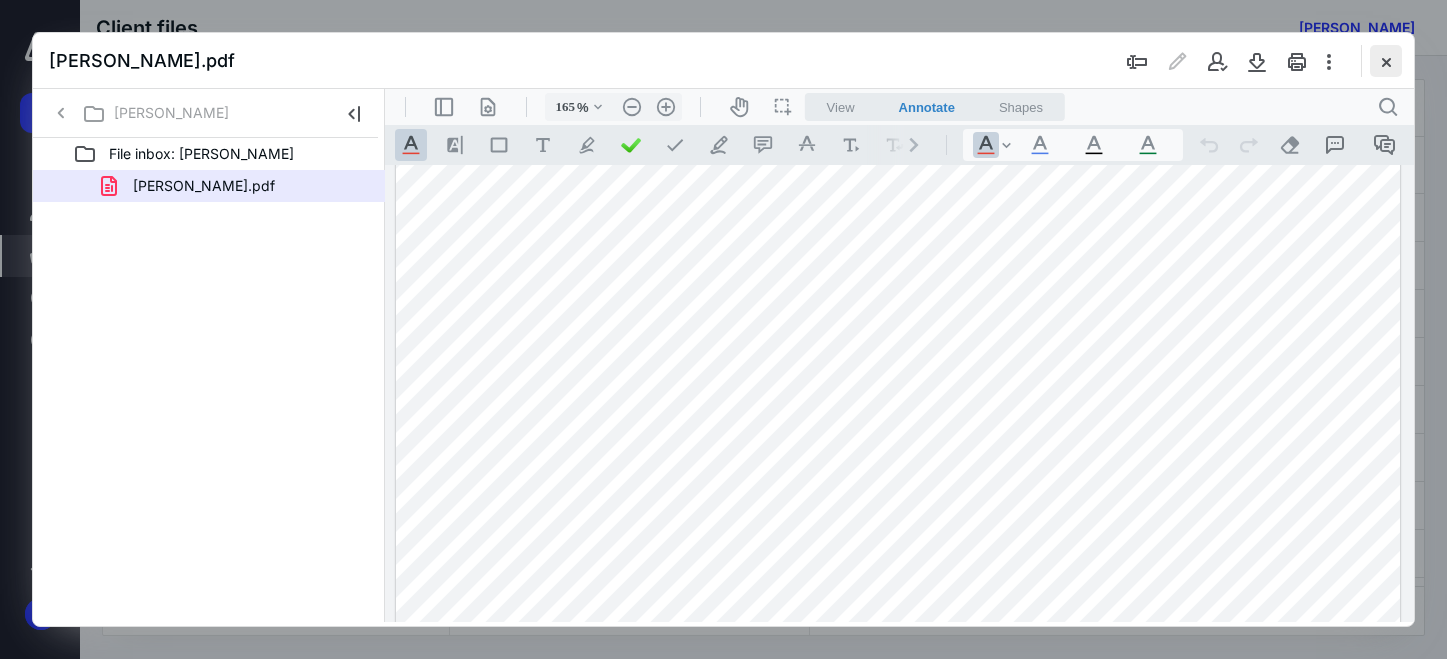 click at bounding box center (1386, 61) 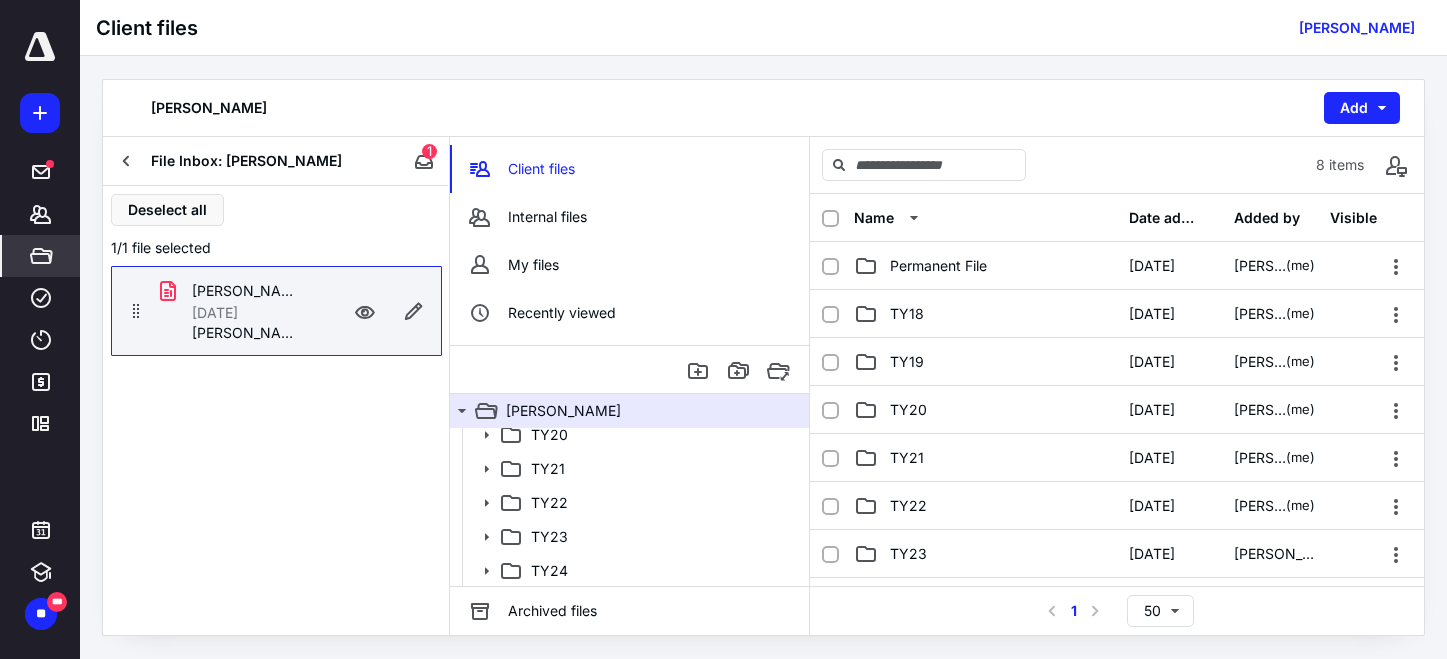 scroll, scrollTop: 114, scrollLeft: 0, axis: vertical 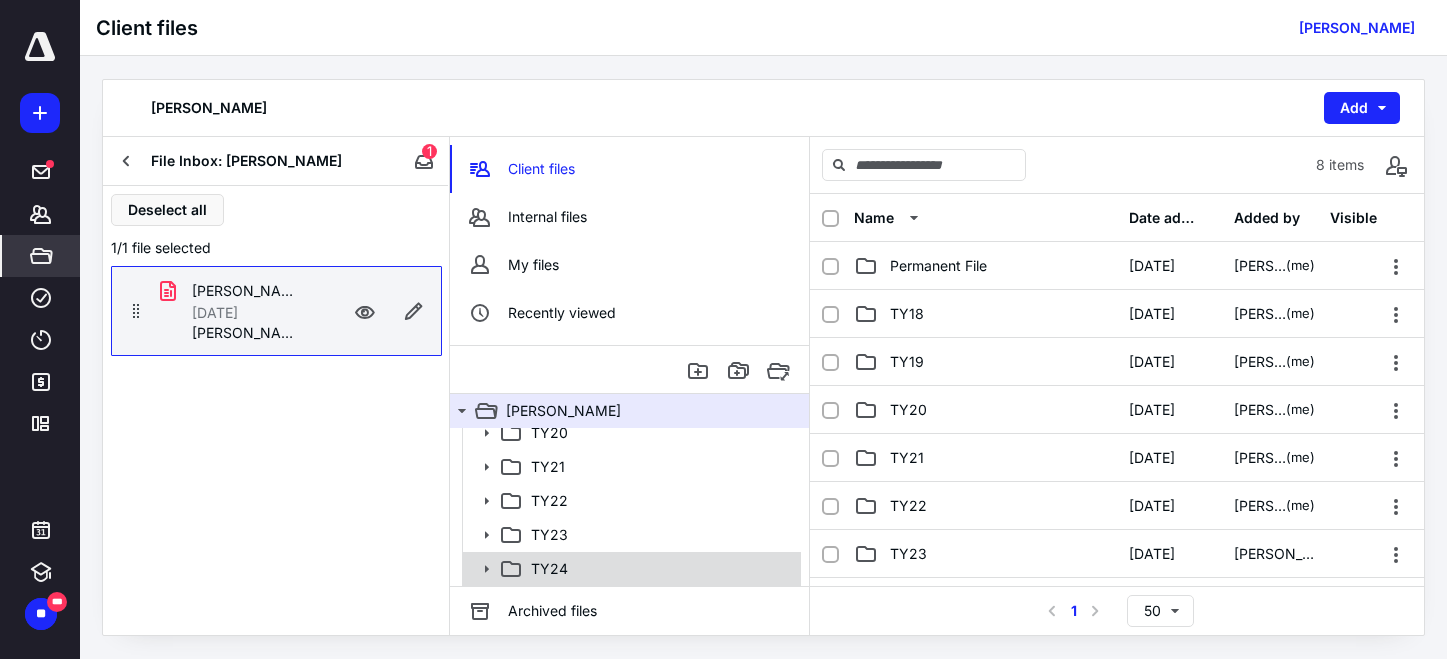 click on "TY24" at bounding box center (549, 569) 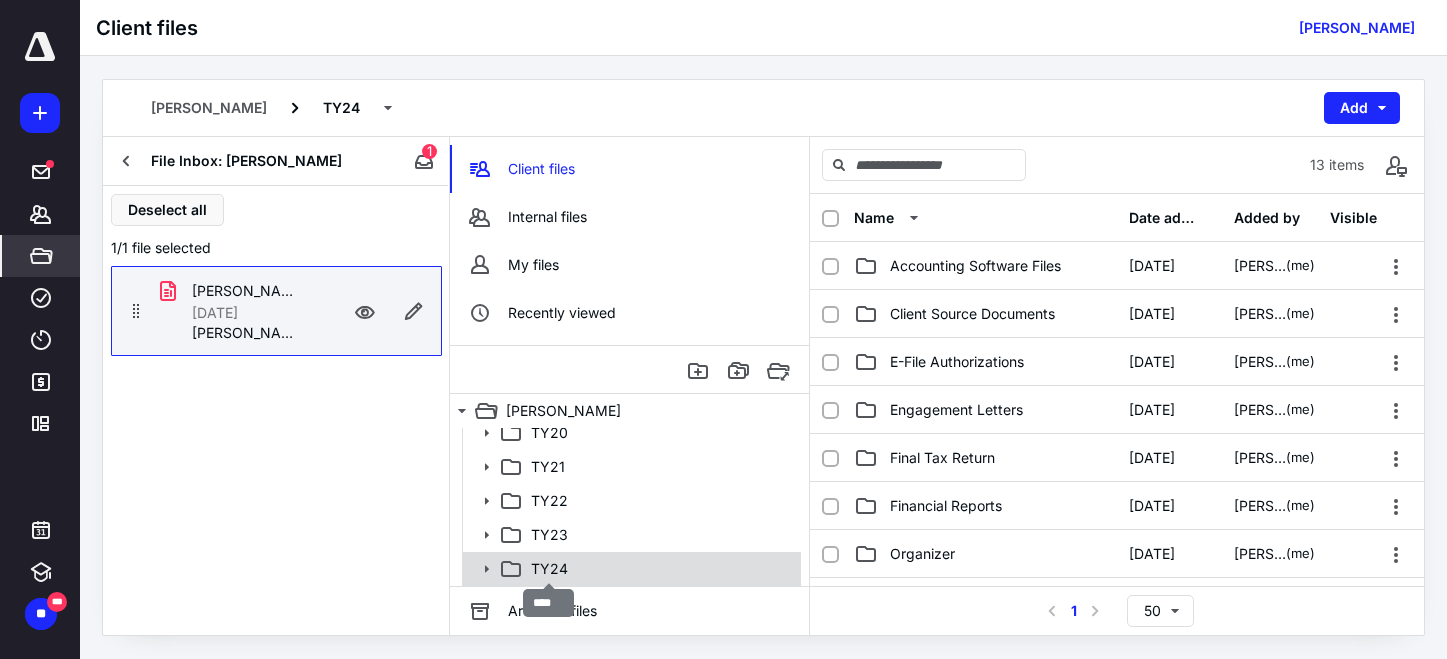 click on "TY24" at bounding box center [549, 569] 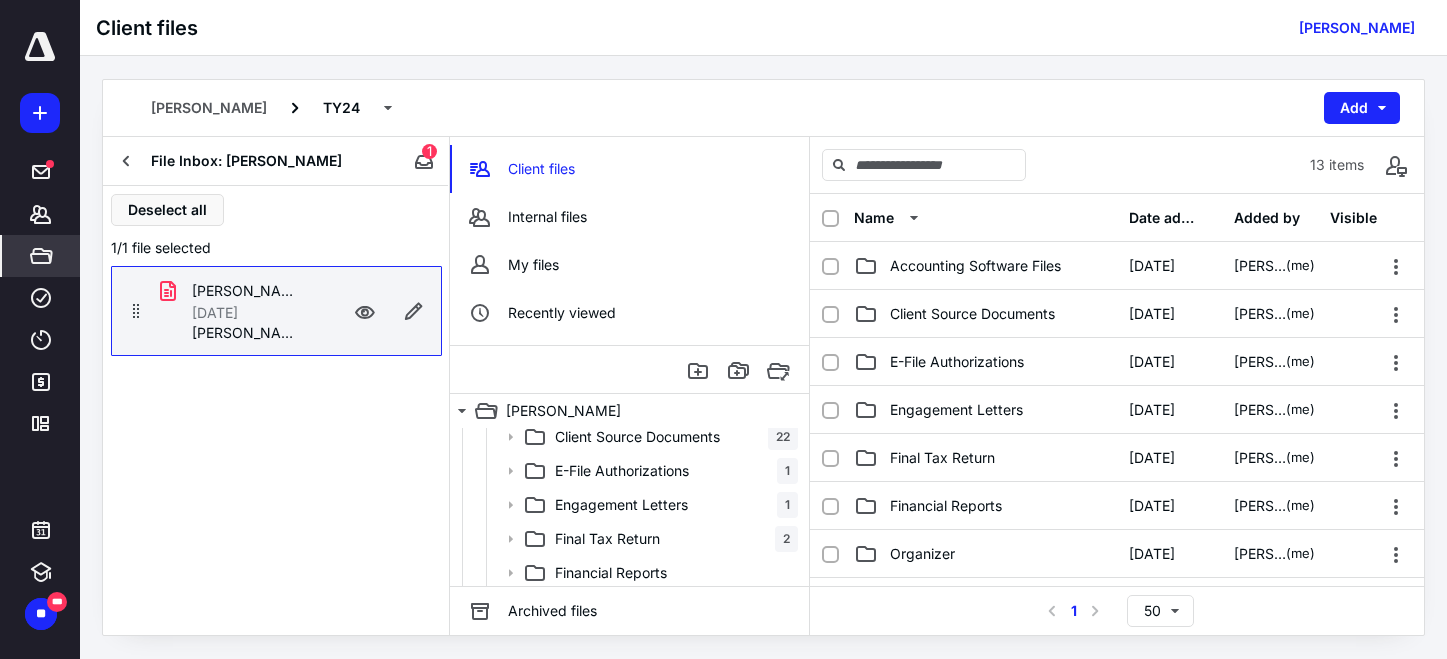 scroll, scrollTop: 214, scrollLeft: 0, axis: vertical 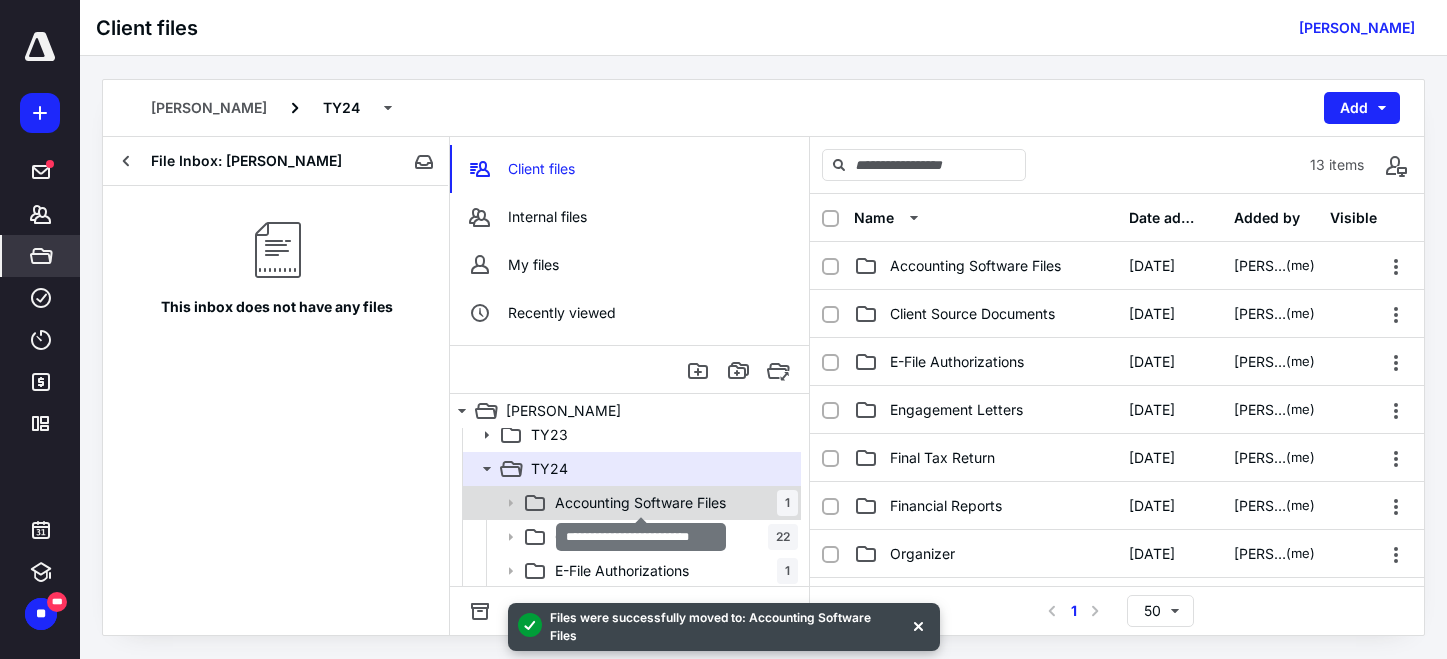 click on "Accounting Software Files" at bounding box center [640, 503] 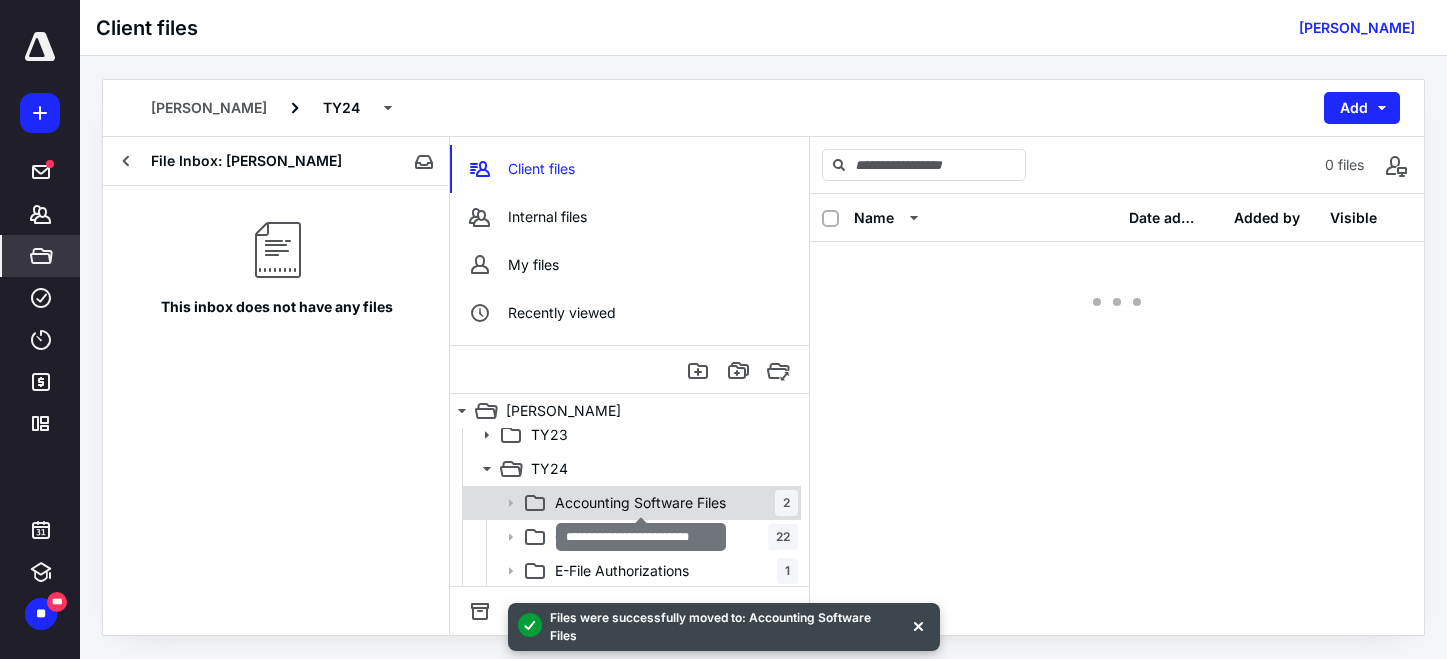 click on "Accounting Software Files" at bounding box center (640, 503) 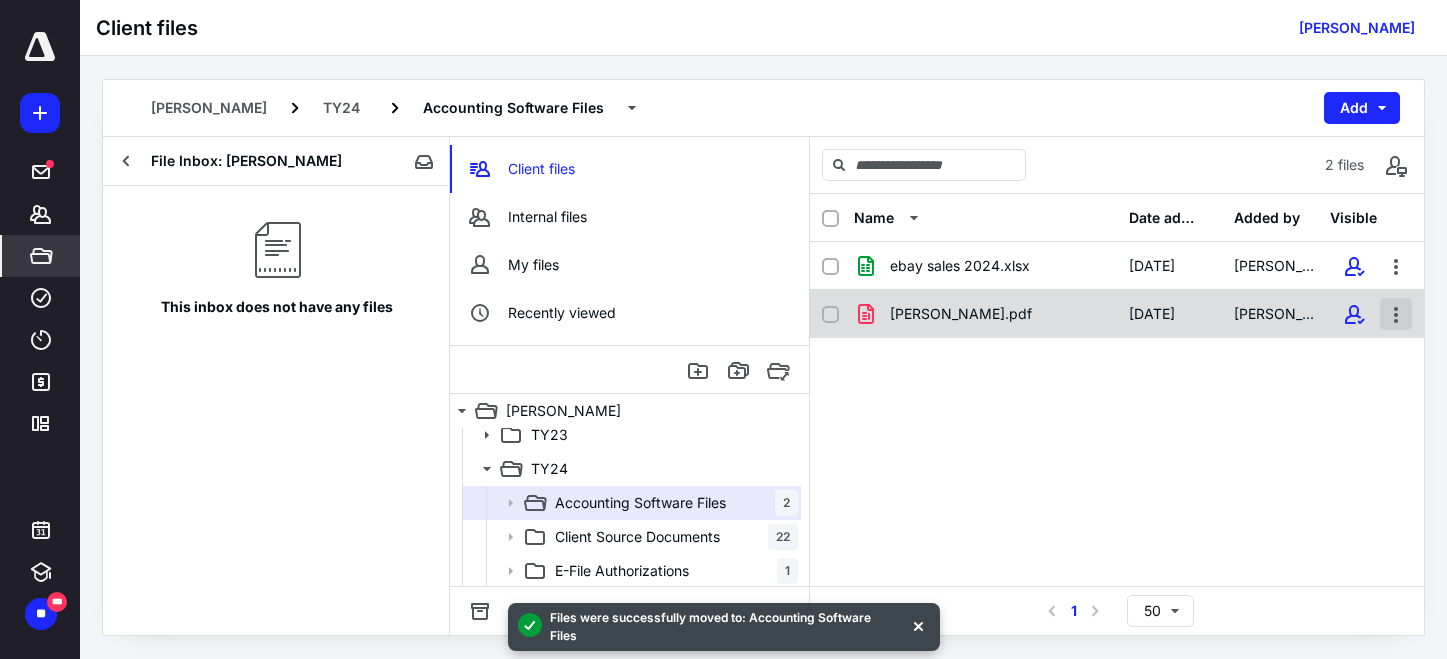 click at bounding box center [1396, 314] 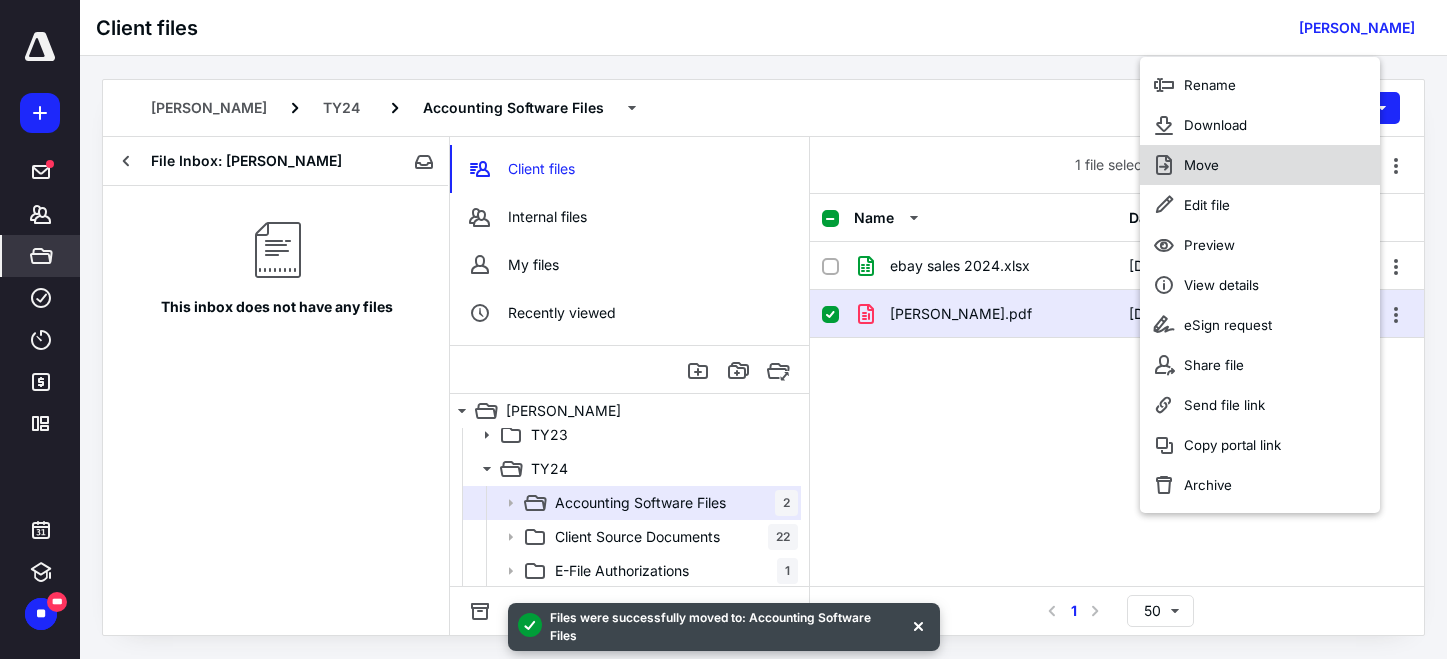 click on "Move" at bounding box center [1201, 165] 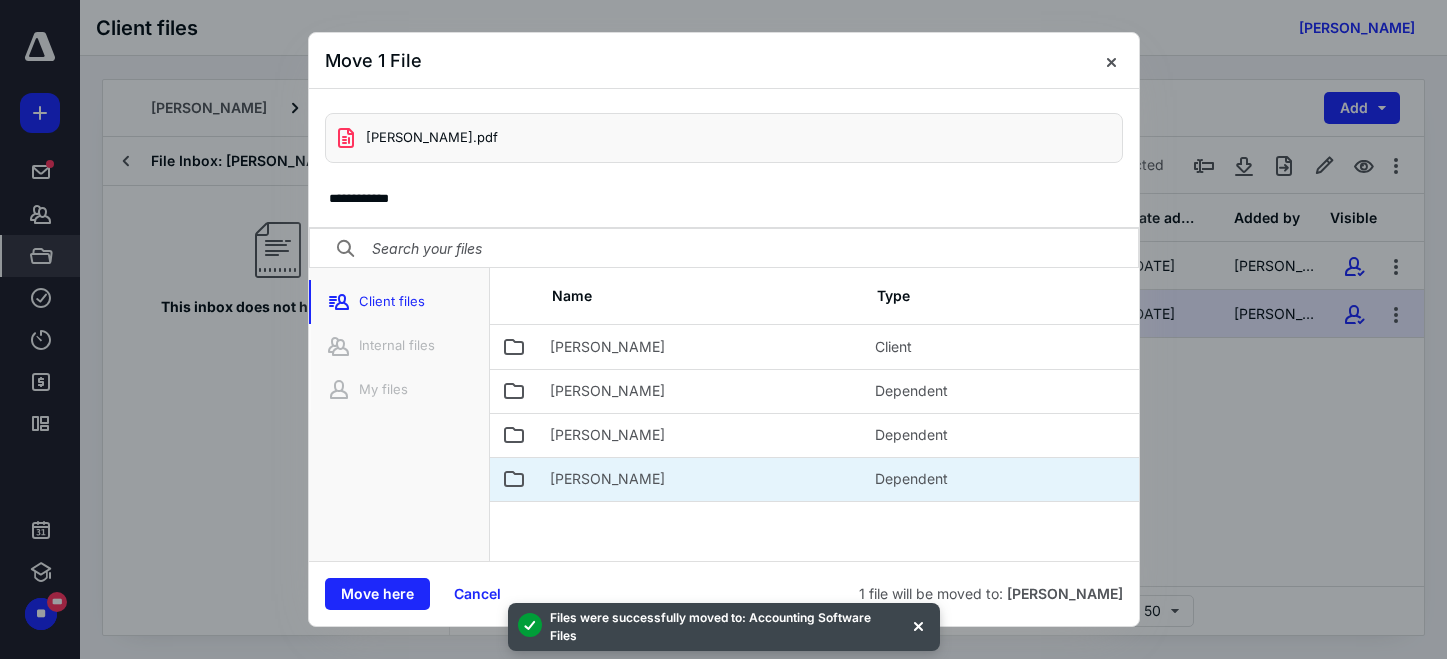 click on "[PERSON_NAME]" at bounding box center [700, 479] 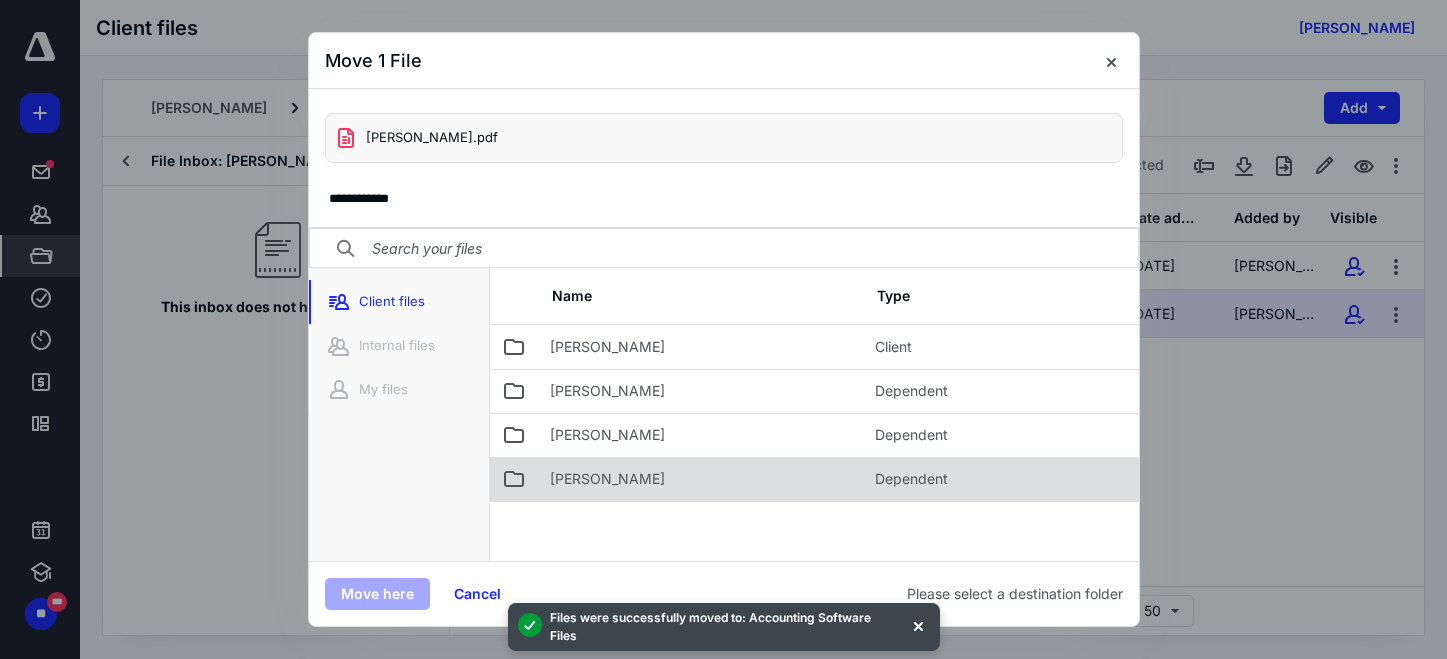 click on "[PERSON_NAME]" at bounding box center (700, 479) 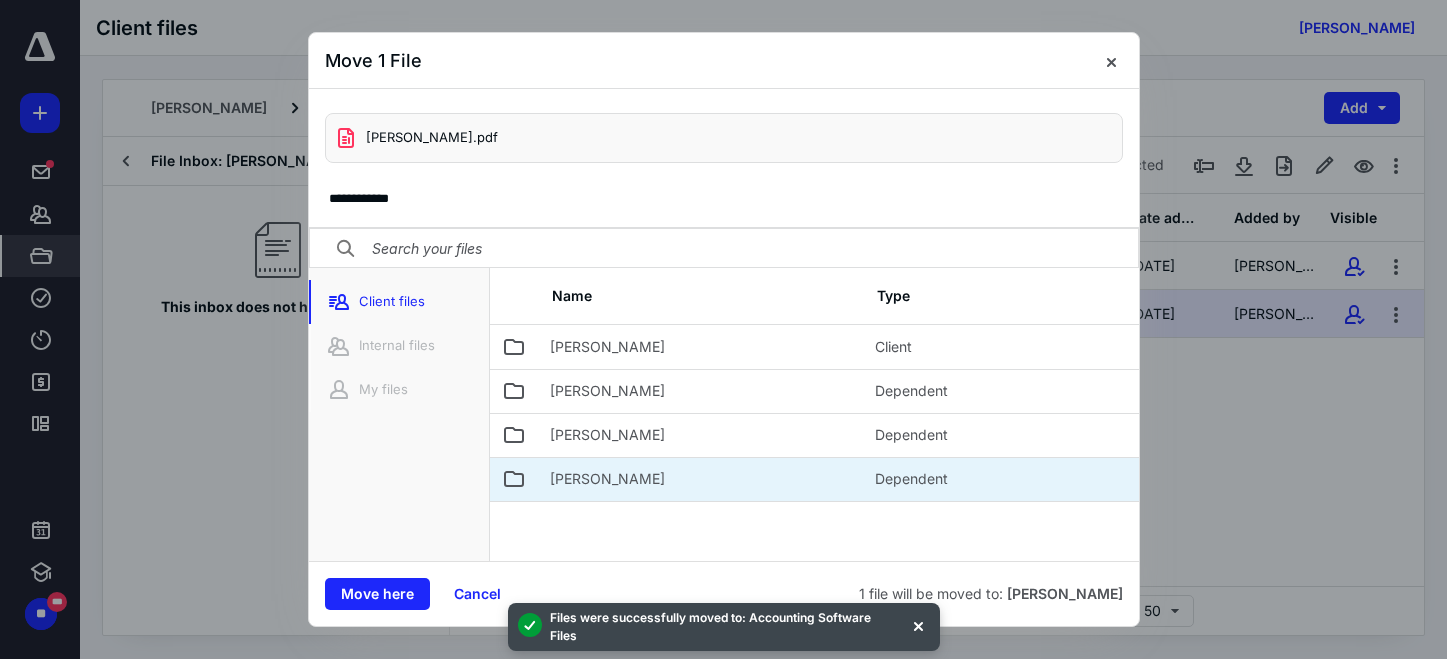 click on "[PERSON_NAME]" at bounding box center [700, 479] 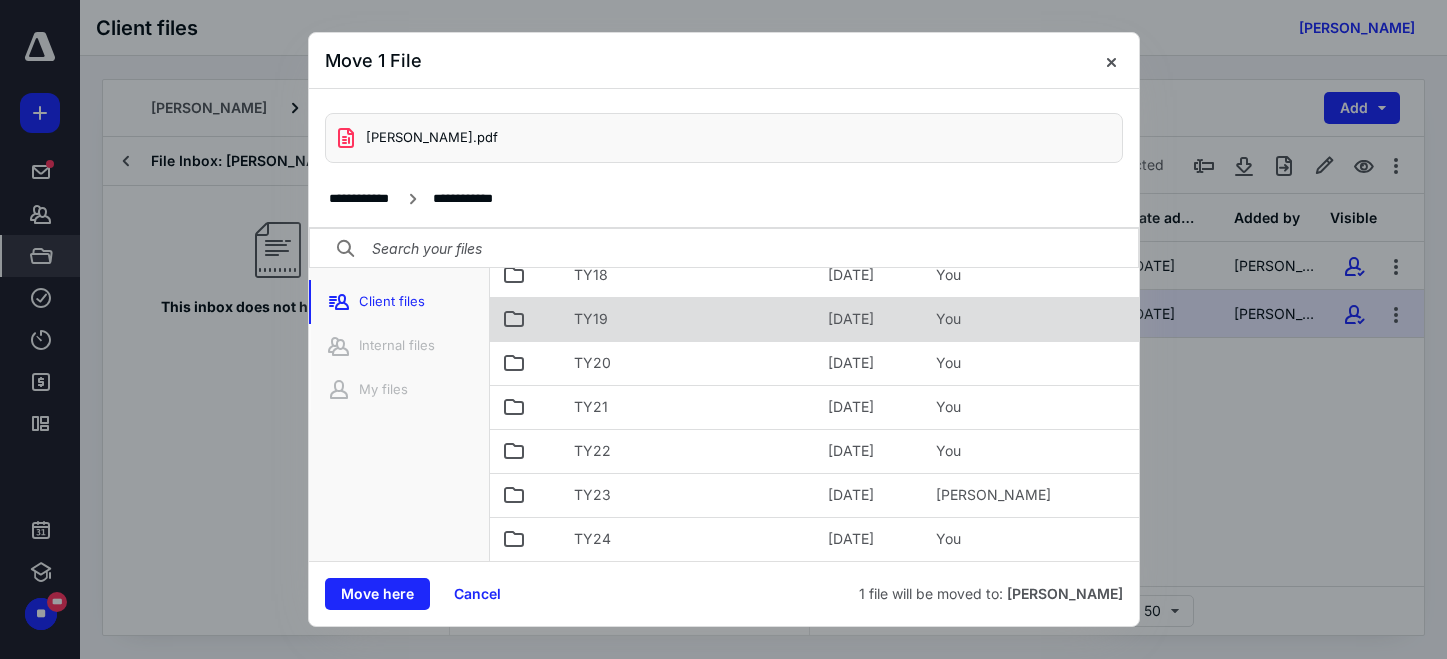 scroll, scrollTop: 131, scrollLeft: 0, axis: vertical 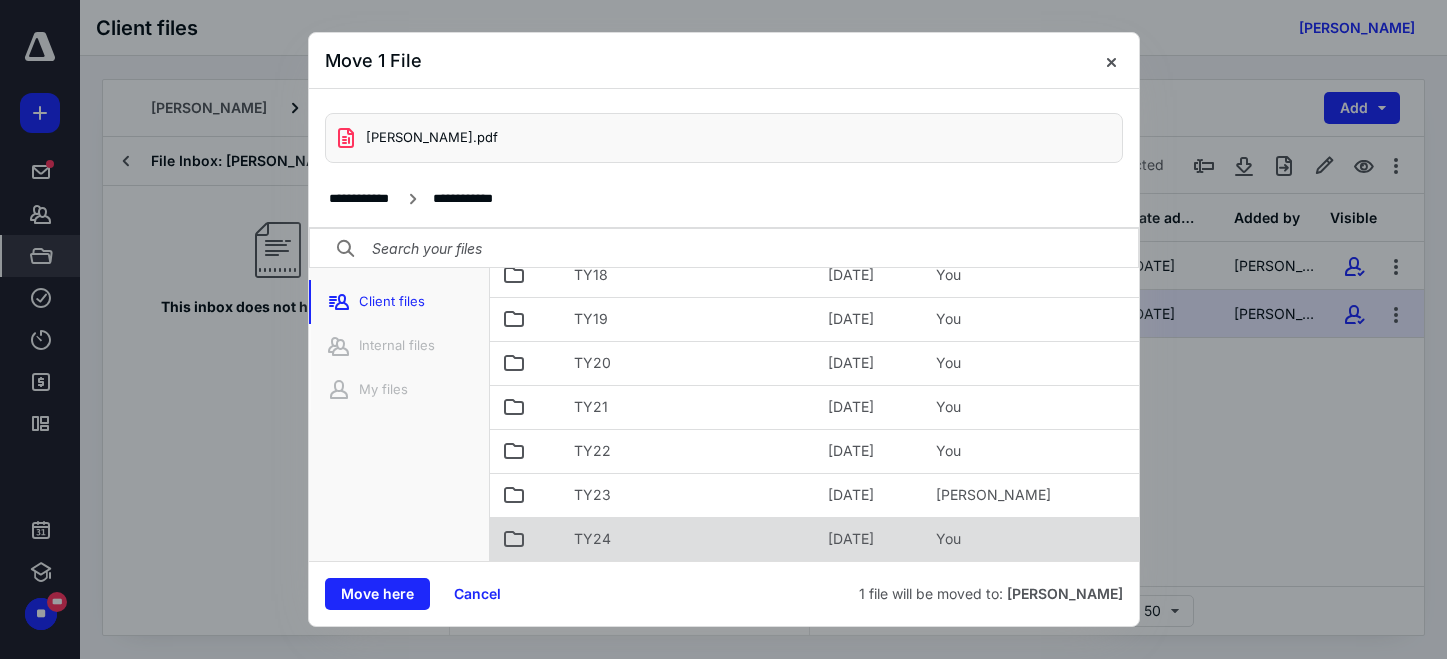 click on "TY24" at bounding box center (689, 539) 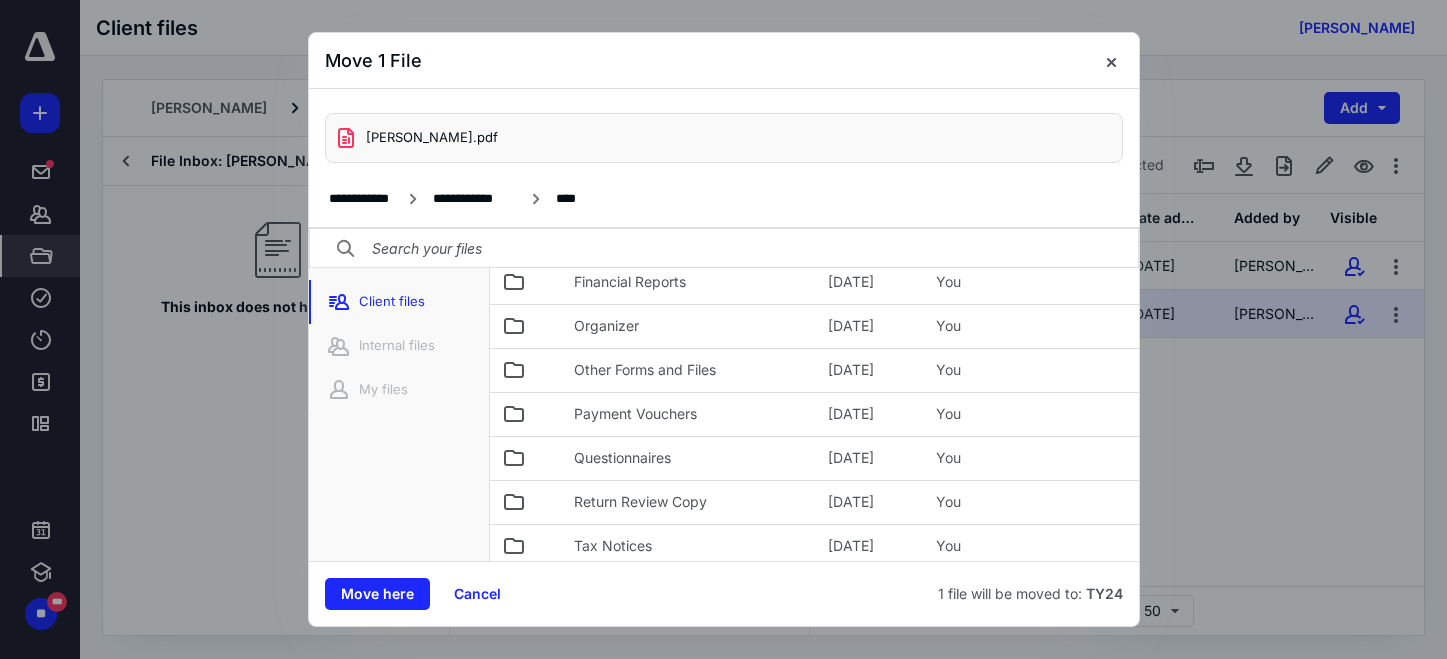 scroll, scrollTop: 321, scrollLeft: 0, axis: vertical 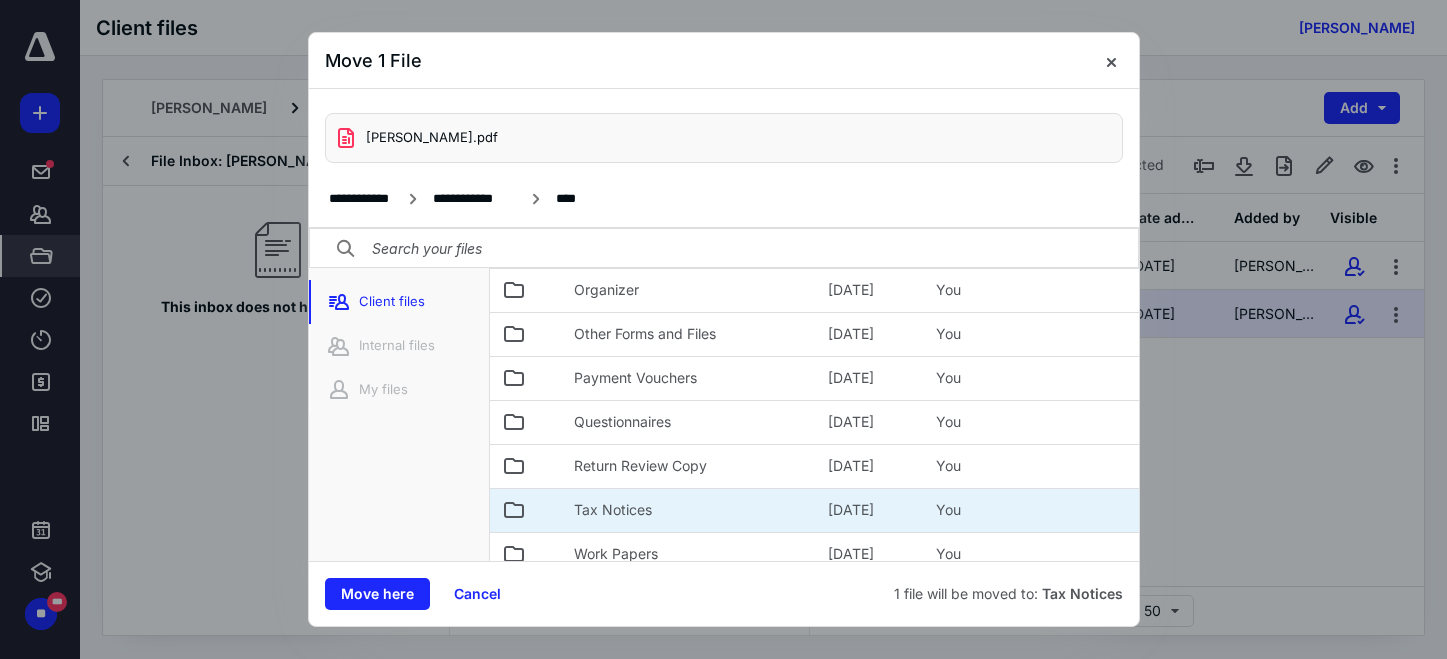 click on "Tax Notices" at bounding box center [689, 510] 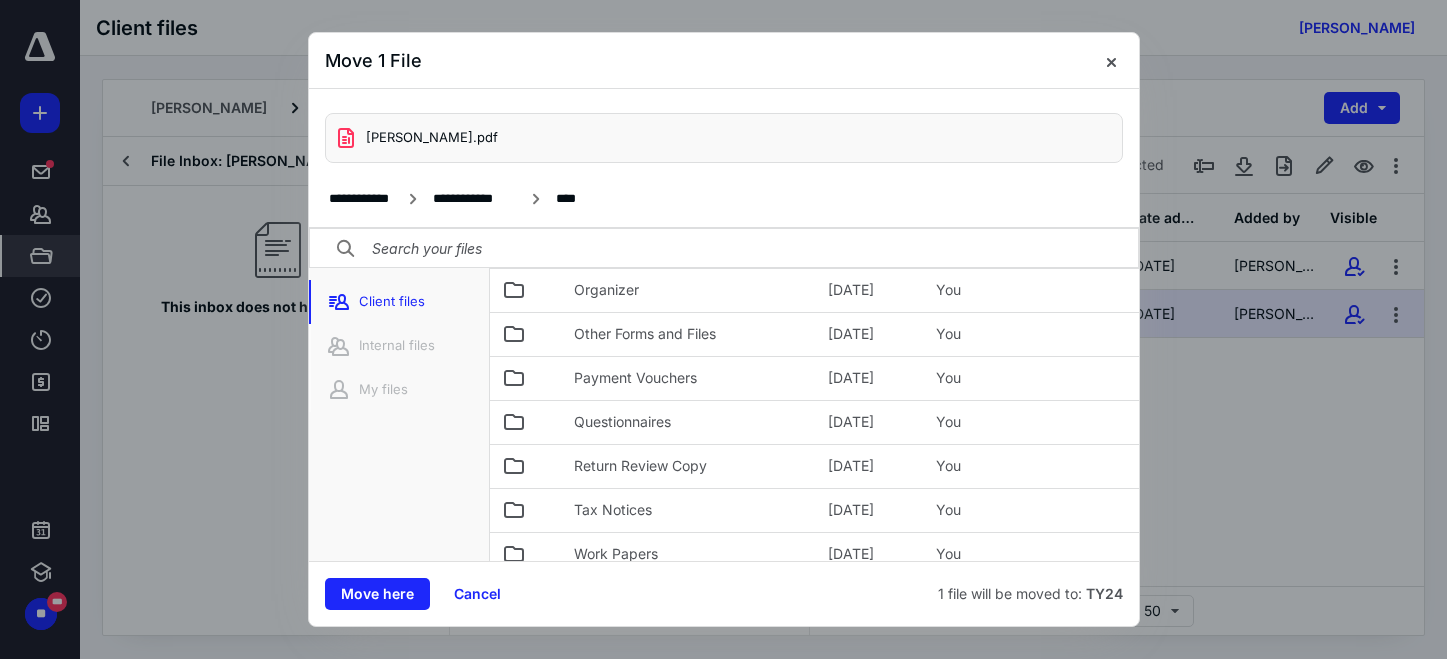 click on "Tax Notices" at bounding box center [689, 510] 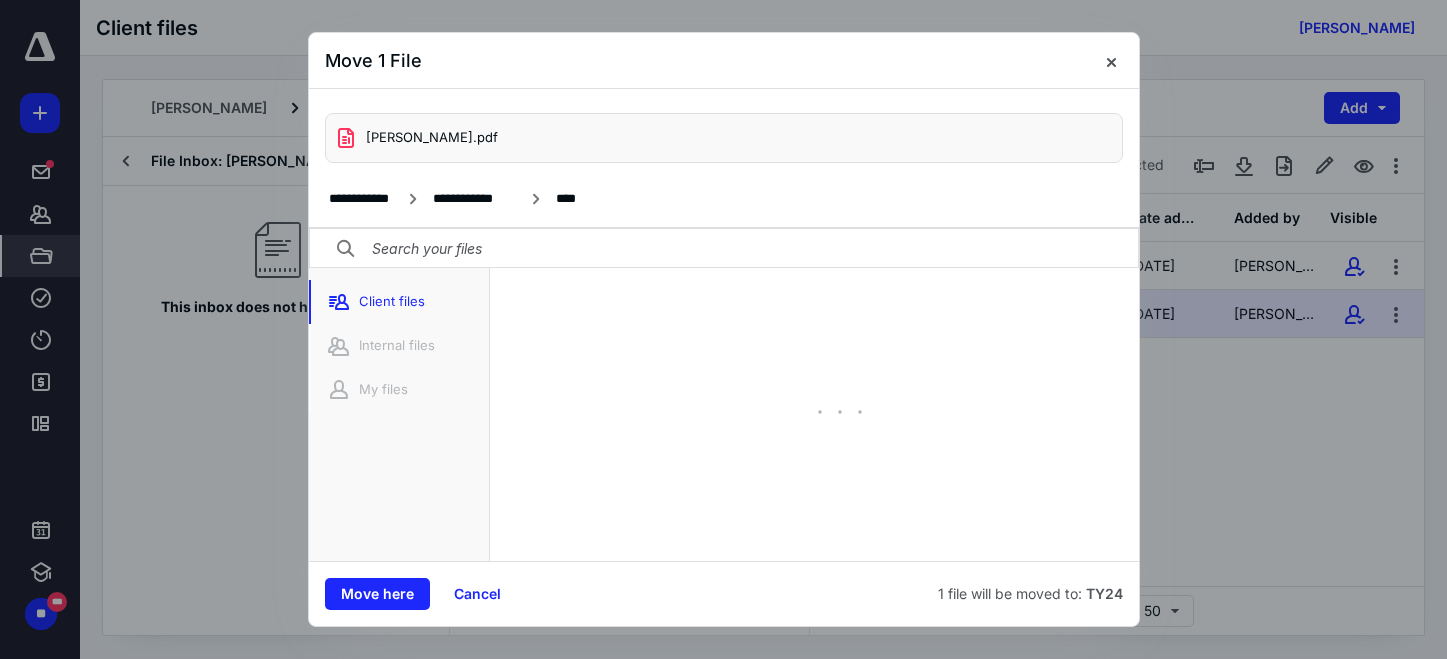 scroll, scrollTop: 21, scrollLeft: 0, axis: vertical 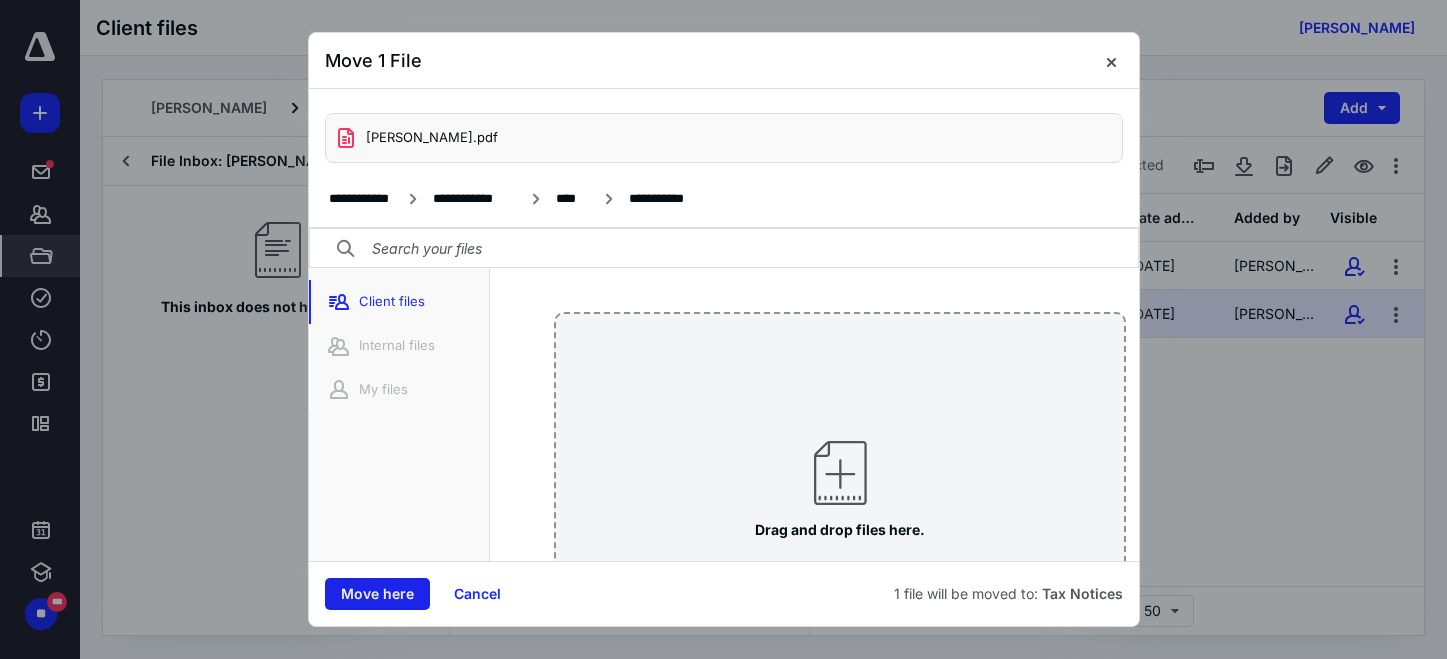 click on "Move here" at bounding box center [377, 594] 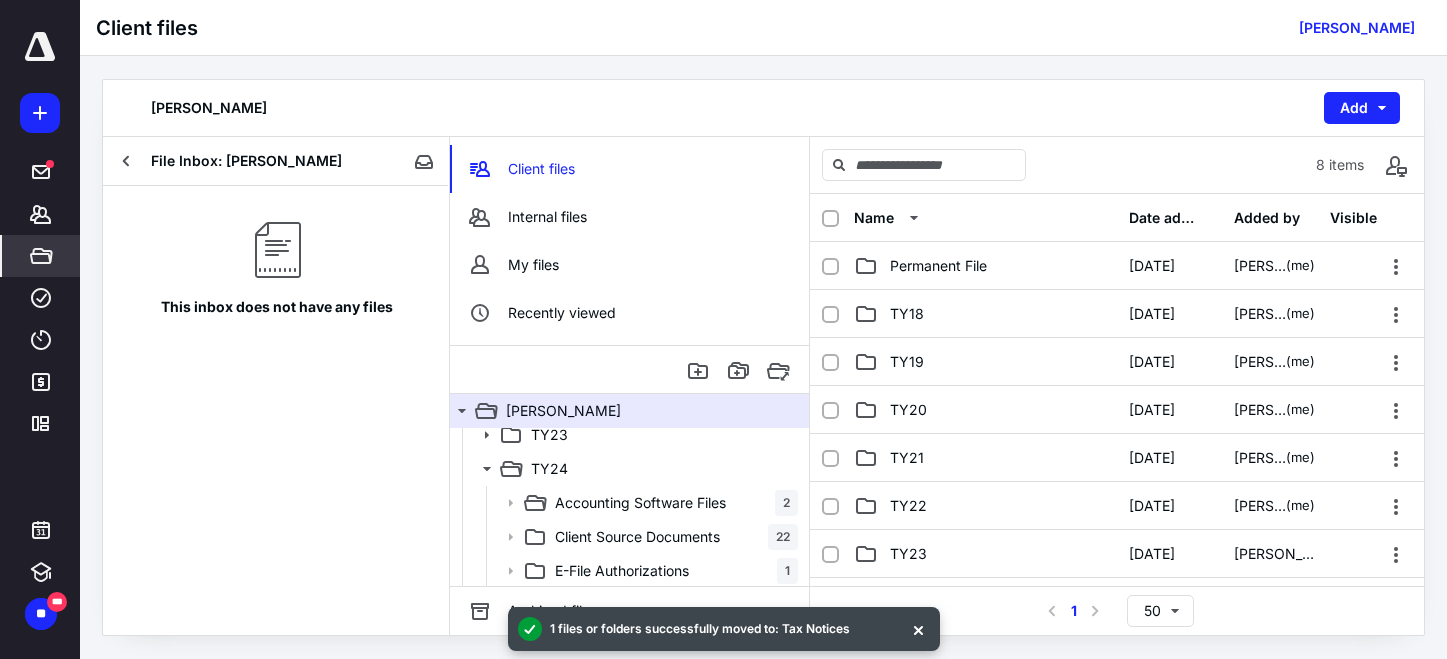click at bounding box center [127, 161] 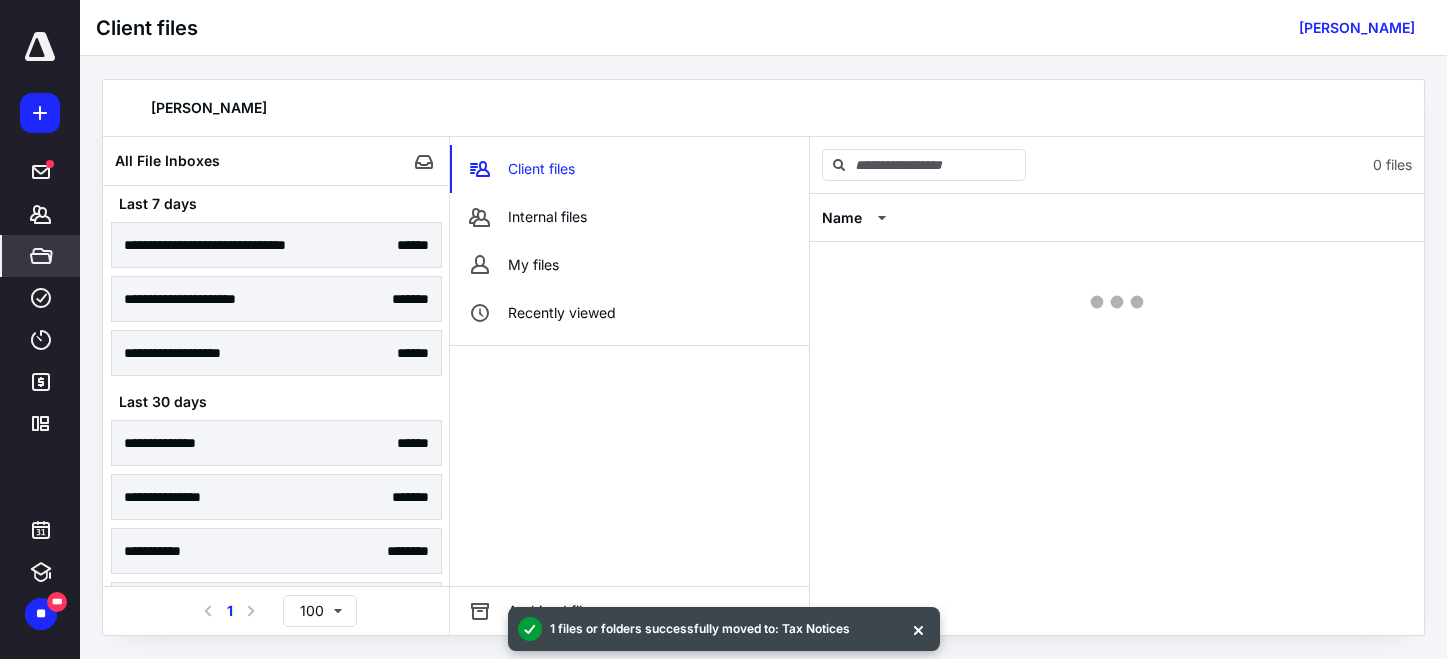scroll, scrollTop: 0, scrollLeft: 0, axis: both 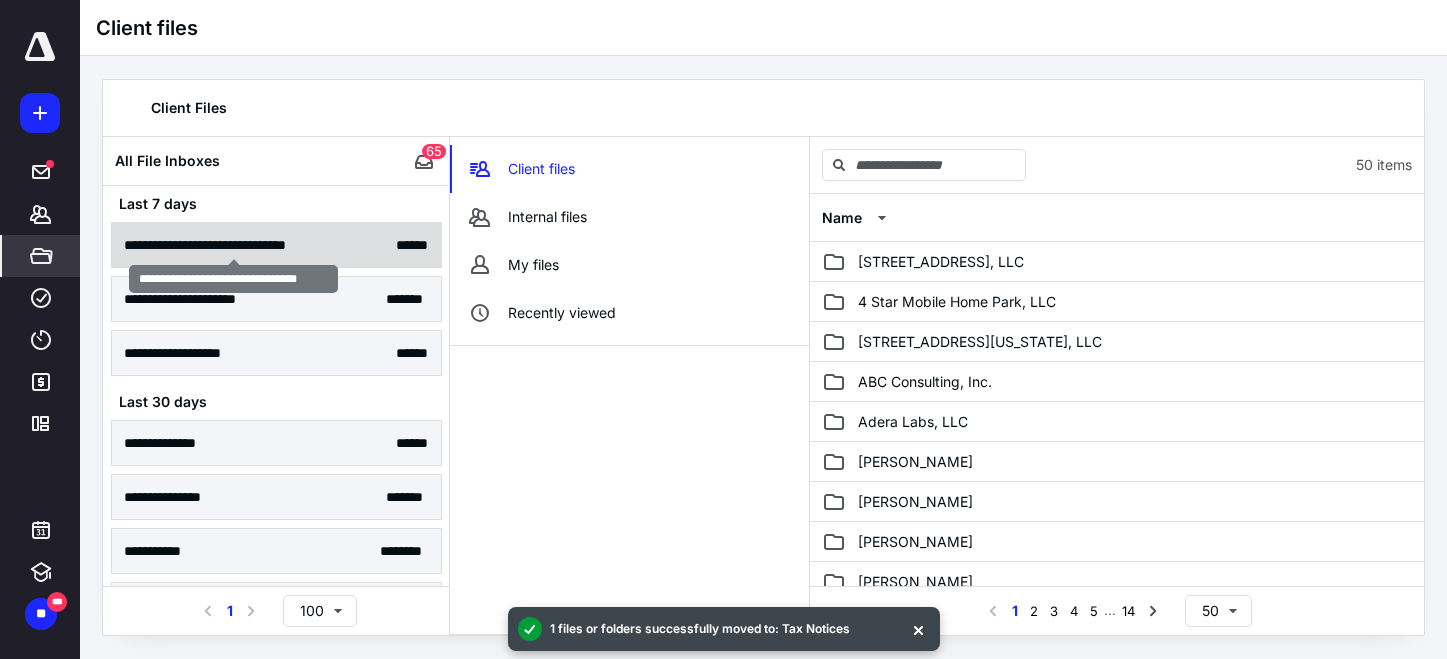 click on "**********" at bounding box center [233, 245] 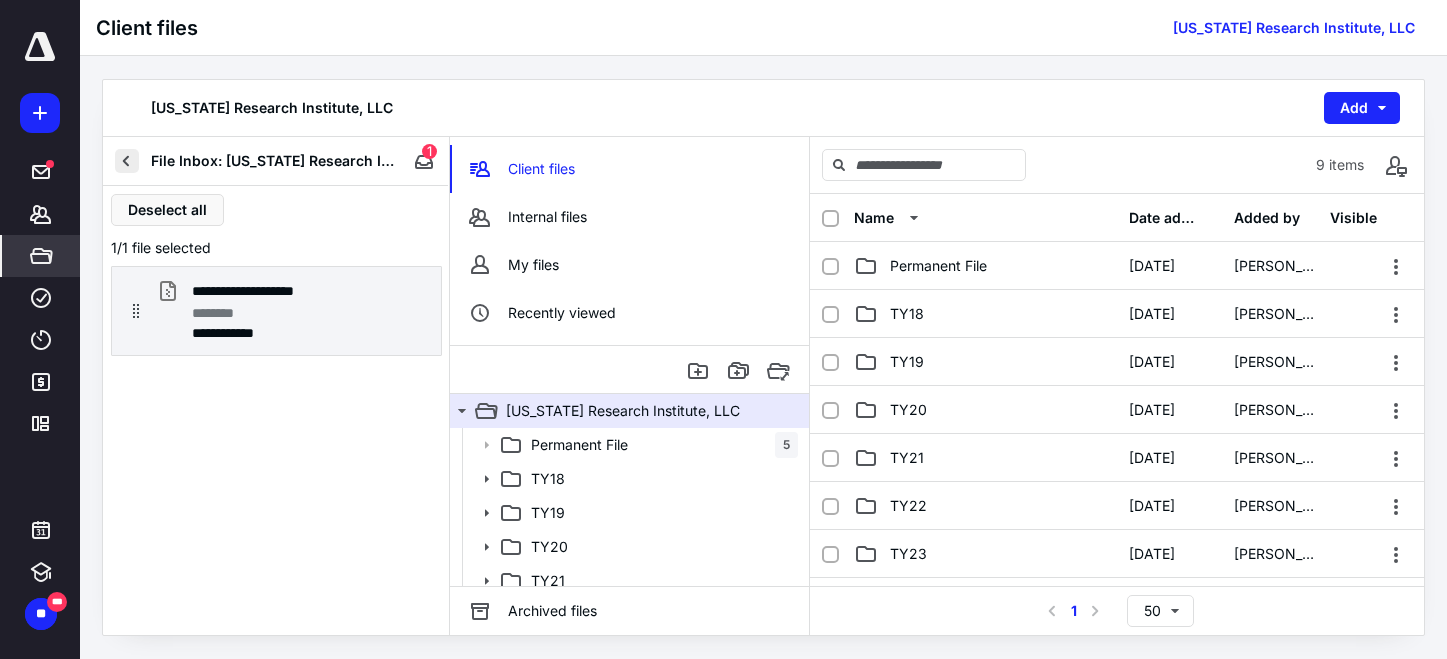 click at bounding box center [127, 161] 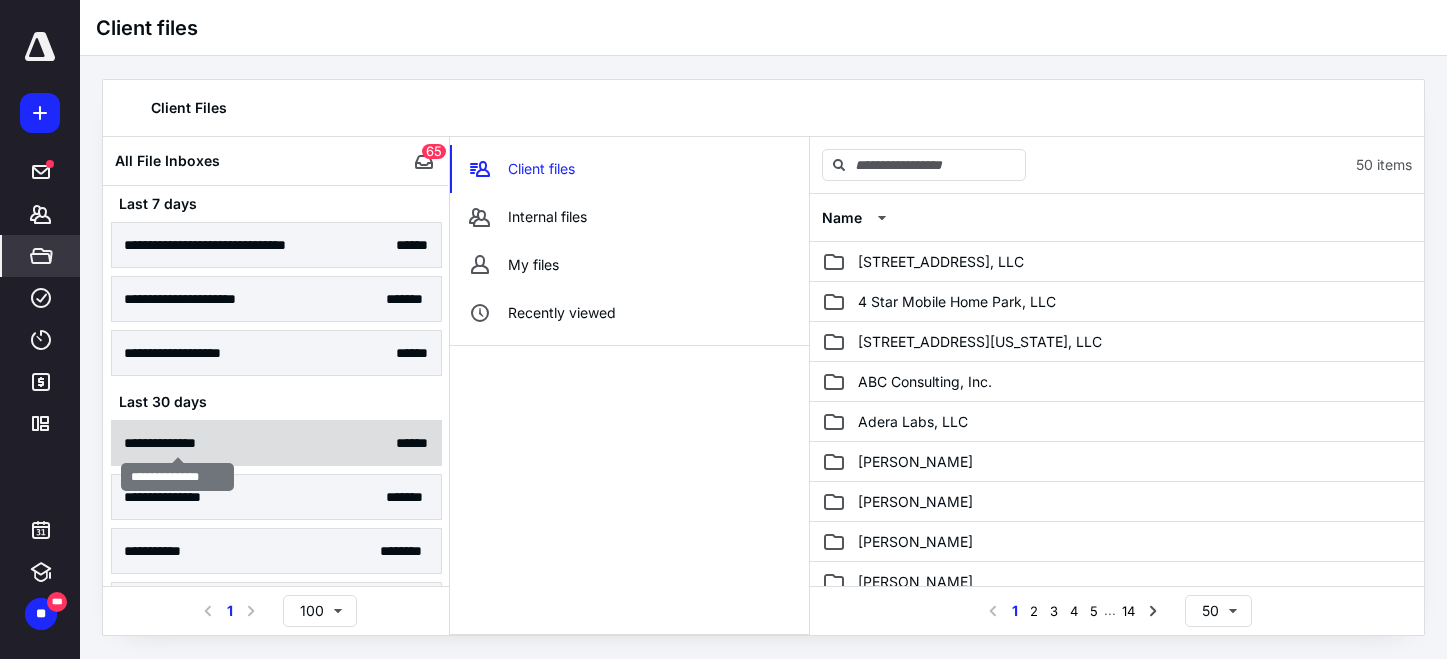 click on "**********" at bounding box center (178, 443) 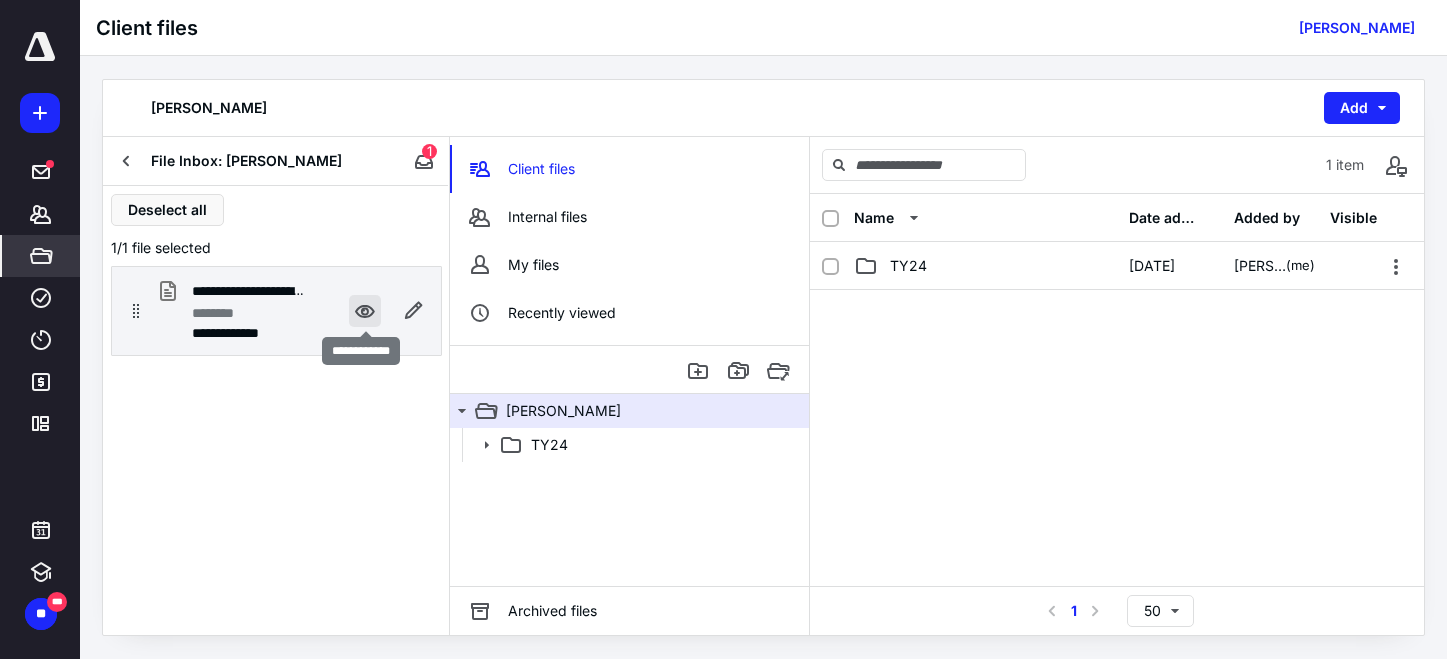 click at bounding box center [365, 311] 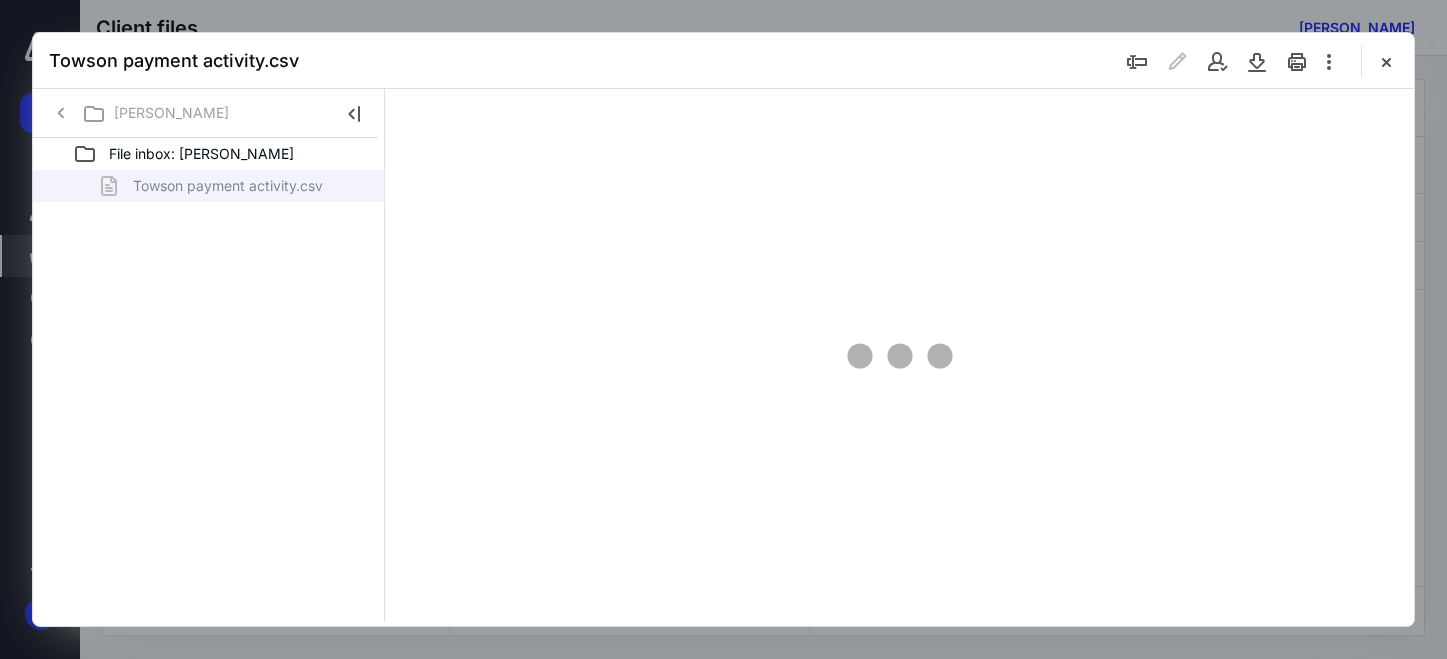 scroll, scrollTop: 0, scrollLeft: 0, axis: both 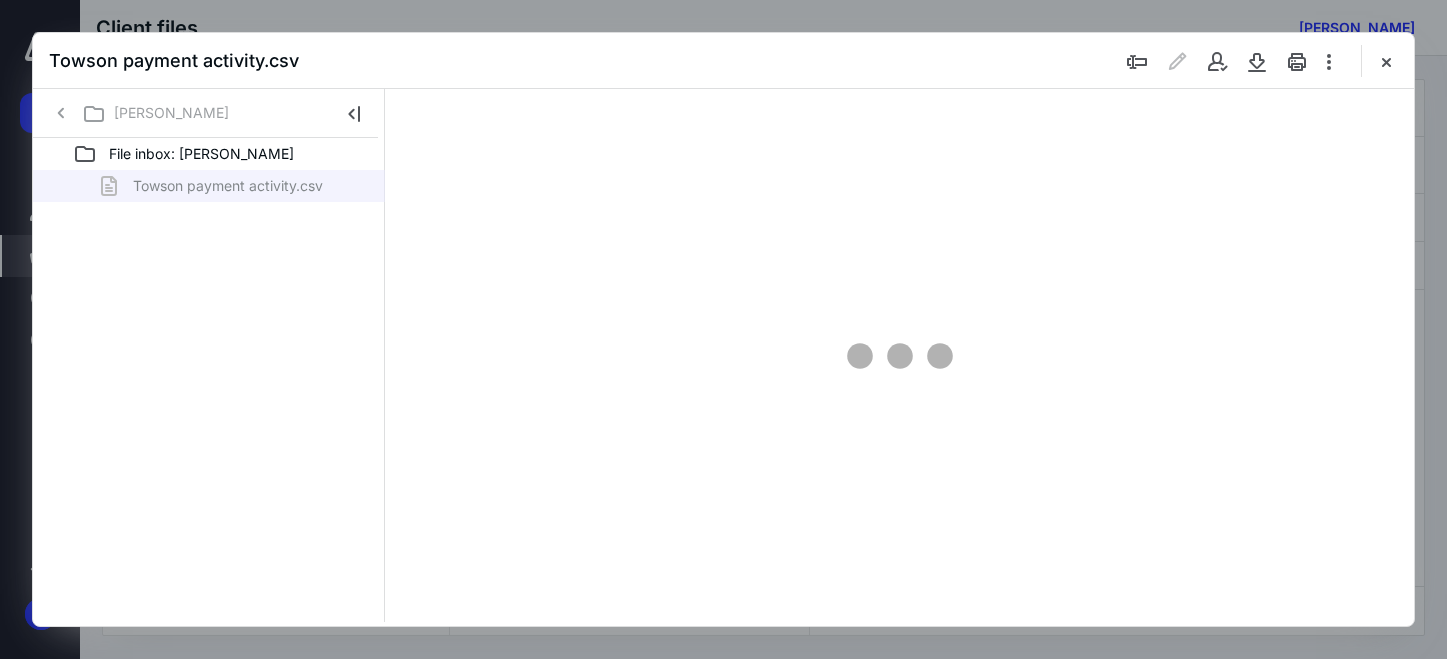 type on "163" 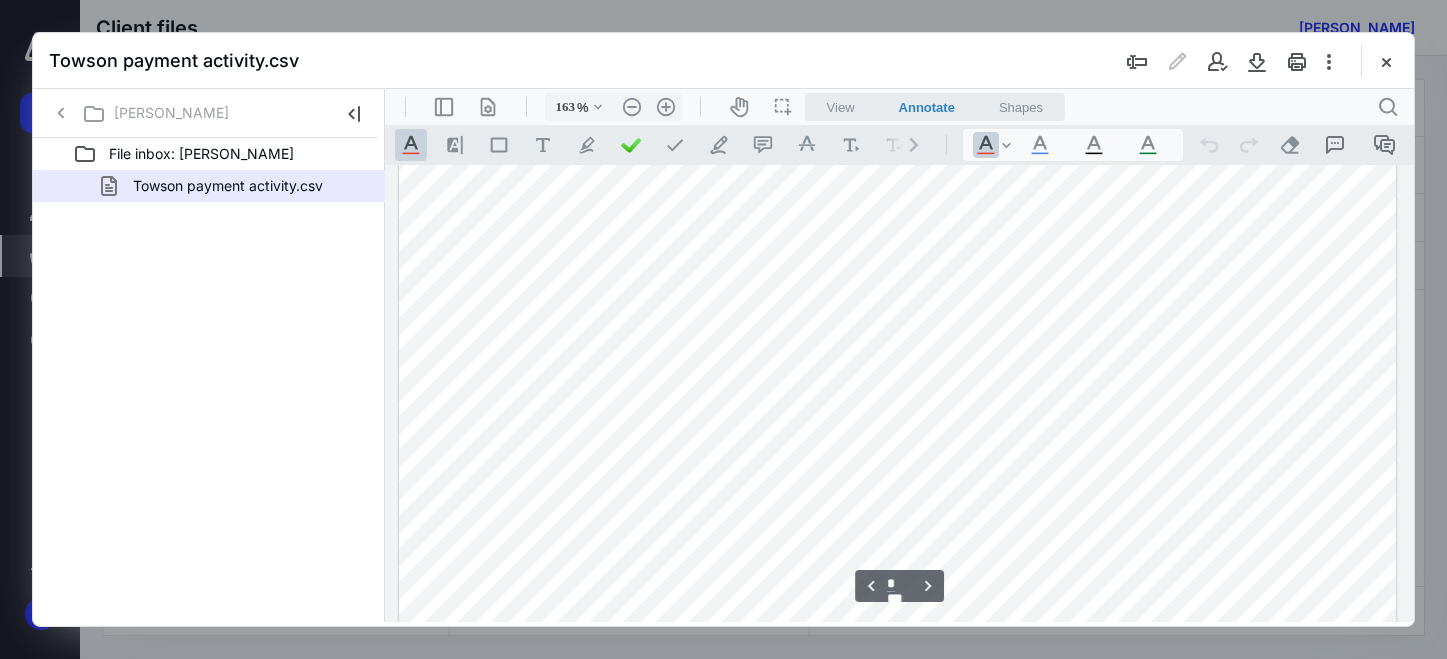 scroll, scrollTop: 2000, scrollLeft: 0, axis: vertical 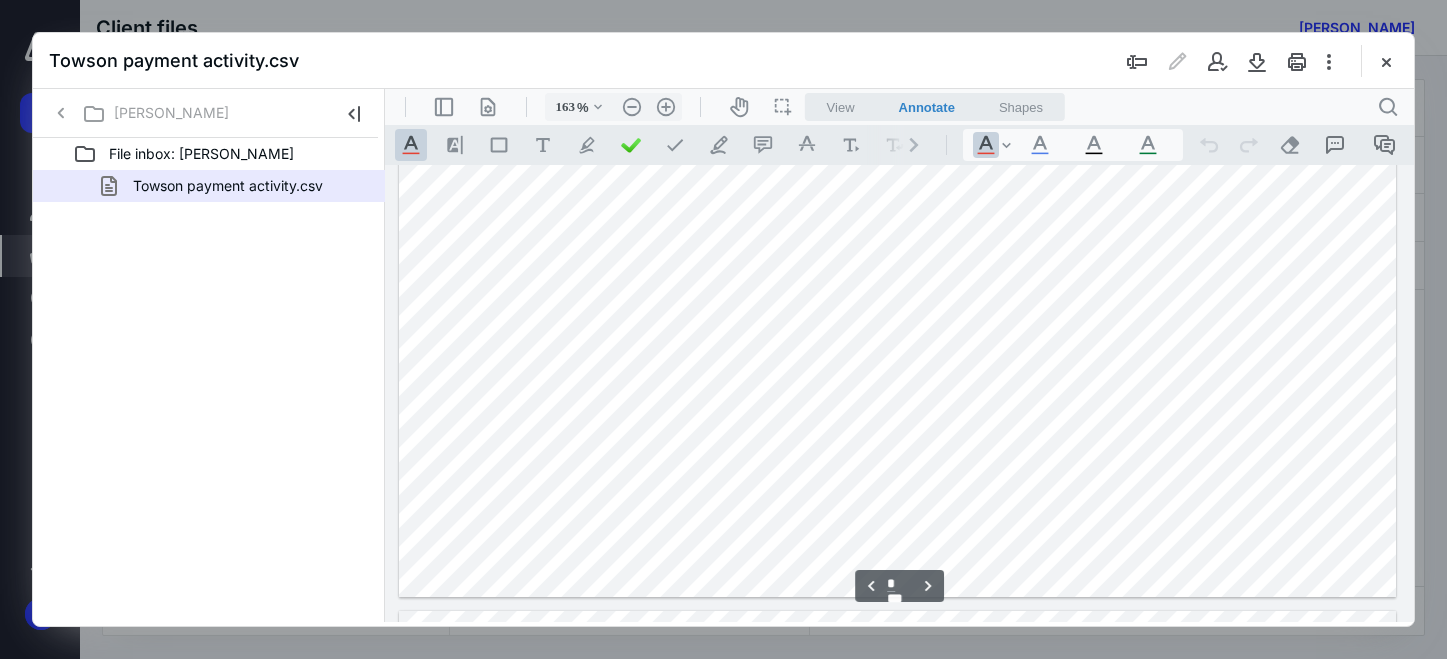 type on "*" 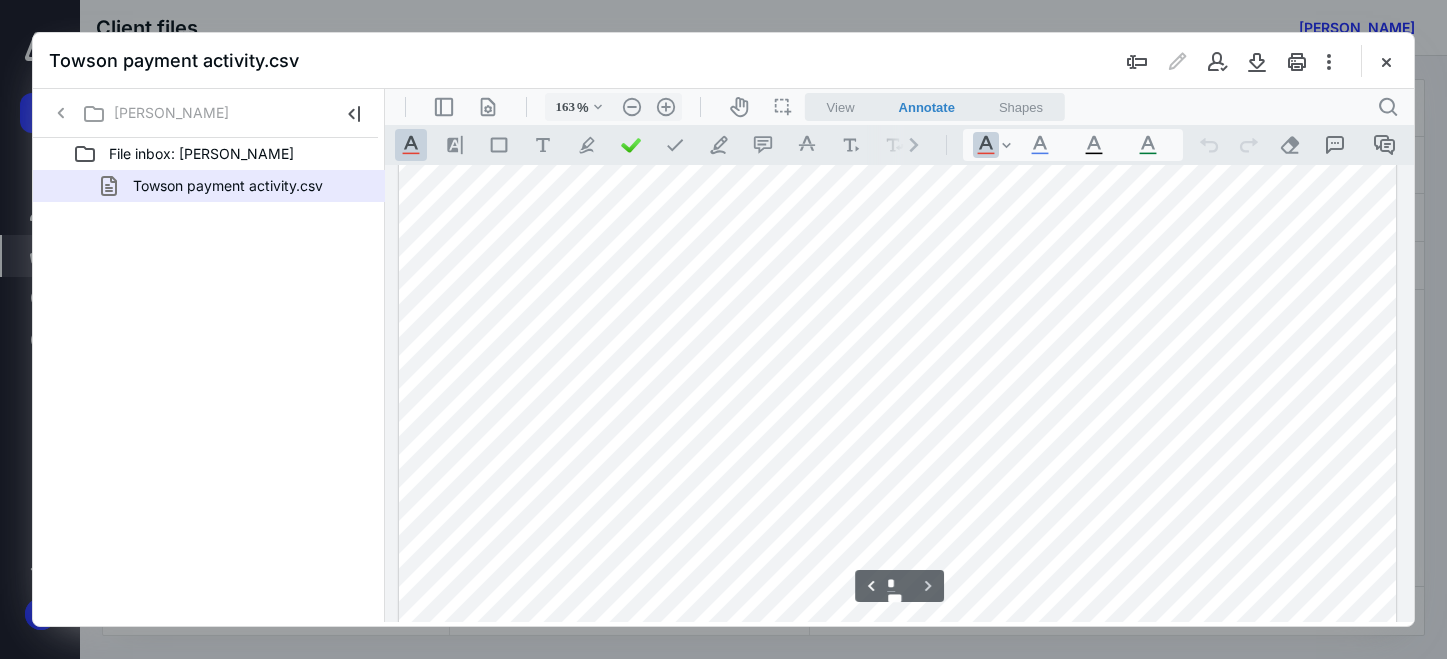 scroll, scrollTop: 4059, scrollLeft: 0, axis: vertical 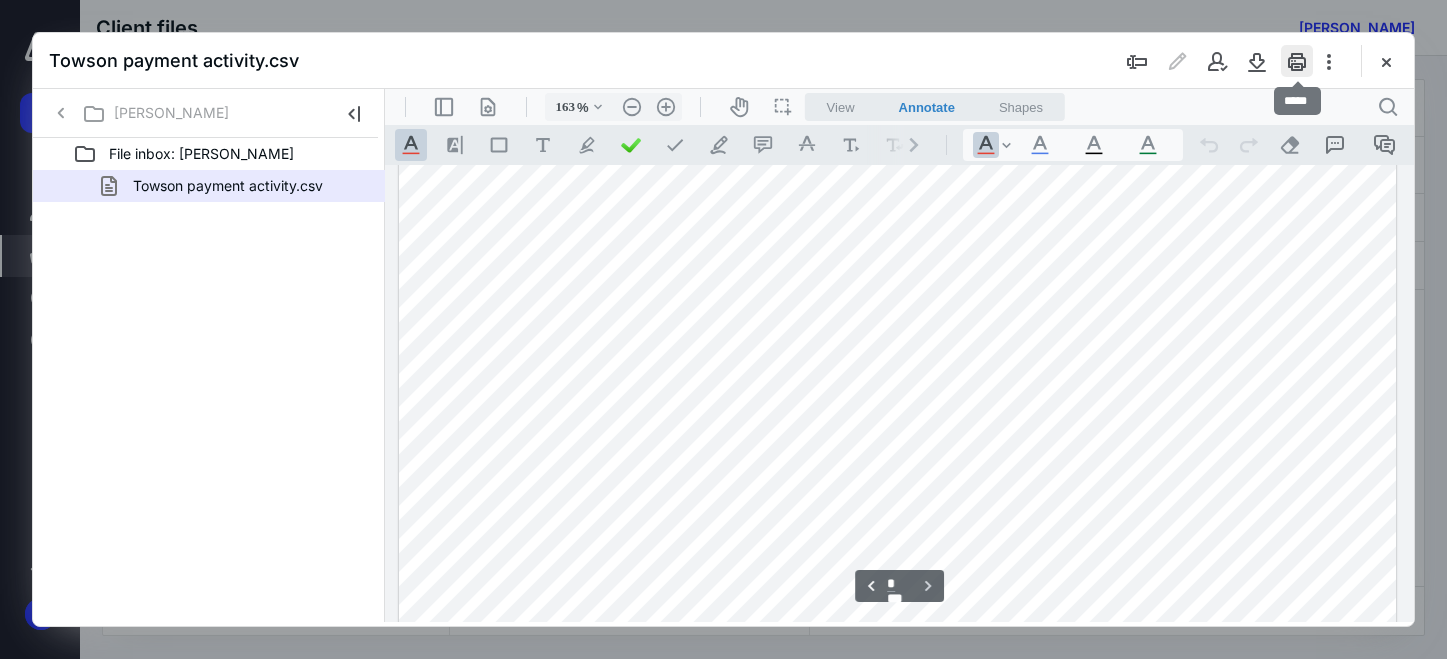 click at bounding box center (1297, 61) 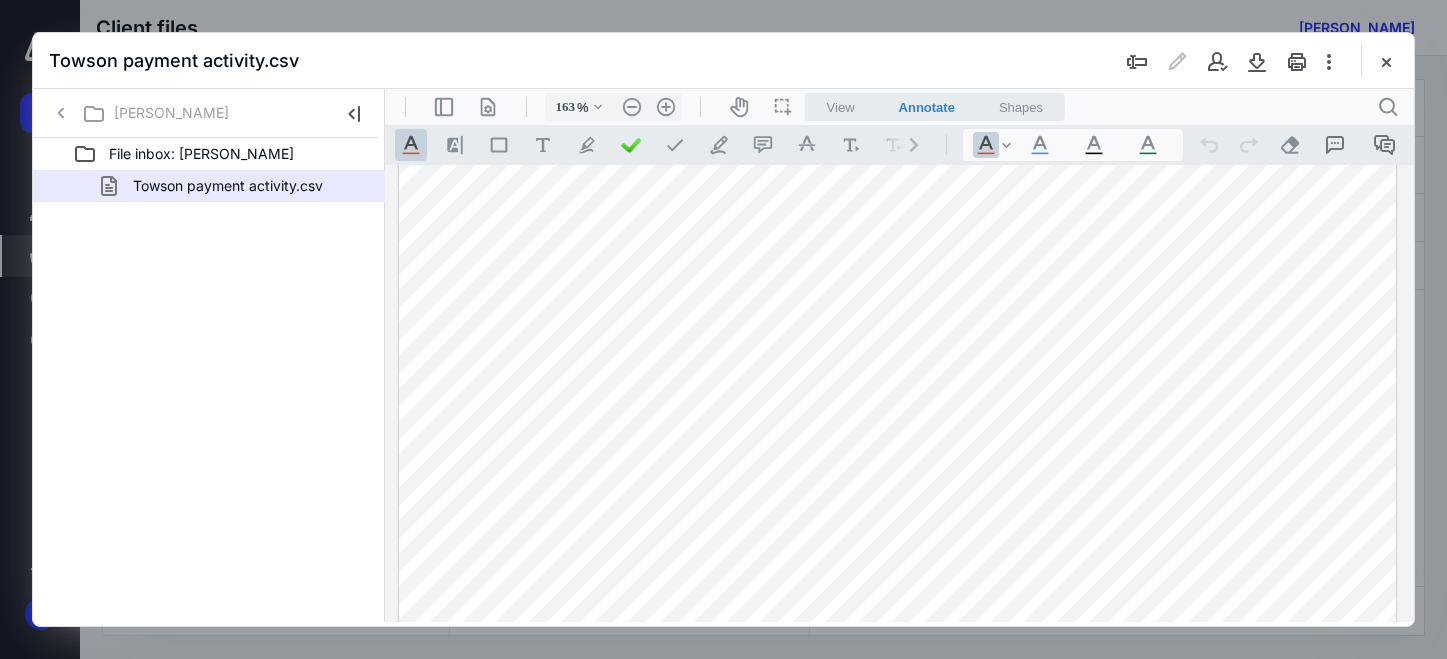 click at bounding box center [897, 670] 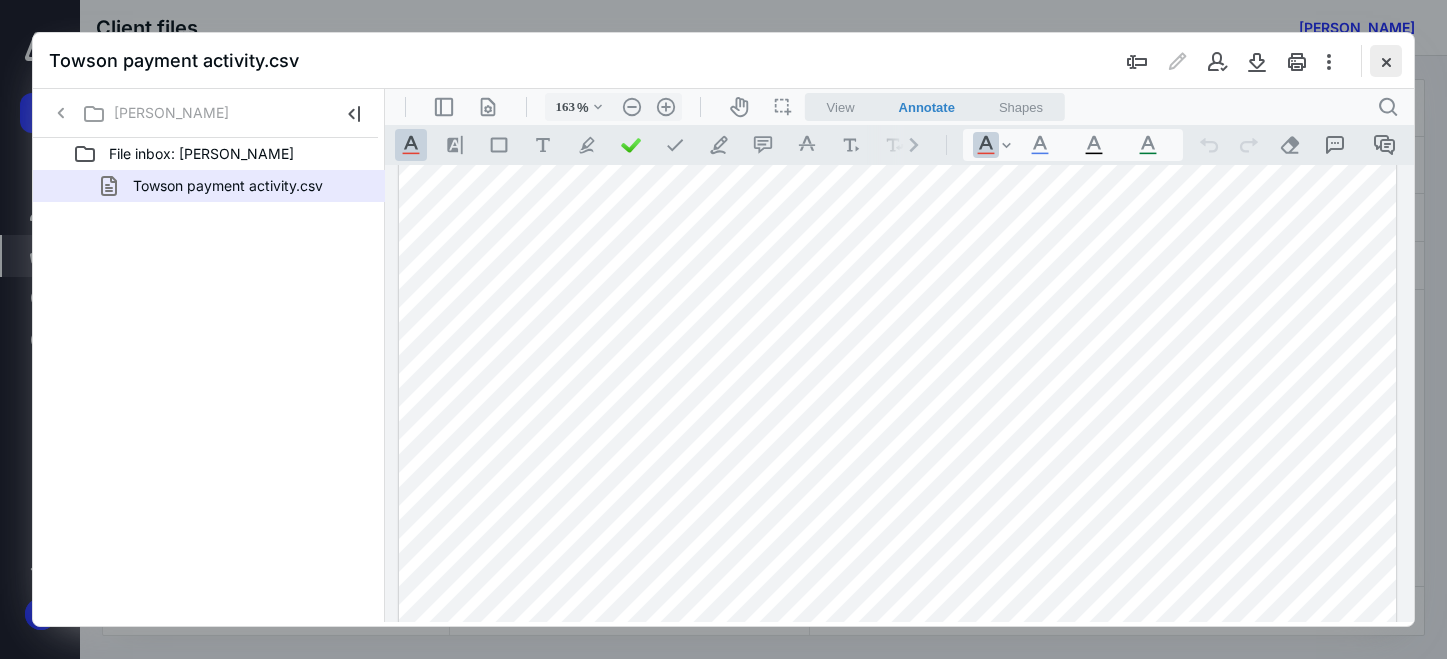 click at bounding box center (1386, 61) 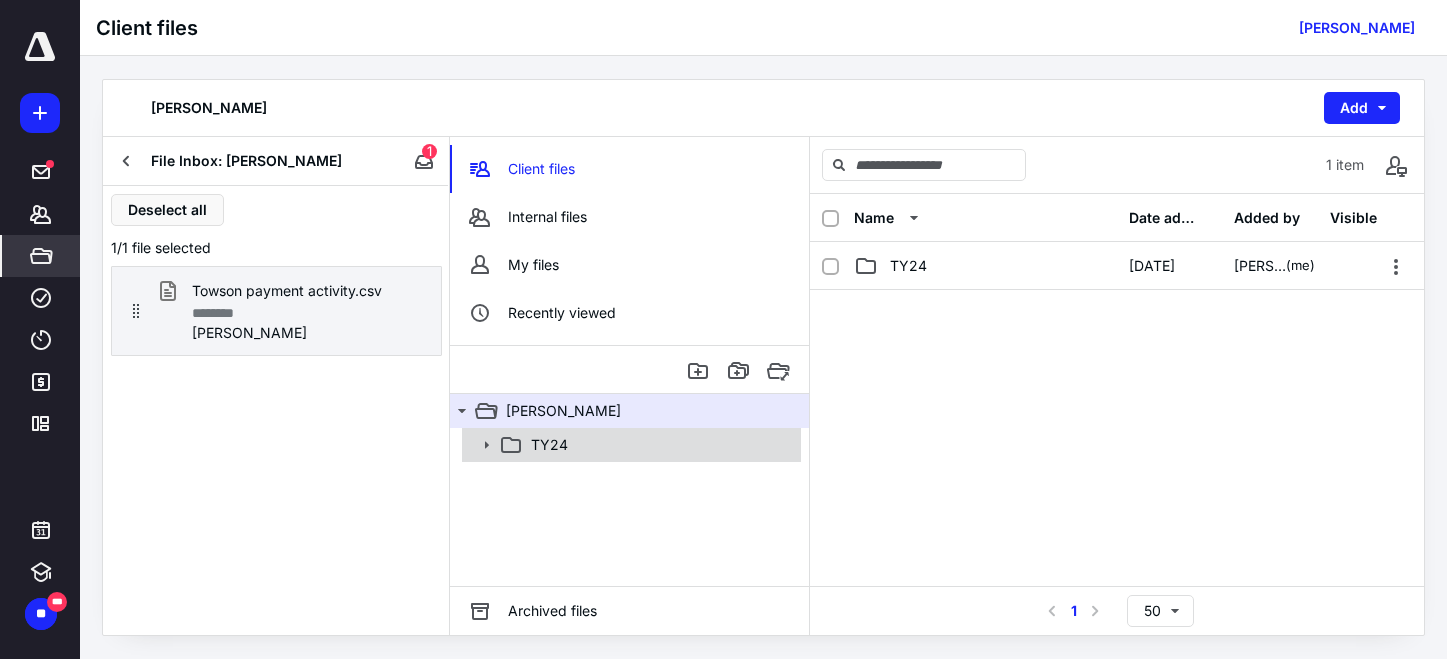 click on "TY24" at bounding box center [549, 445] 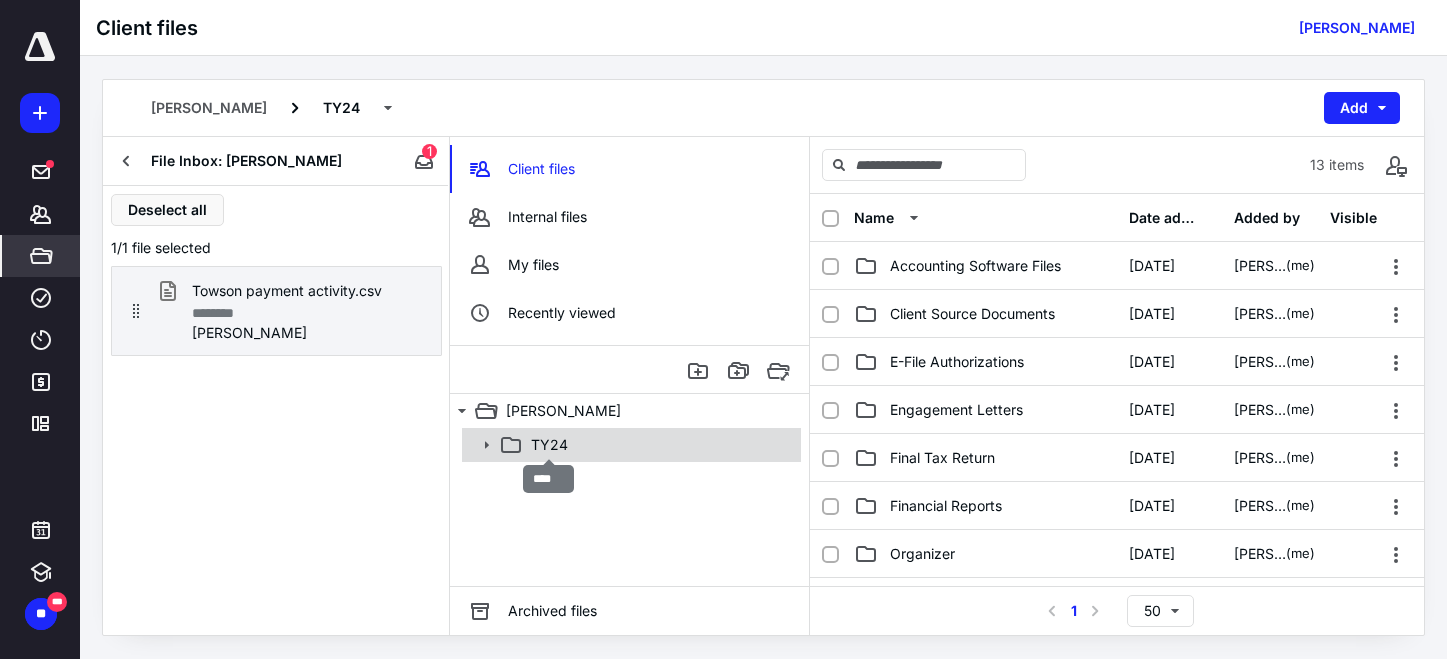 click on "TY24" at bounding box center (549, 445) 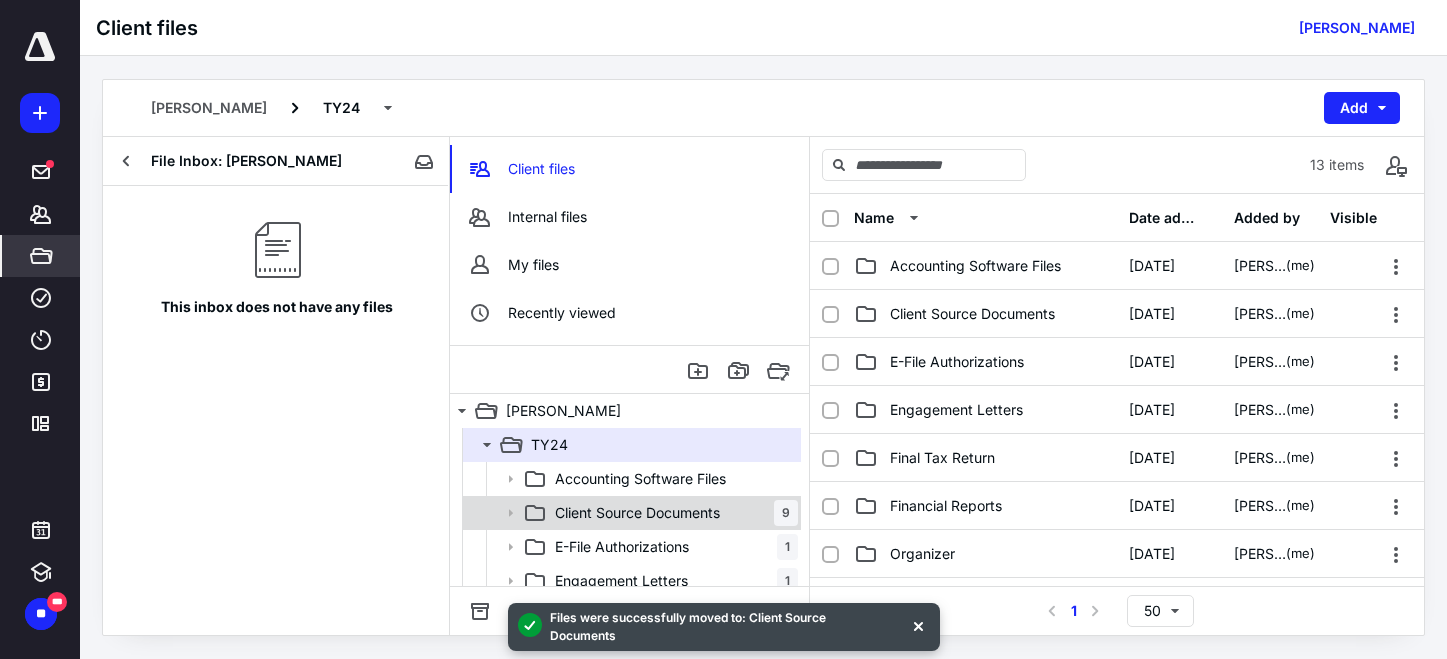 click on "Client Source Documents" at bounding box center [637, 513] 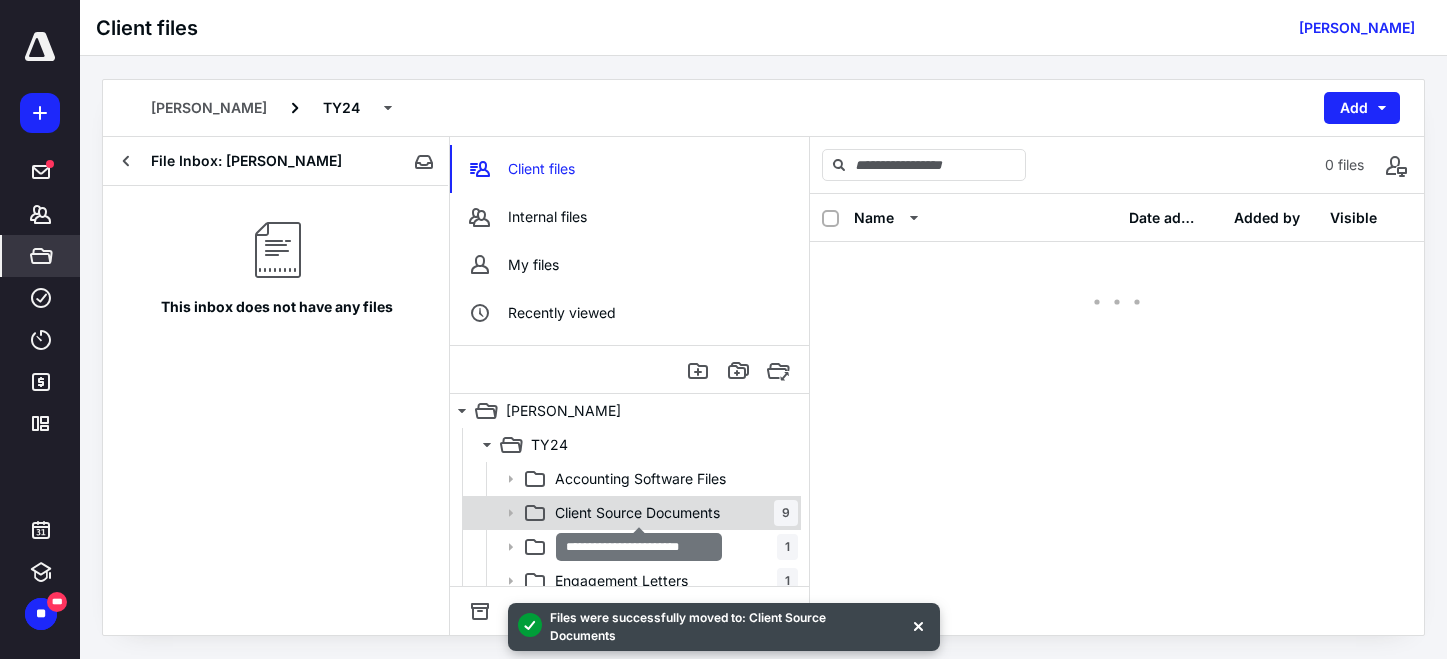 click on "Client Source Documents" at bounding box center (637, 513) 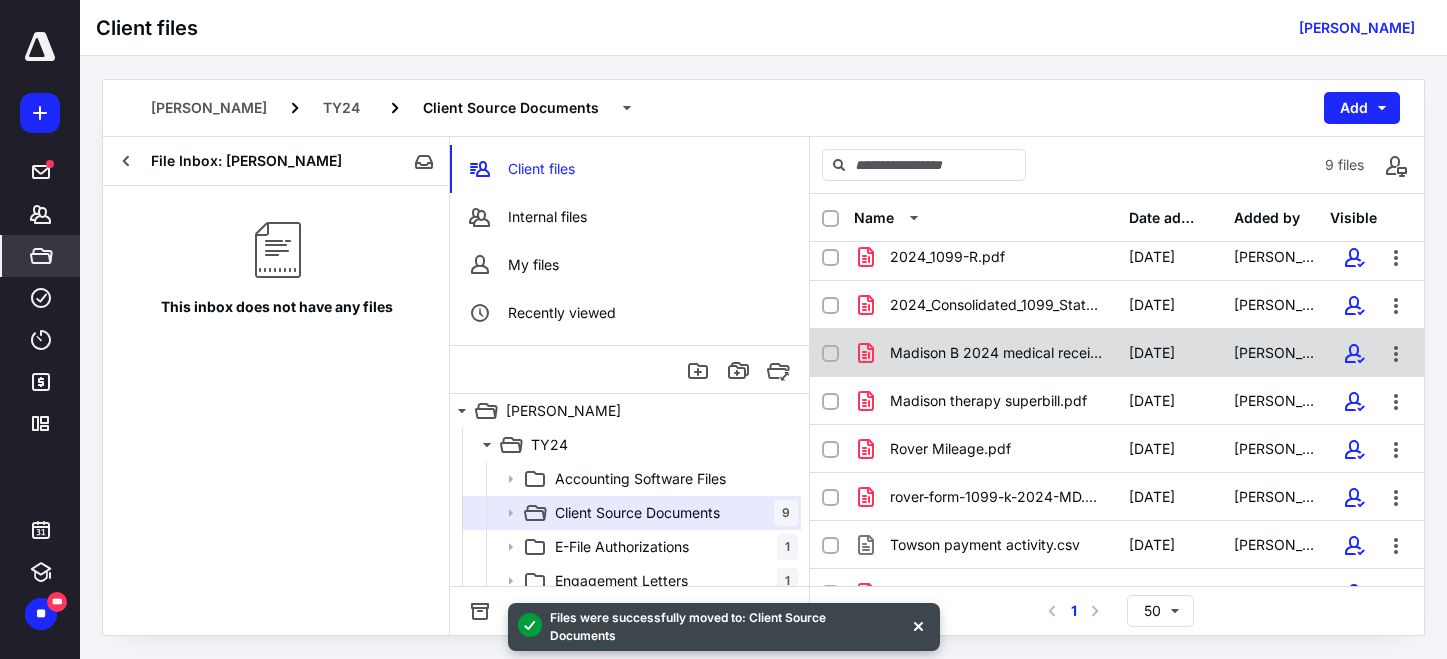 scroll, scrollTop: 88, scrollLeft: 0, axis: vertical 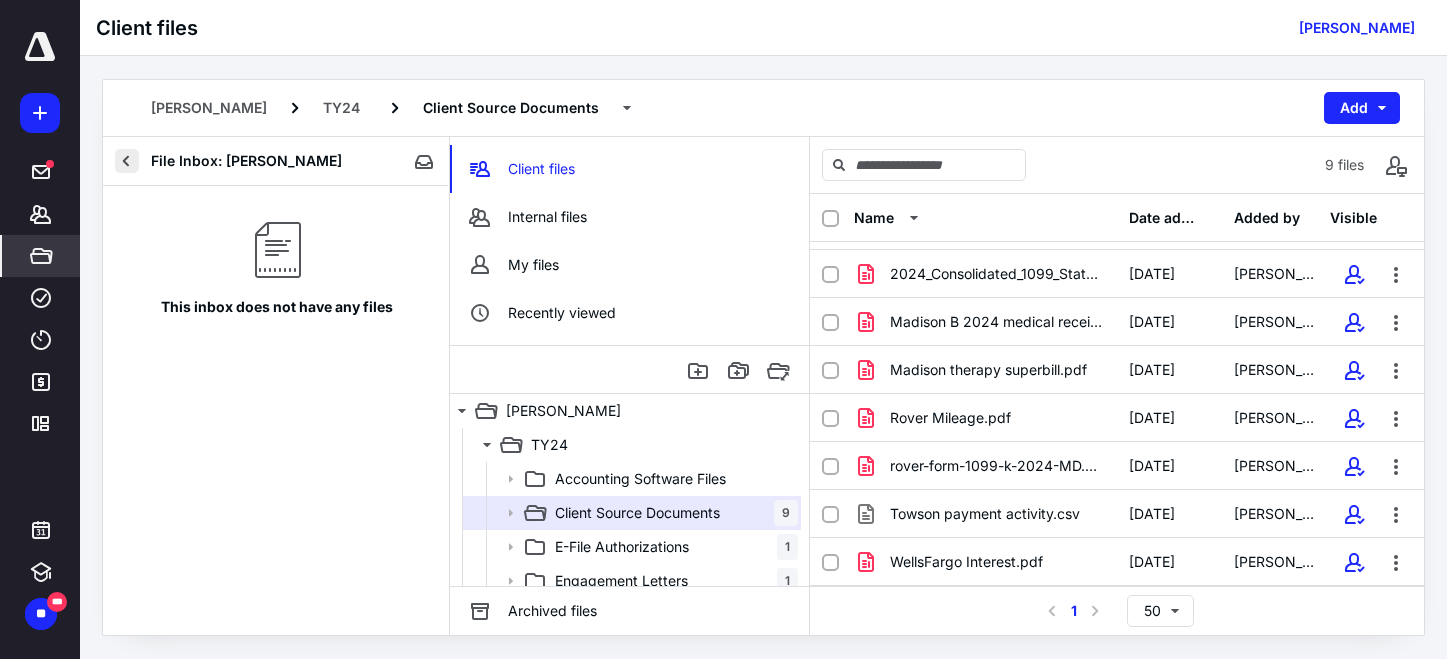 click at bounding box center (127, 161) 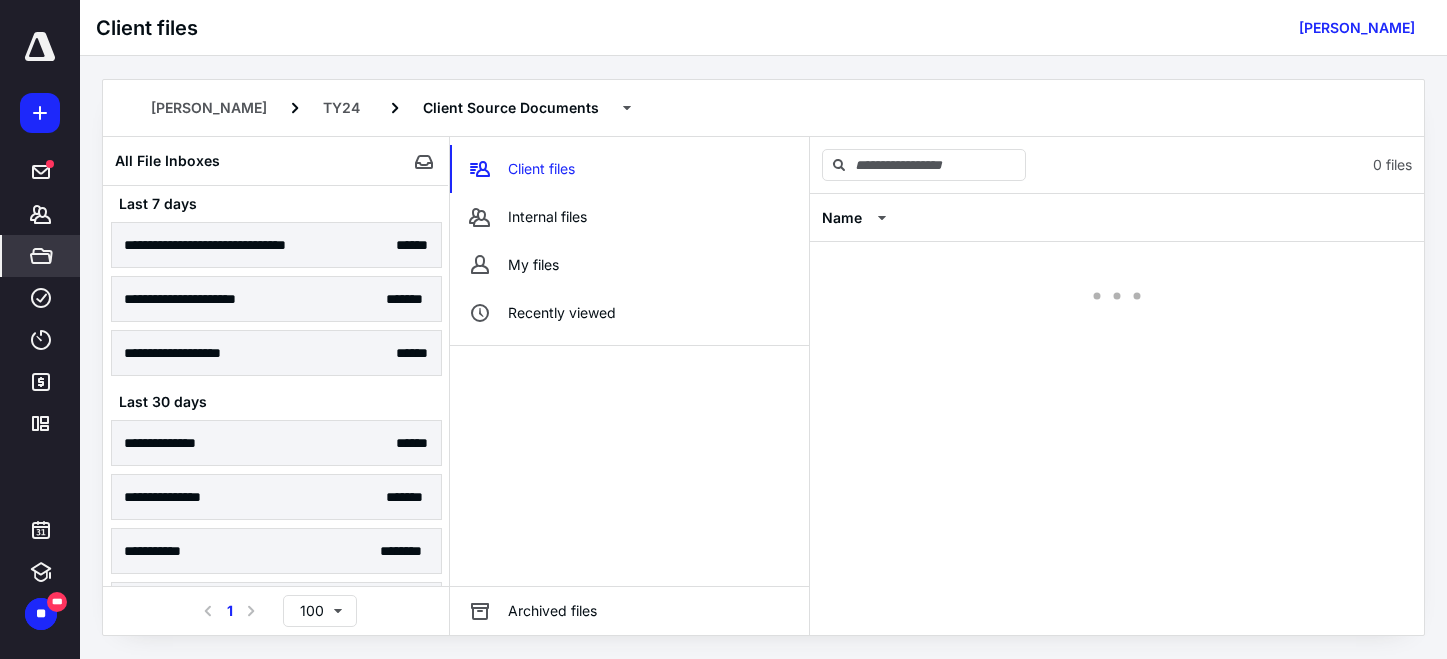 scroll, scrollTop: 0, scrollLeft: 0, axis: both 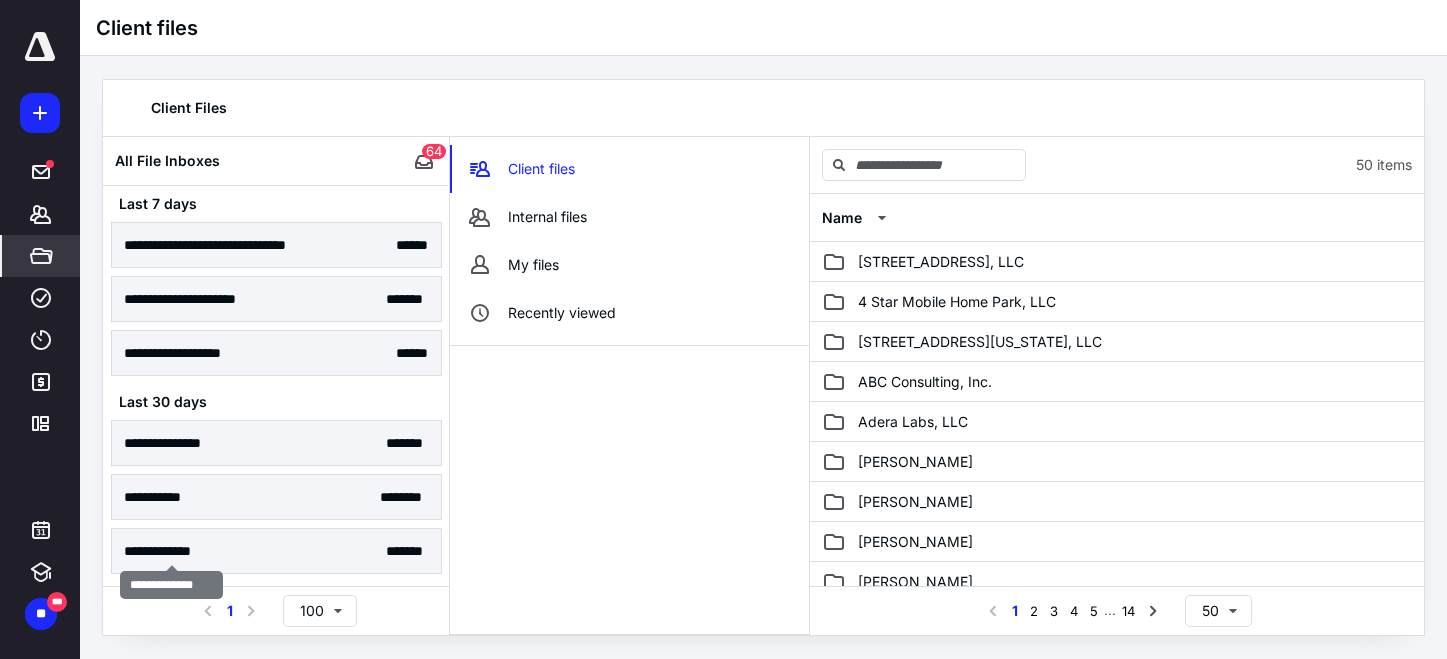 click on "**********" at bounding box center (276, 551) 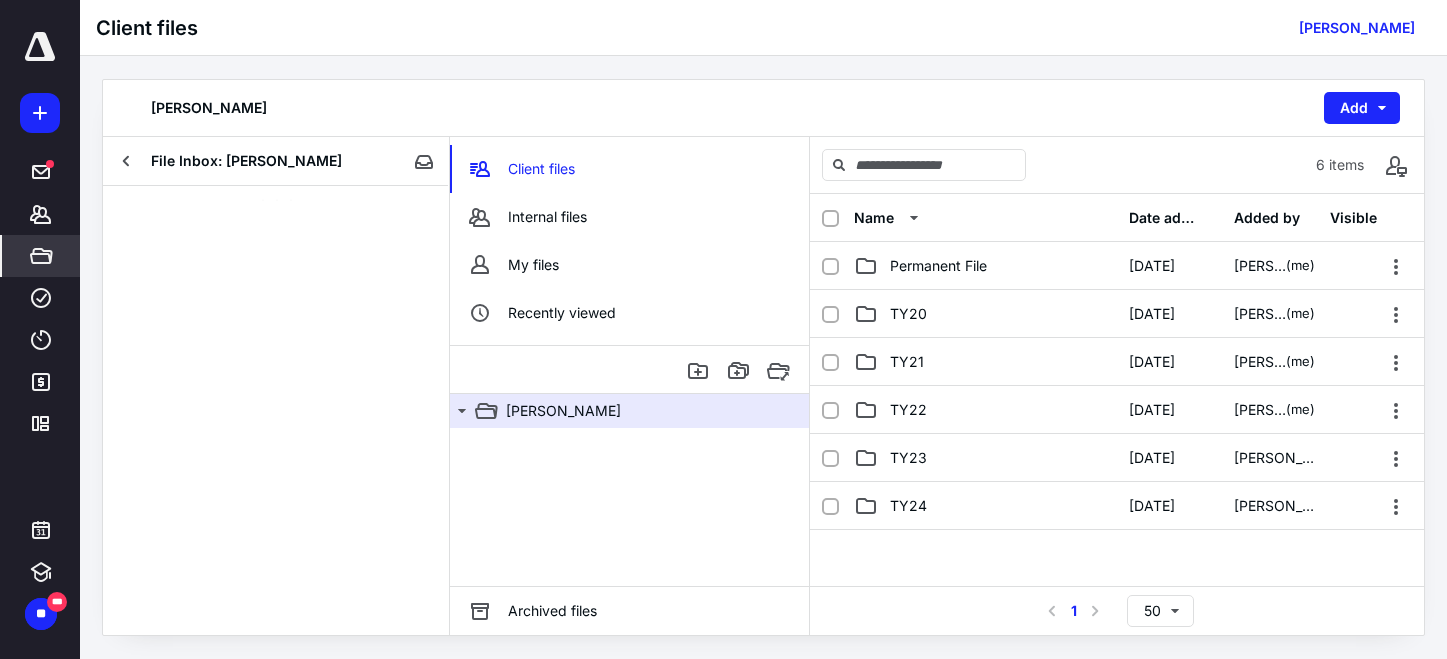 click at bounding box center [276, 410] 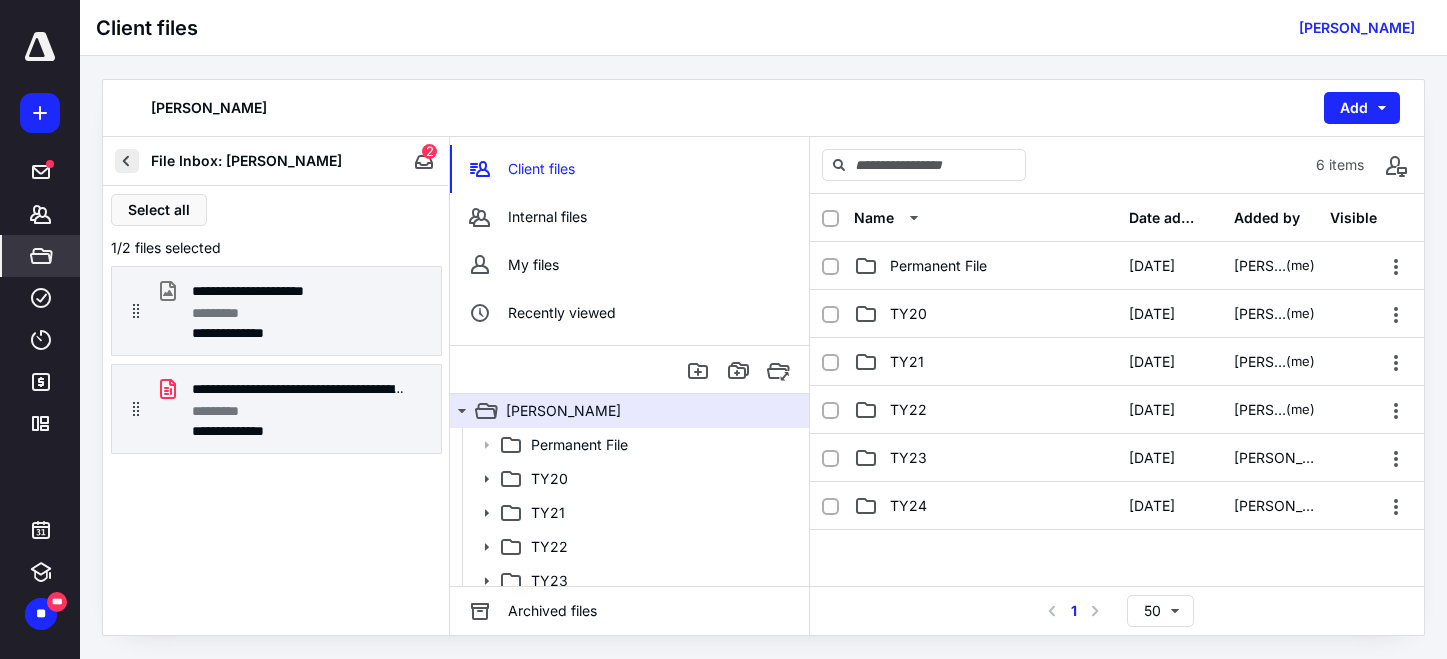 drag, startPoint x: 121, startPoint y: 154, endPoint x: 109, endPoint y: 147, distance: 13.892444 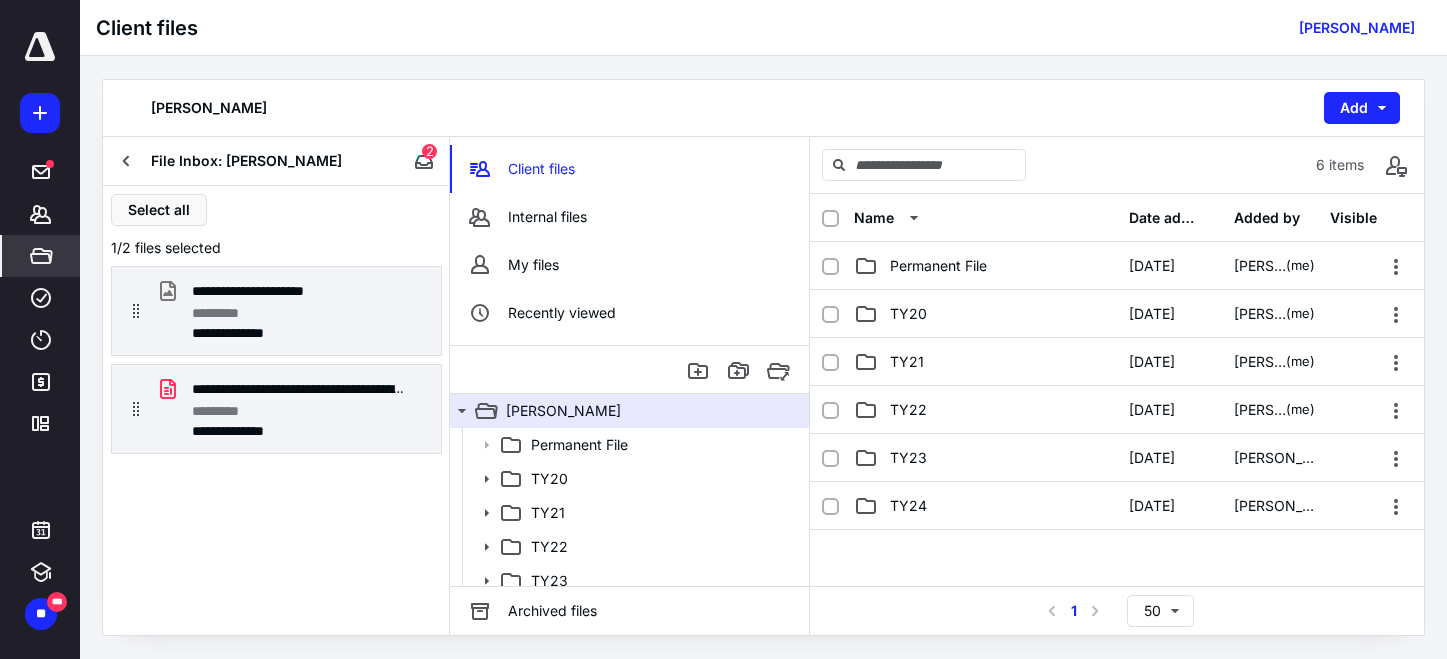 click at bounding box center (127, 161) 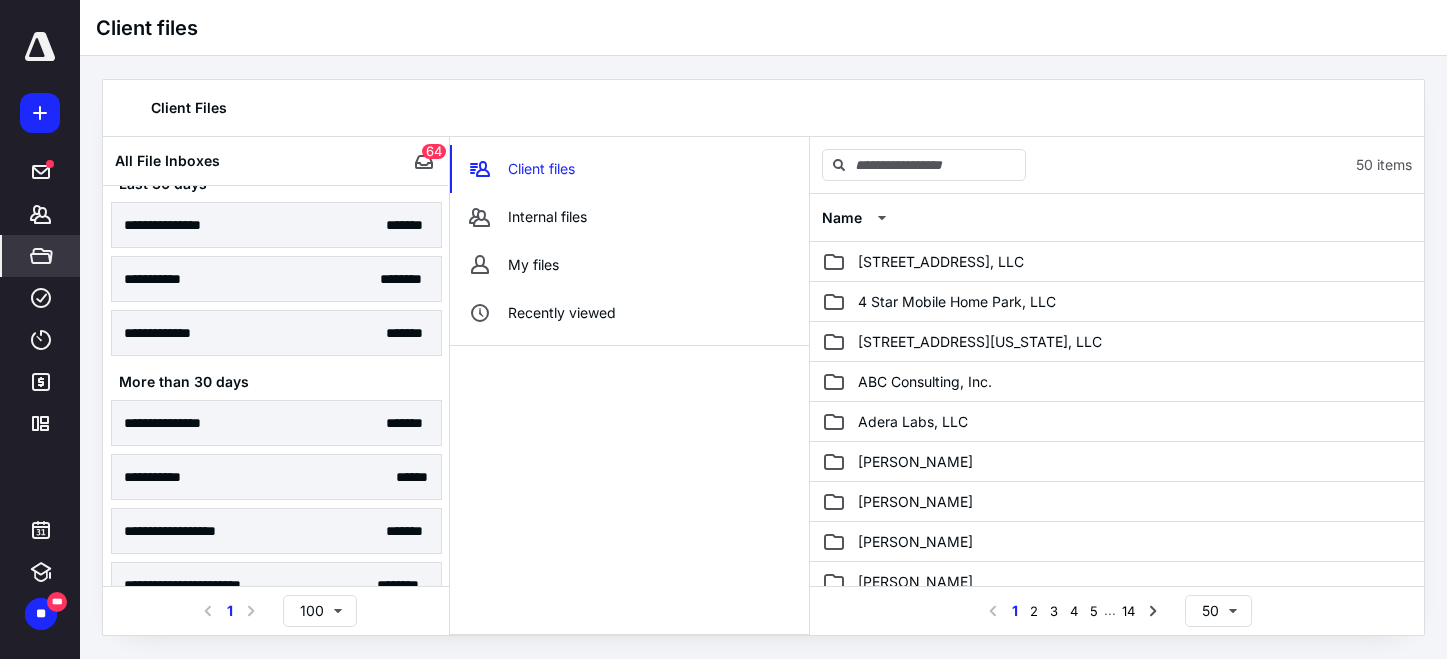 scroll, scrollTop: 240, scrollLeft: 0, axis: vertical 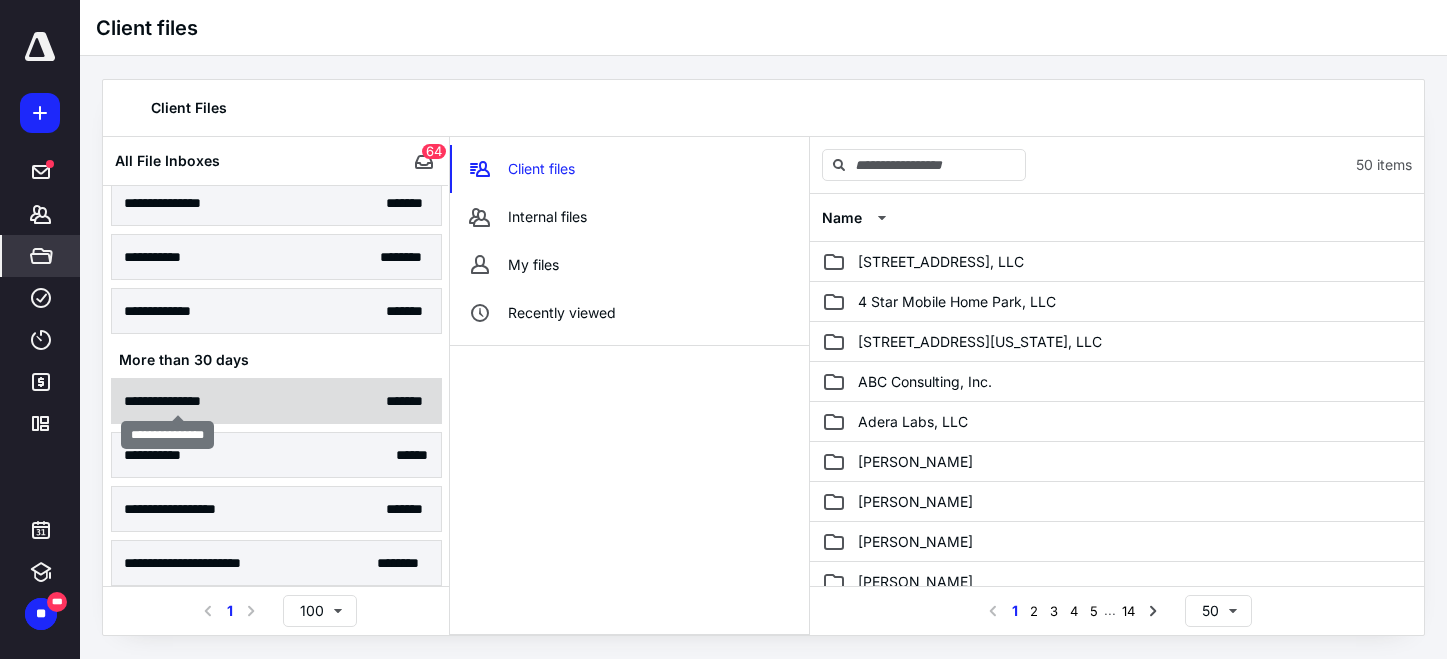 click on "**********" at bounding box center [177, 401] 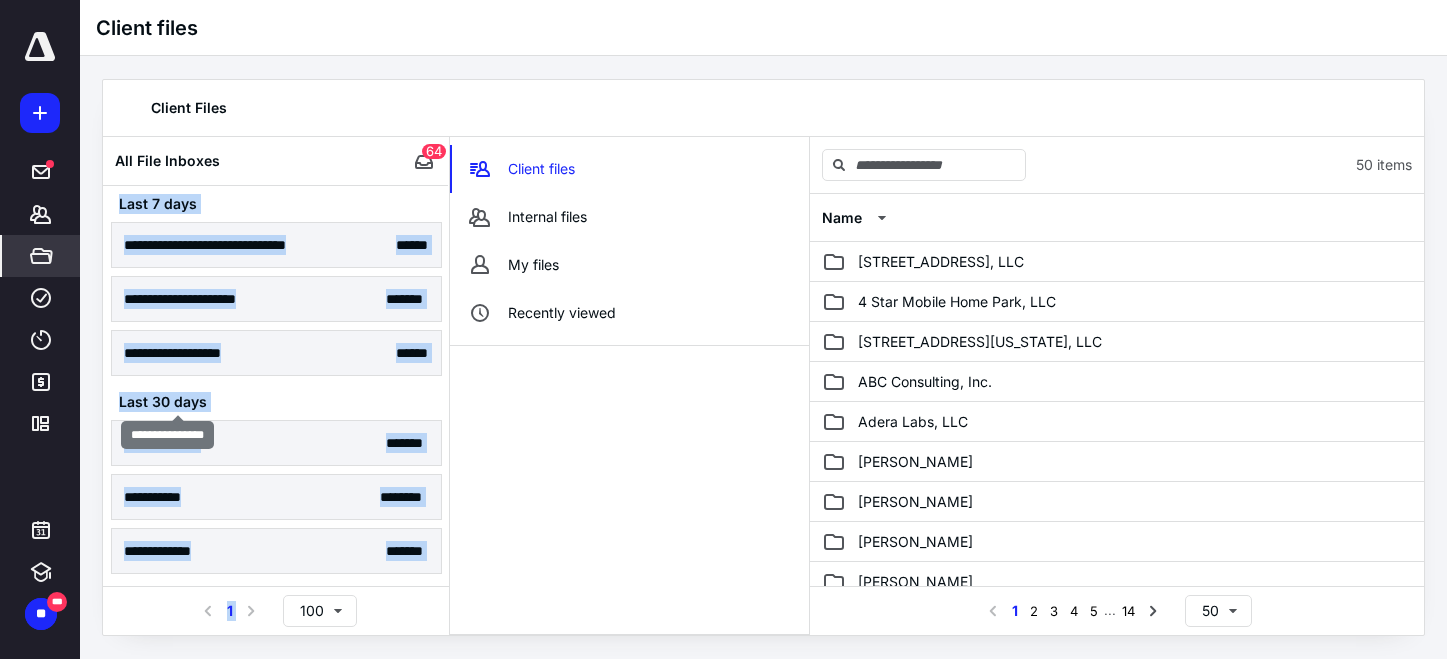 click on "**********" at bounding box center [276, 410] 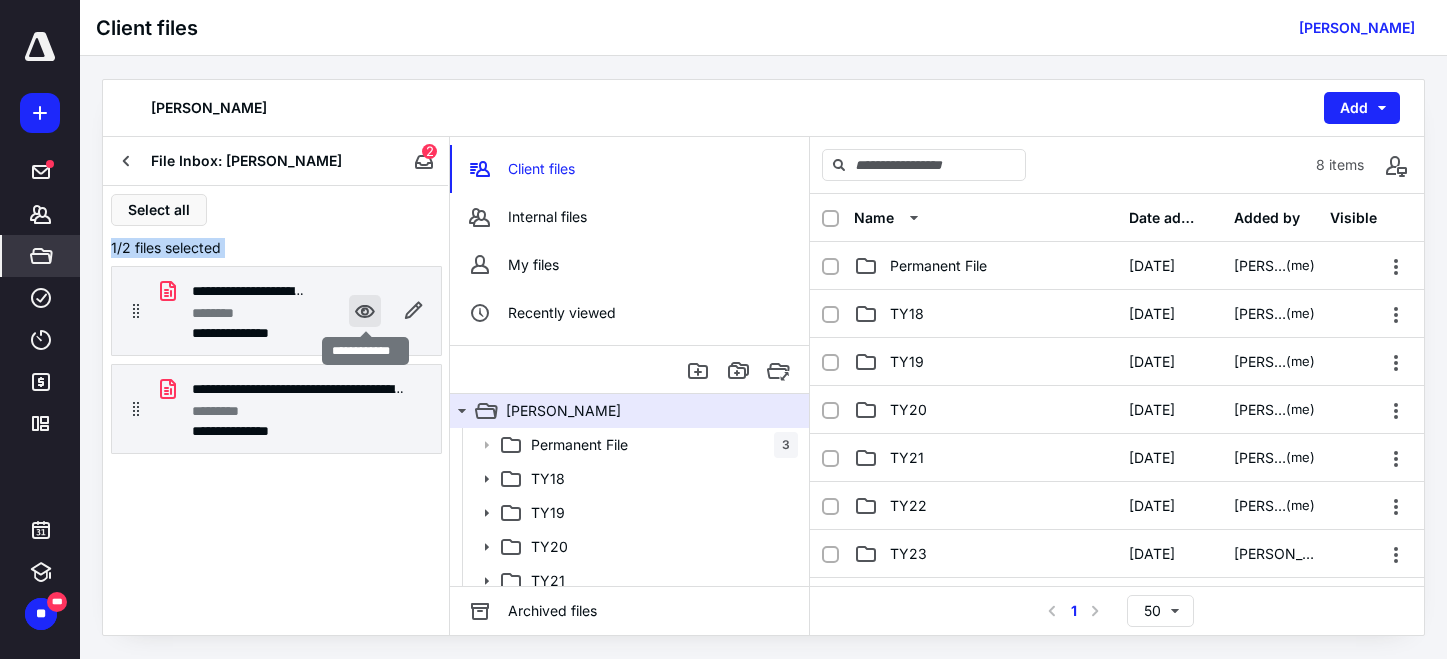 click at bounding box center (365, 311) 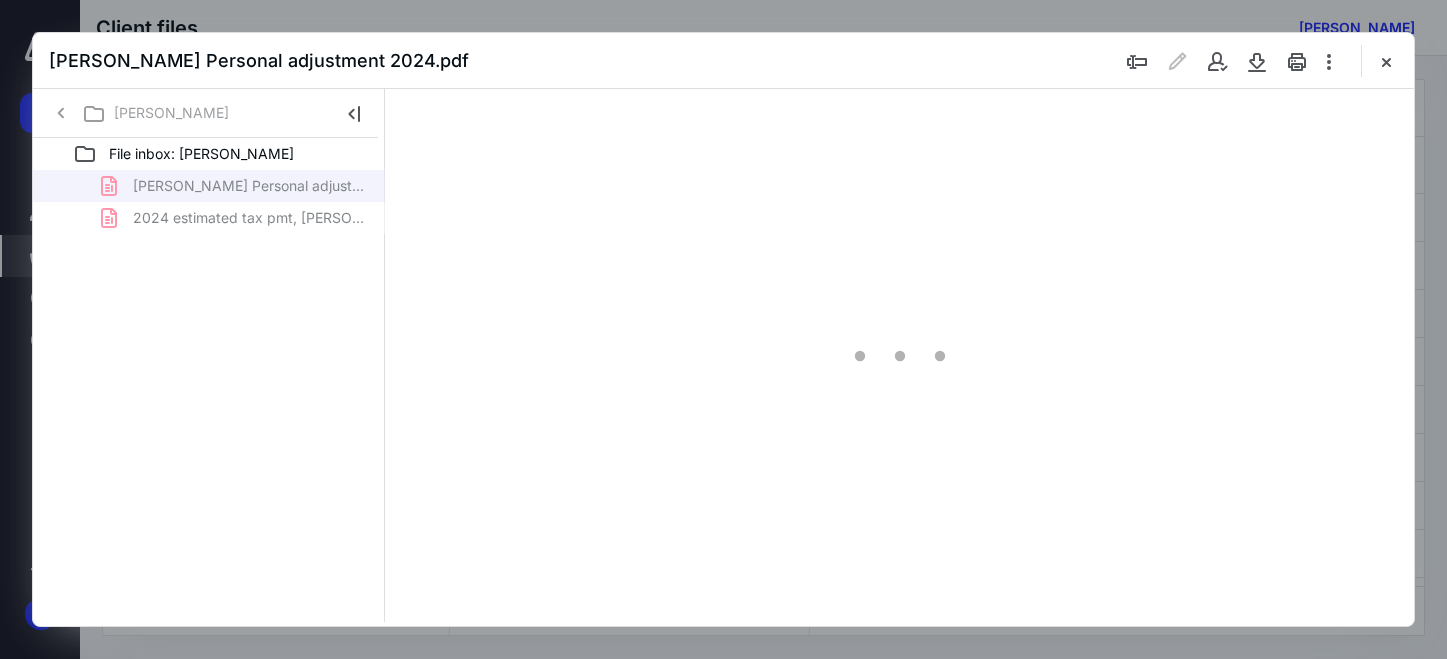 scroll, scrollTop: 0, scrollLeft: 0, axis: both 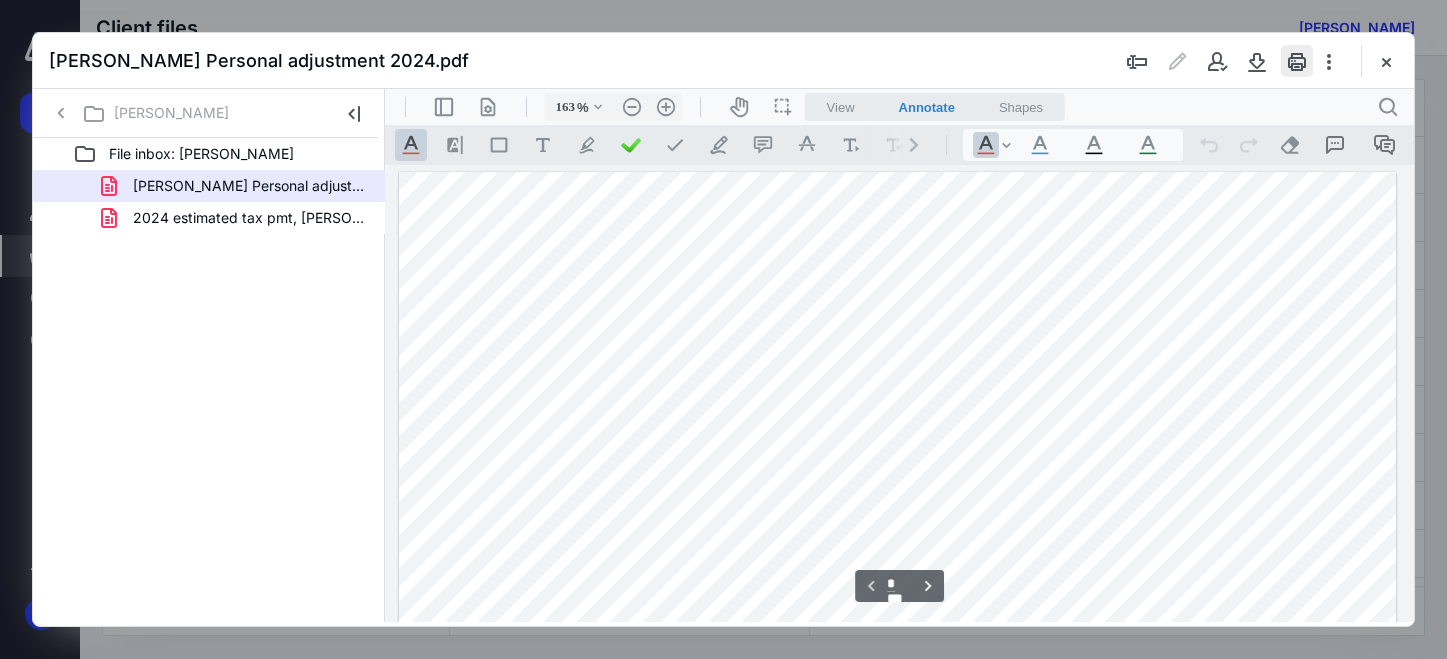 click at bounding box center (1297, 61) 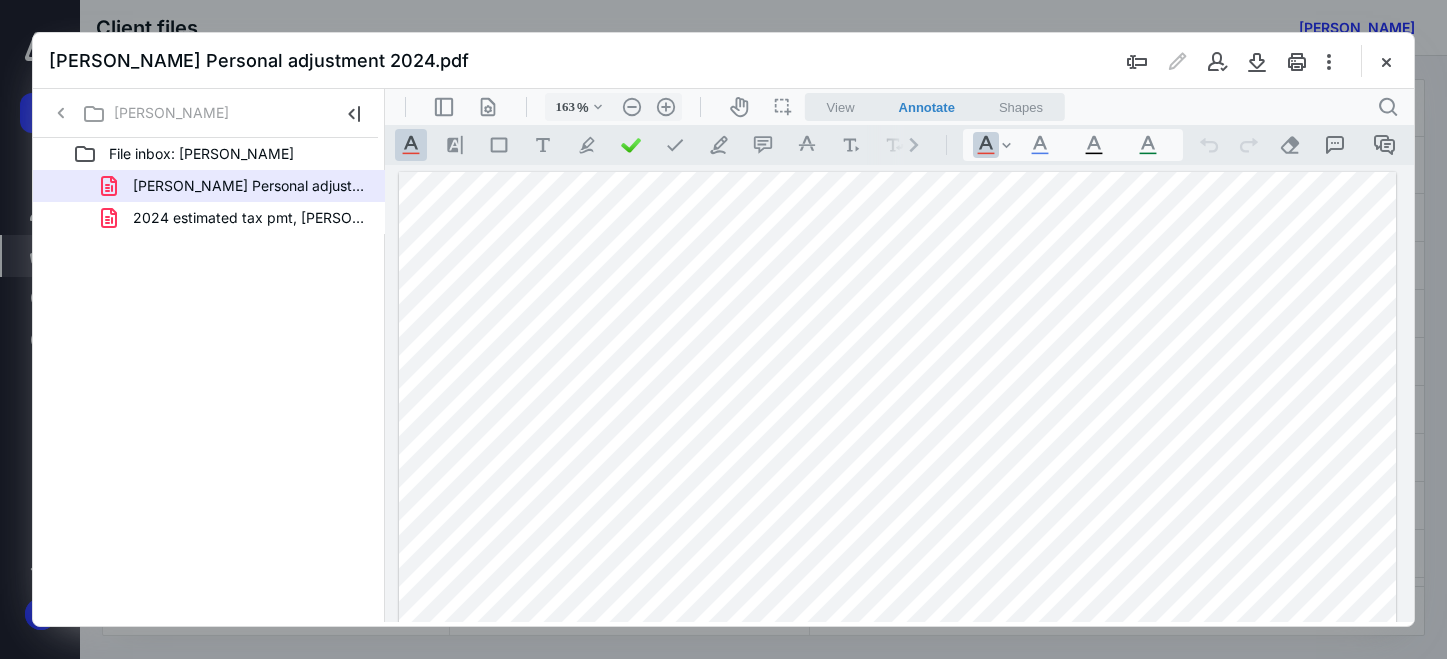 click at bounding box center (897, 817) 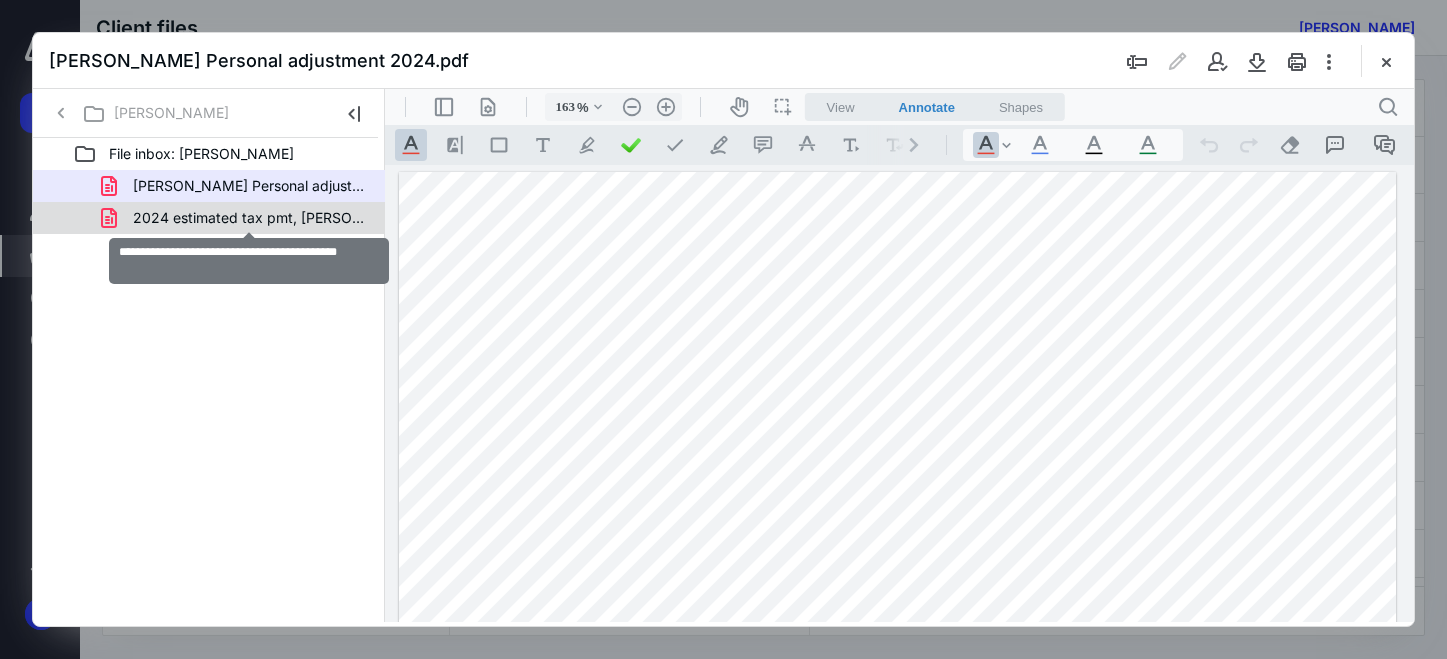 click on "2024 estimated tax pmt, [PERSON_NAME] personal.pdf" at bounding box center (249, 218) 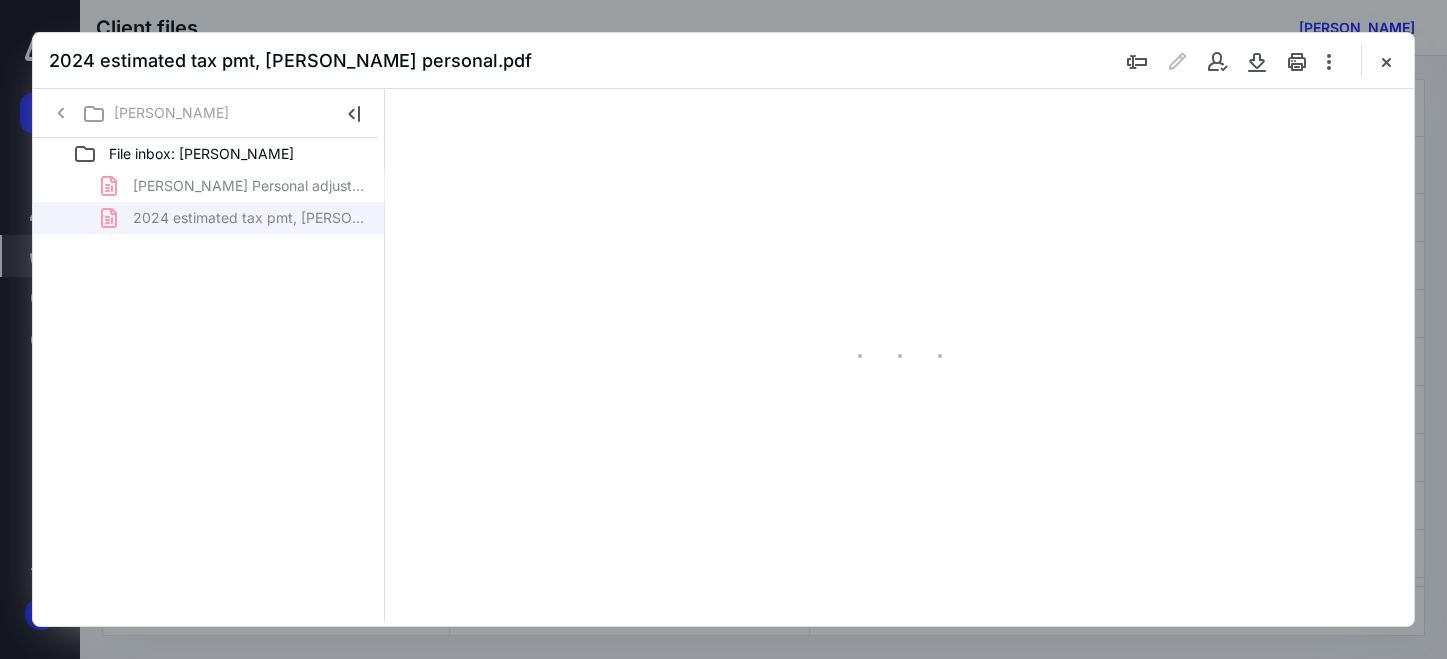 type on "165" 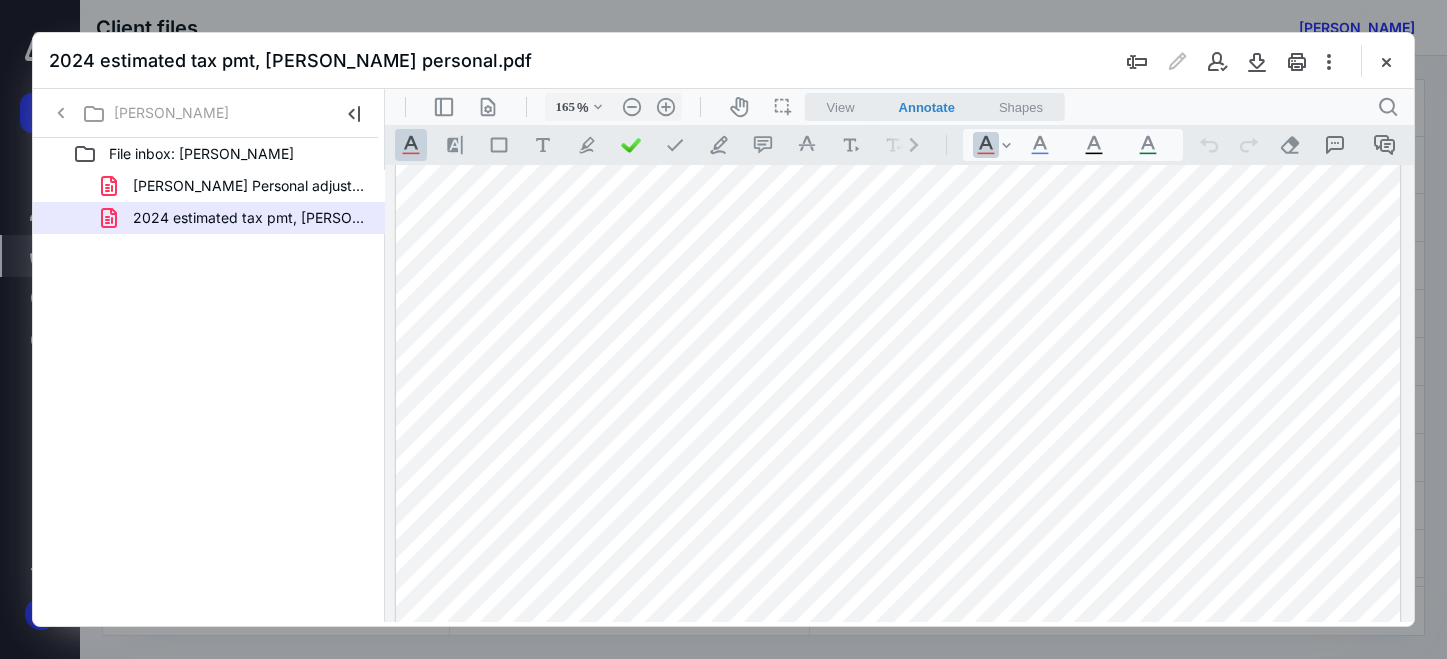 scroll, scrollTop: 0, scrollLeft: 0, axis: both 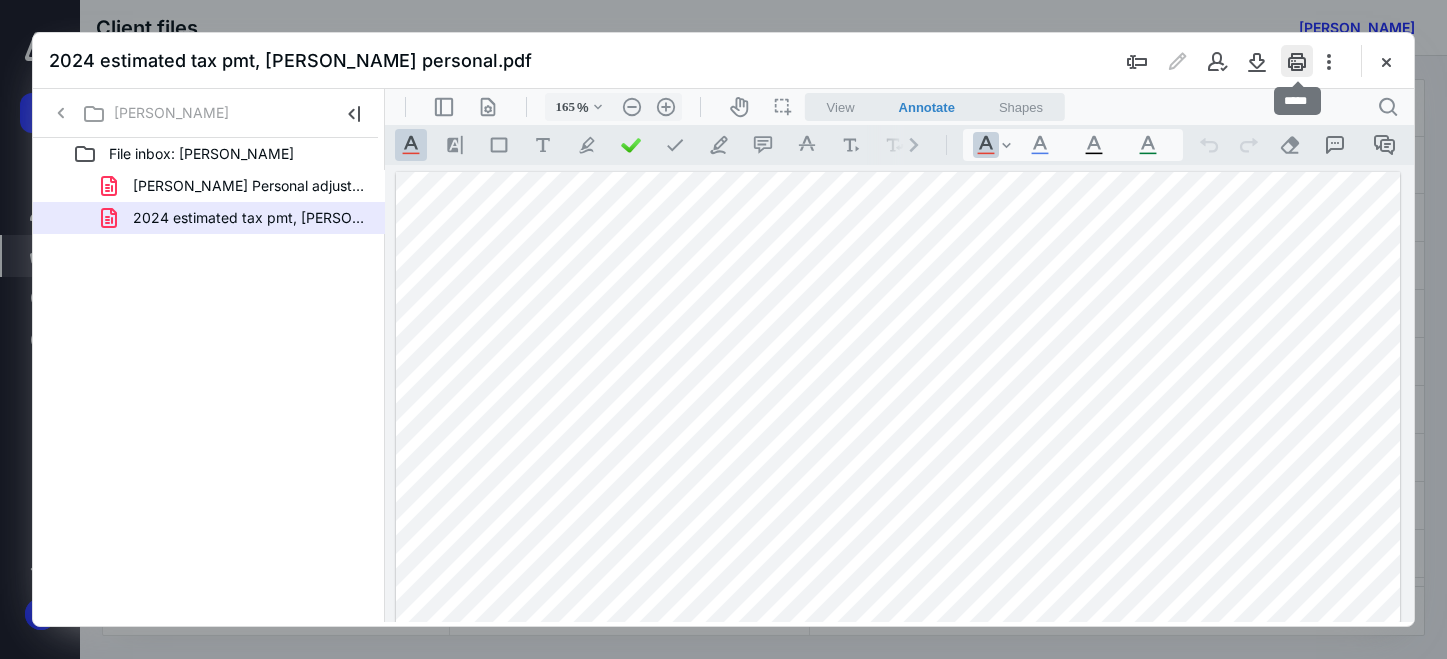 click at bounding box center (1297, 61) 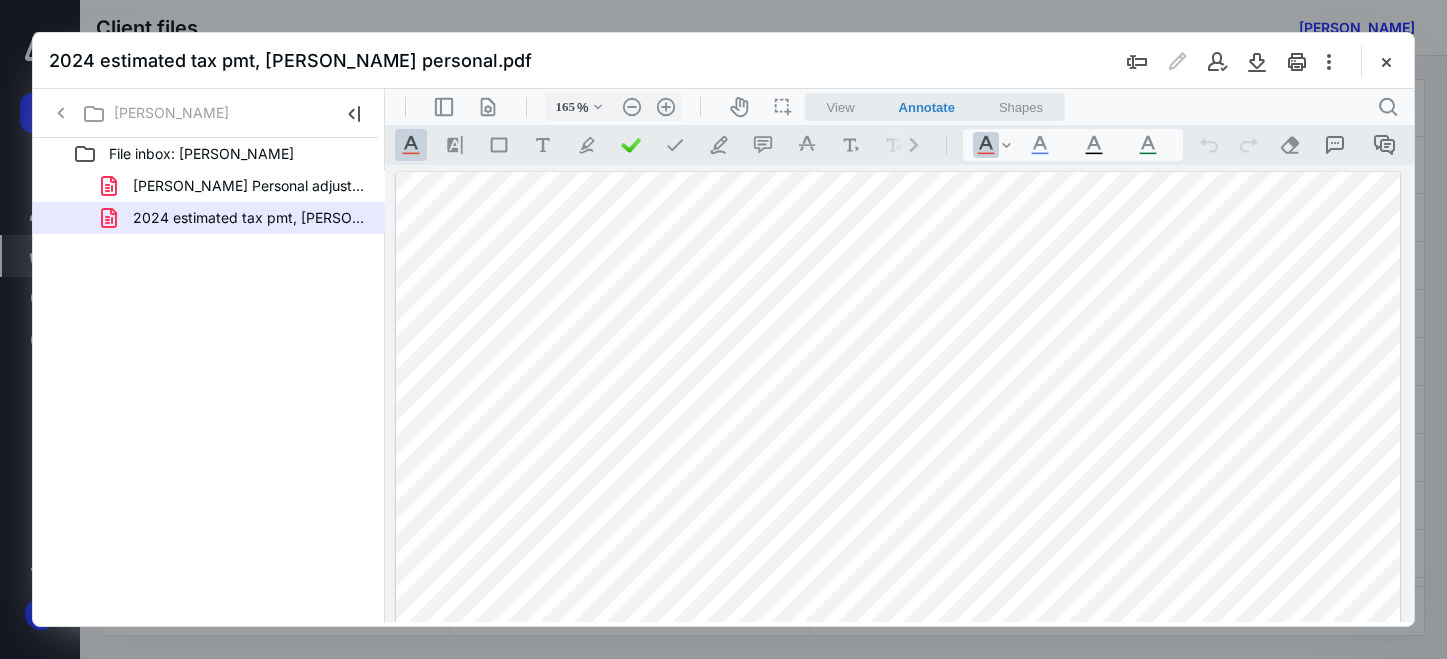 click at bounding box center [898, 822] 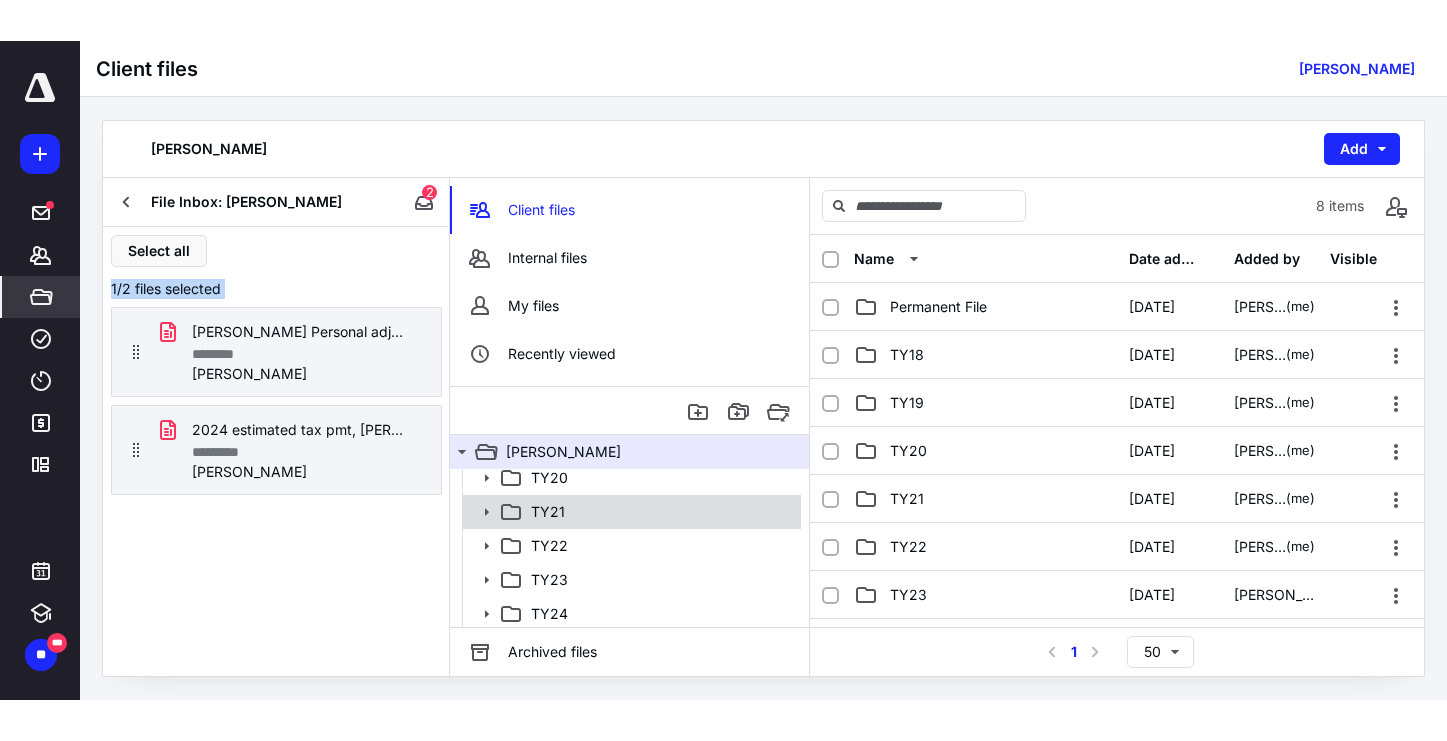 scroll, scrollTop: 114, scrollLeft: 0, axis: vertical 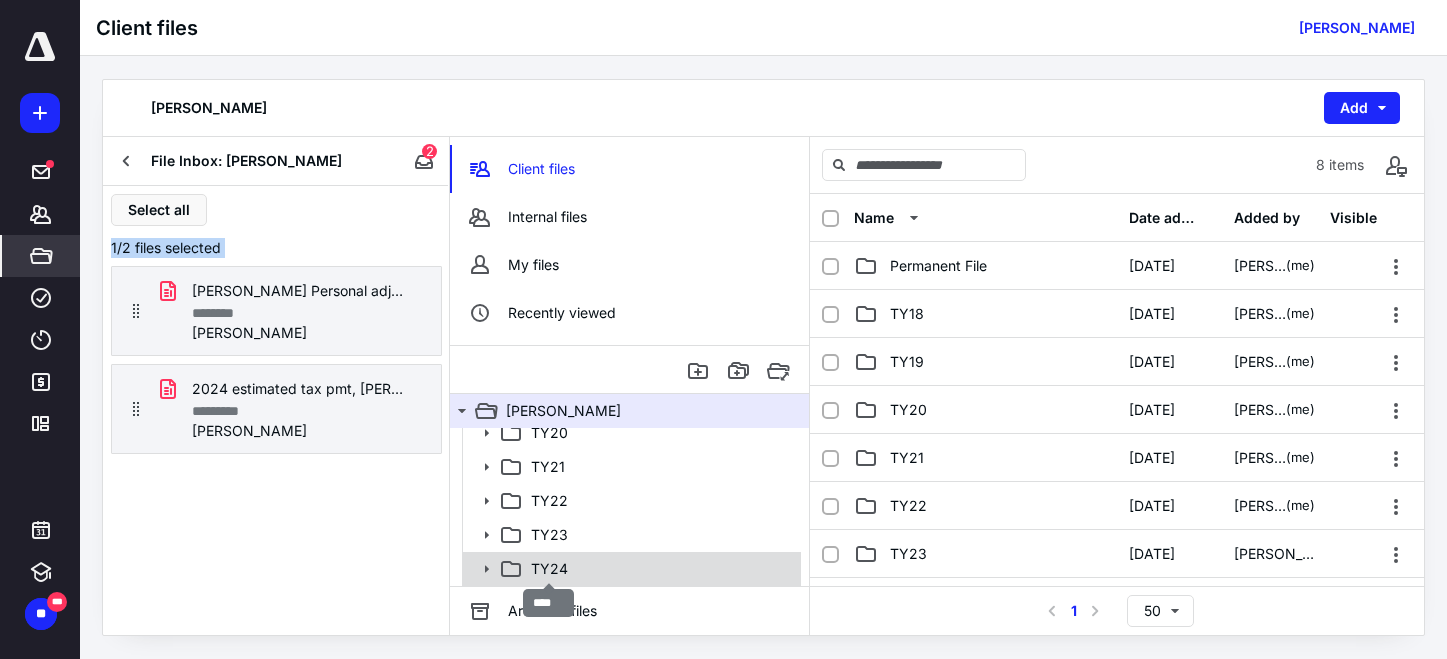 click on "TY24" at bounding box center (549, 569) 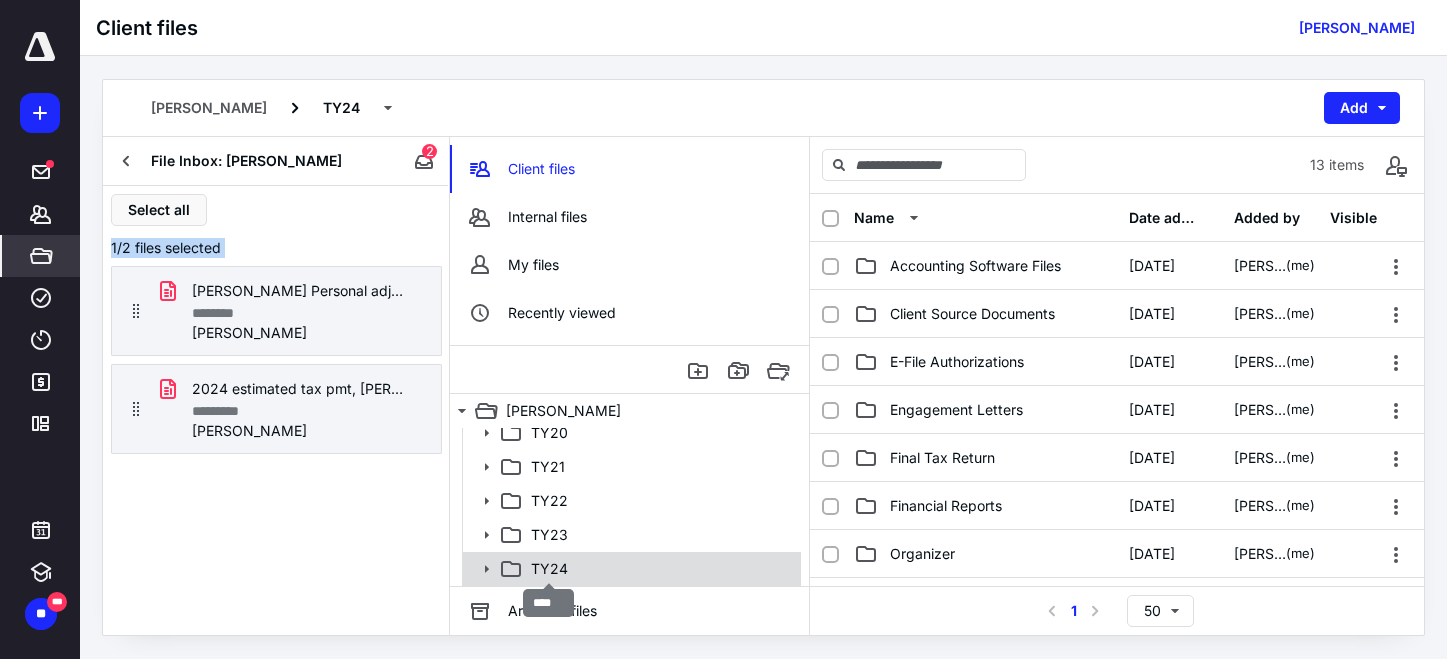 click on "TY24" at bounding box center (549, 569) 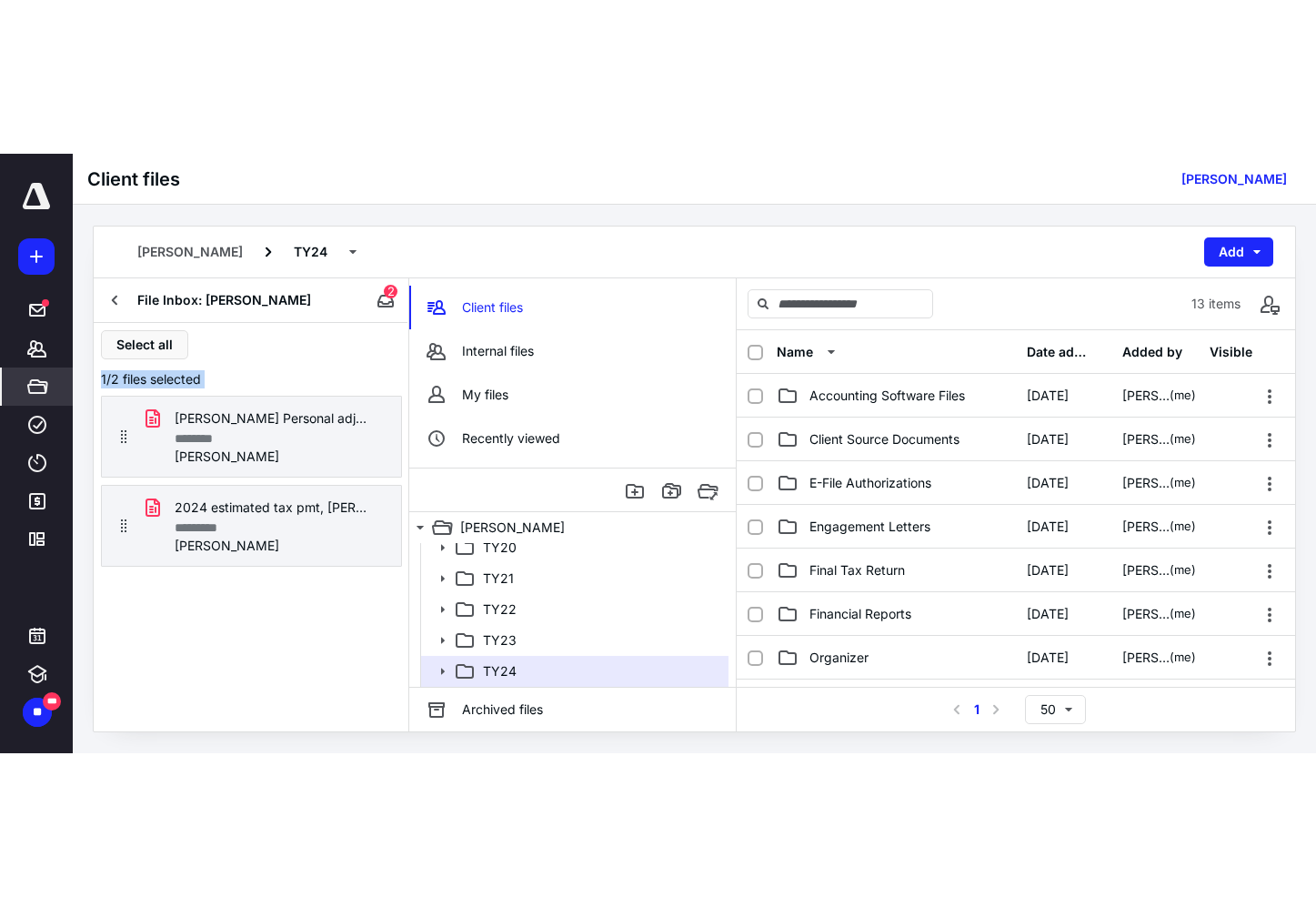 scroll, scrollTop: 0, scrollLeft: 0, axis: both 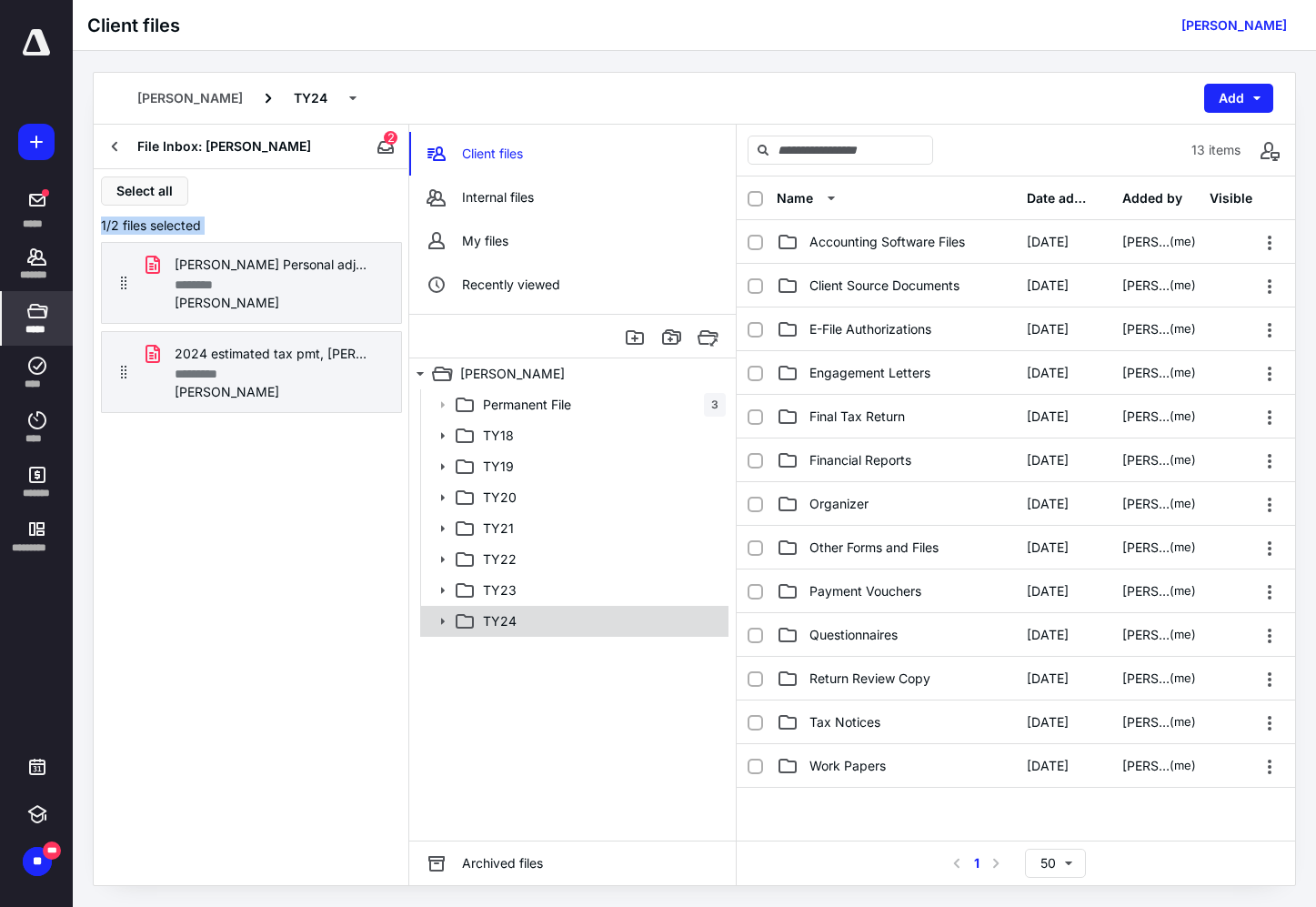 click 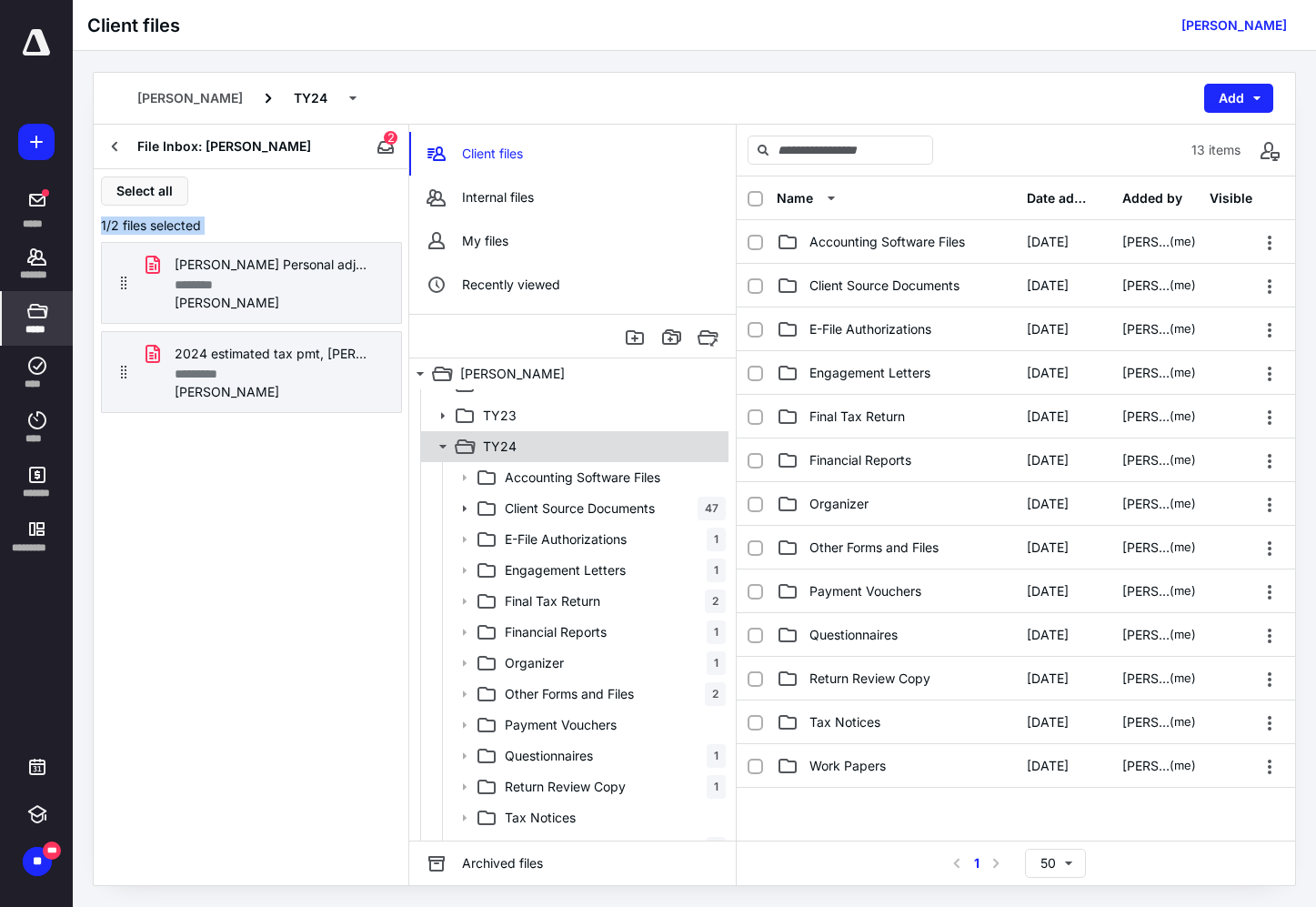 scroll, scrollTop: 198, scrollLeft: 0, axis: vertical 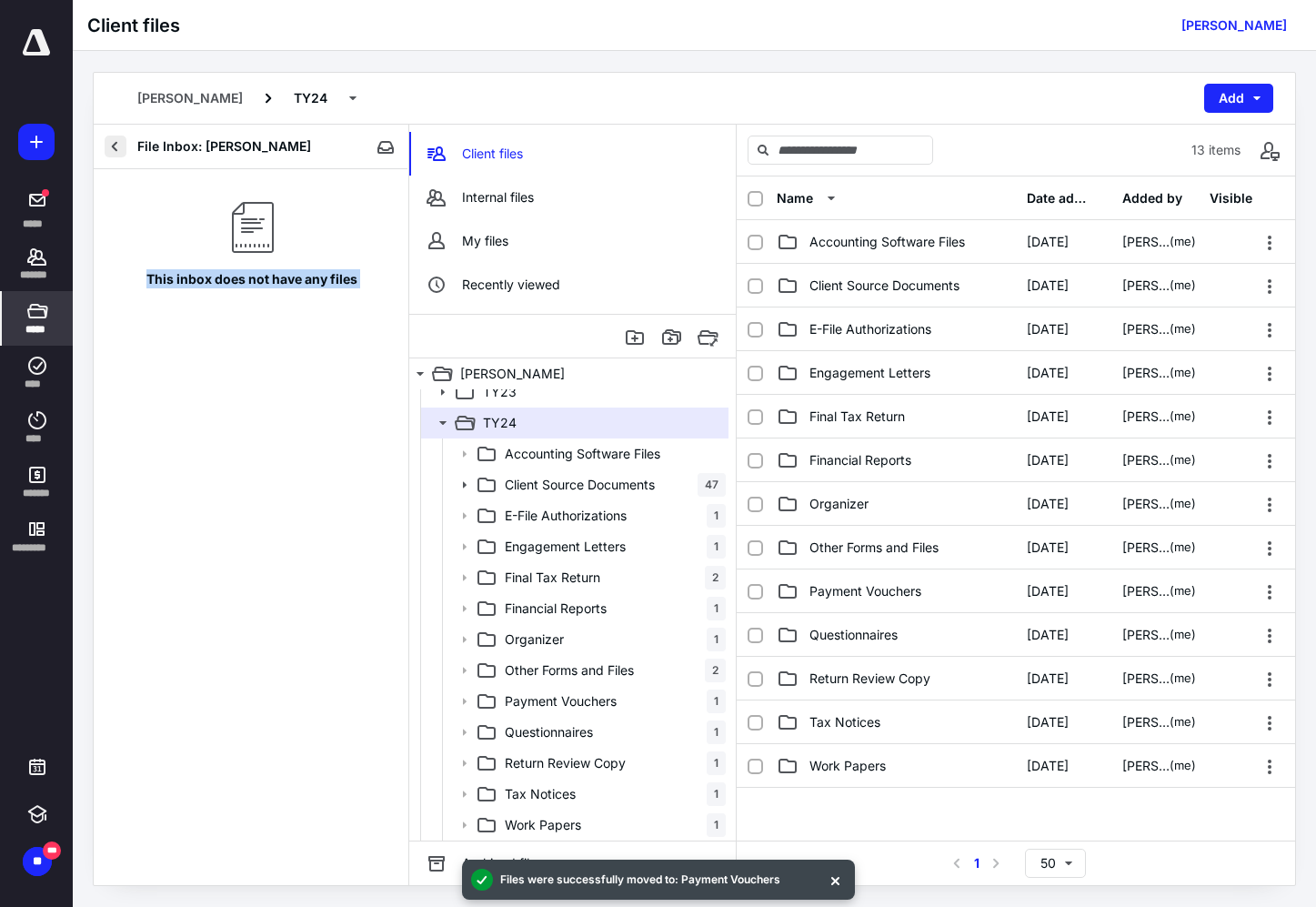 click at bounding box center [116, 146] 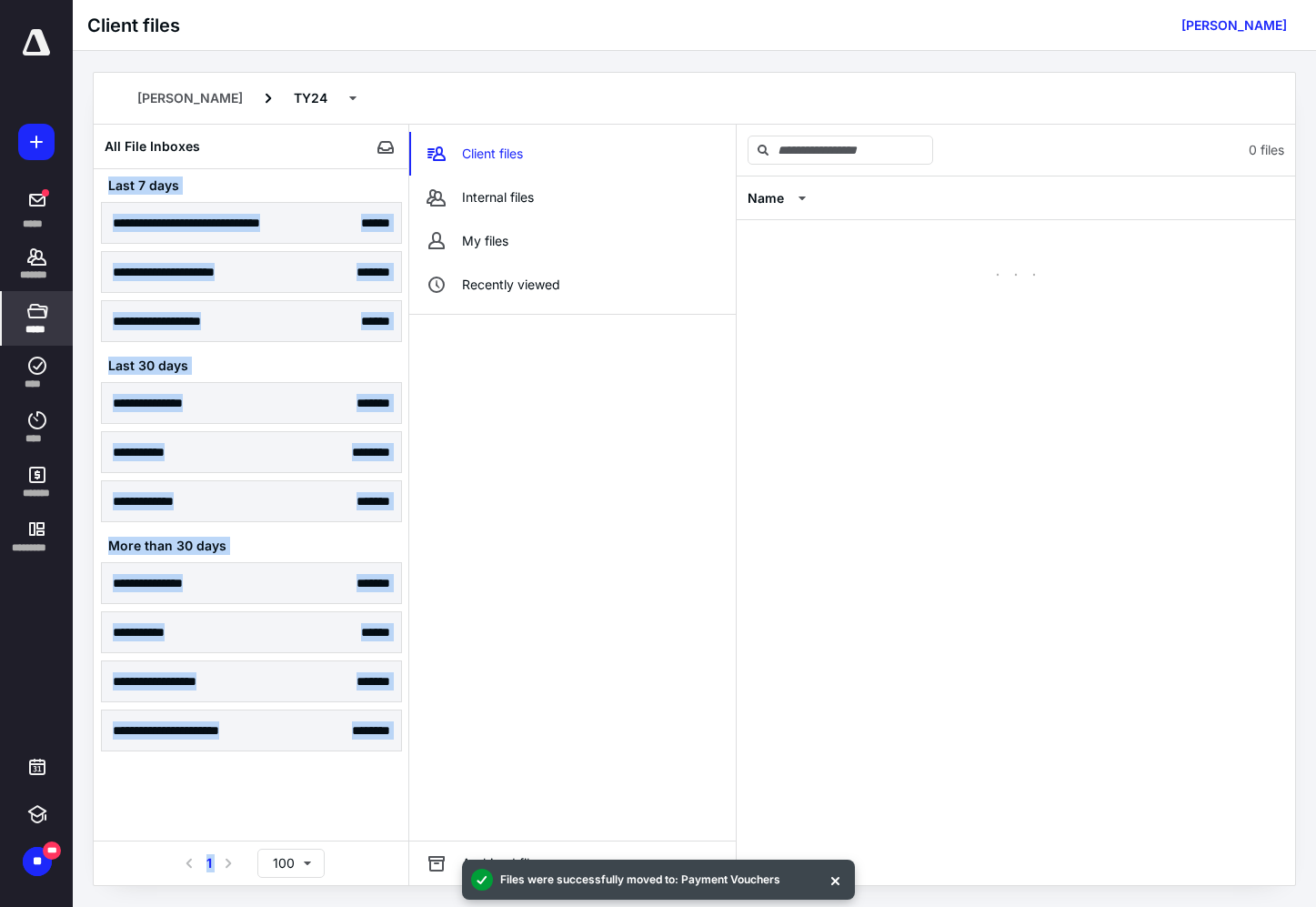 scroll, scrollTop: 0, scrollLeft: 0, axis: both 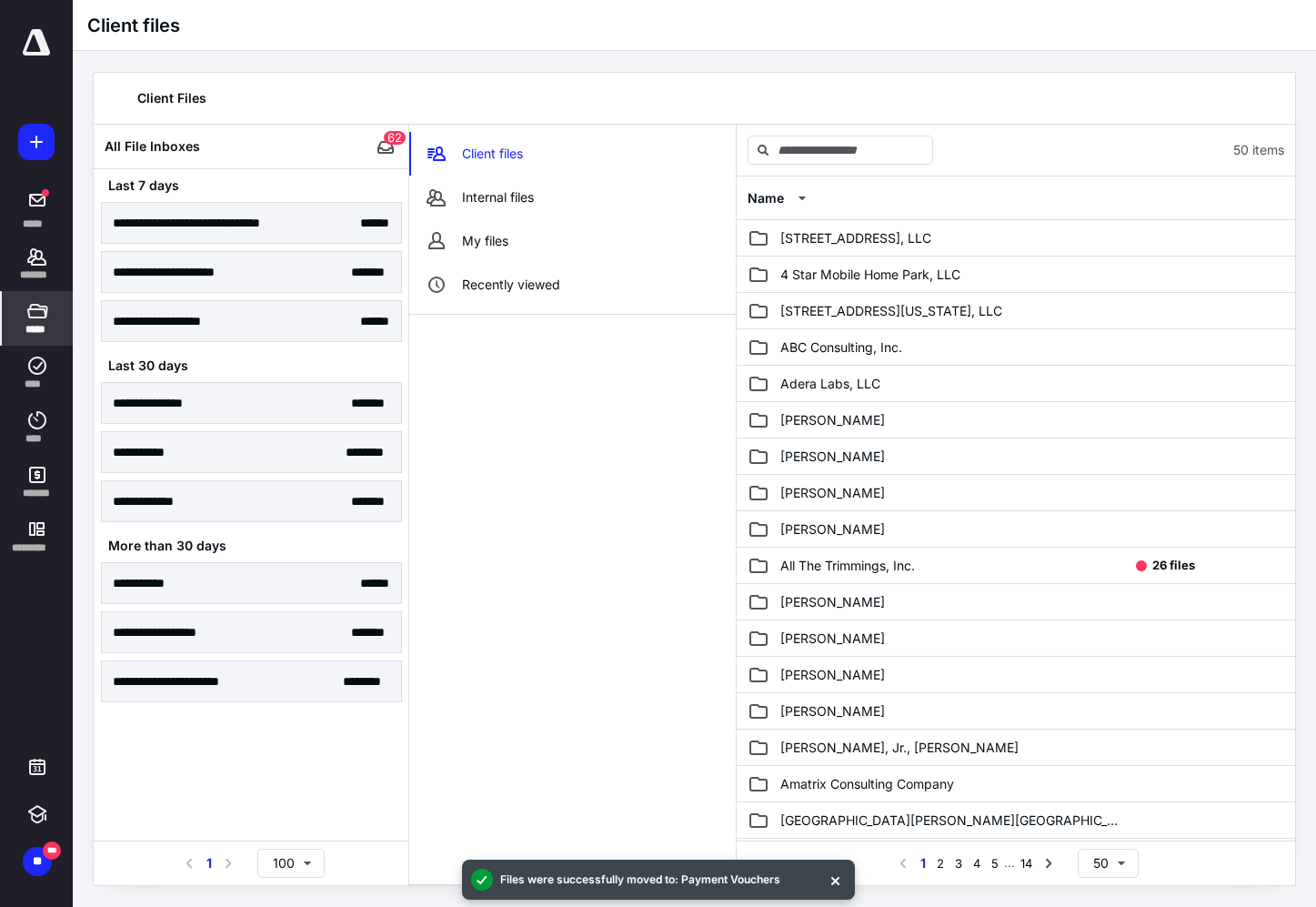 click on "Client Files" at bounding box center (694, 98) 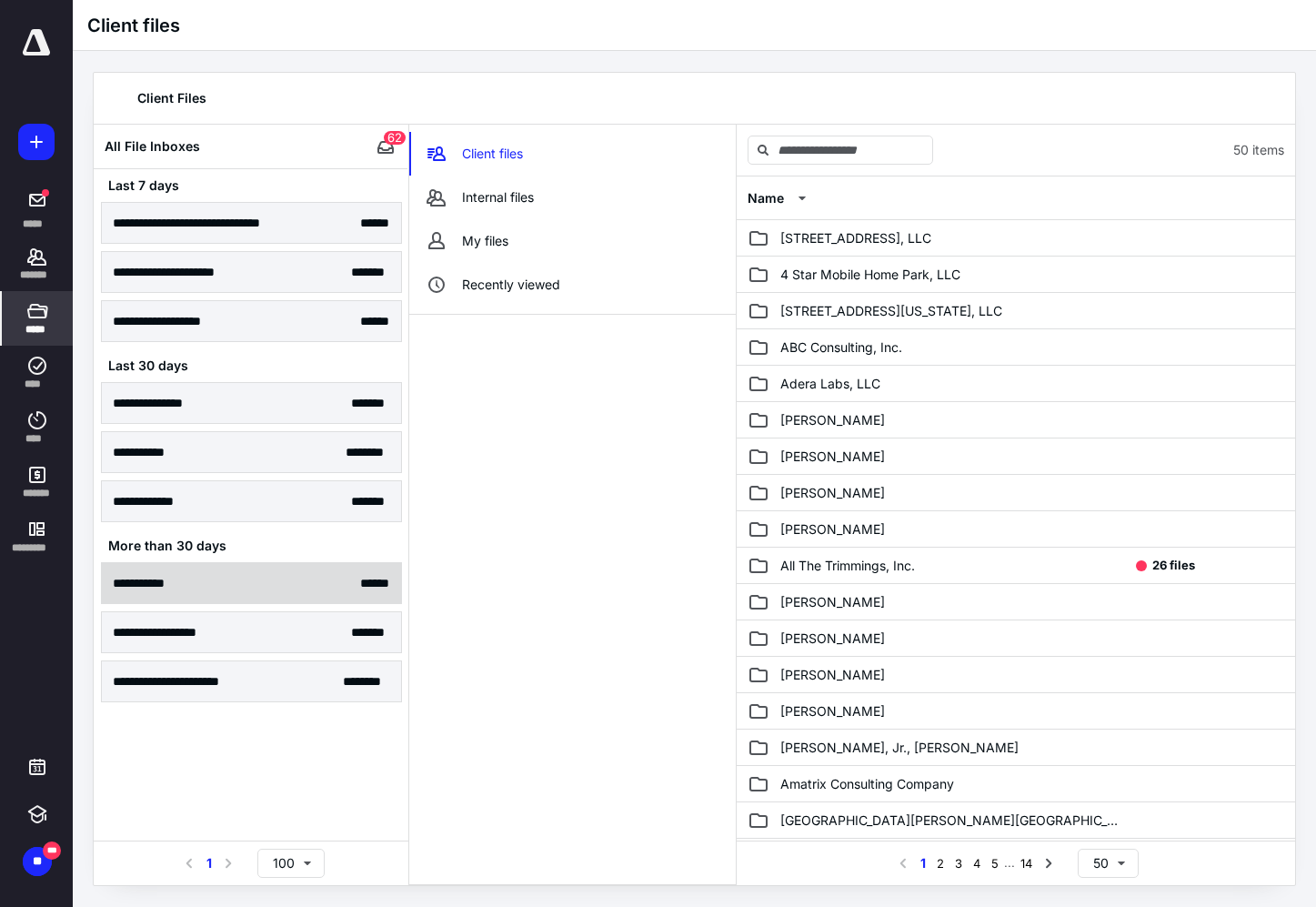 click on "**********" at bounding box center (251, 583) 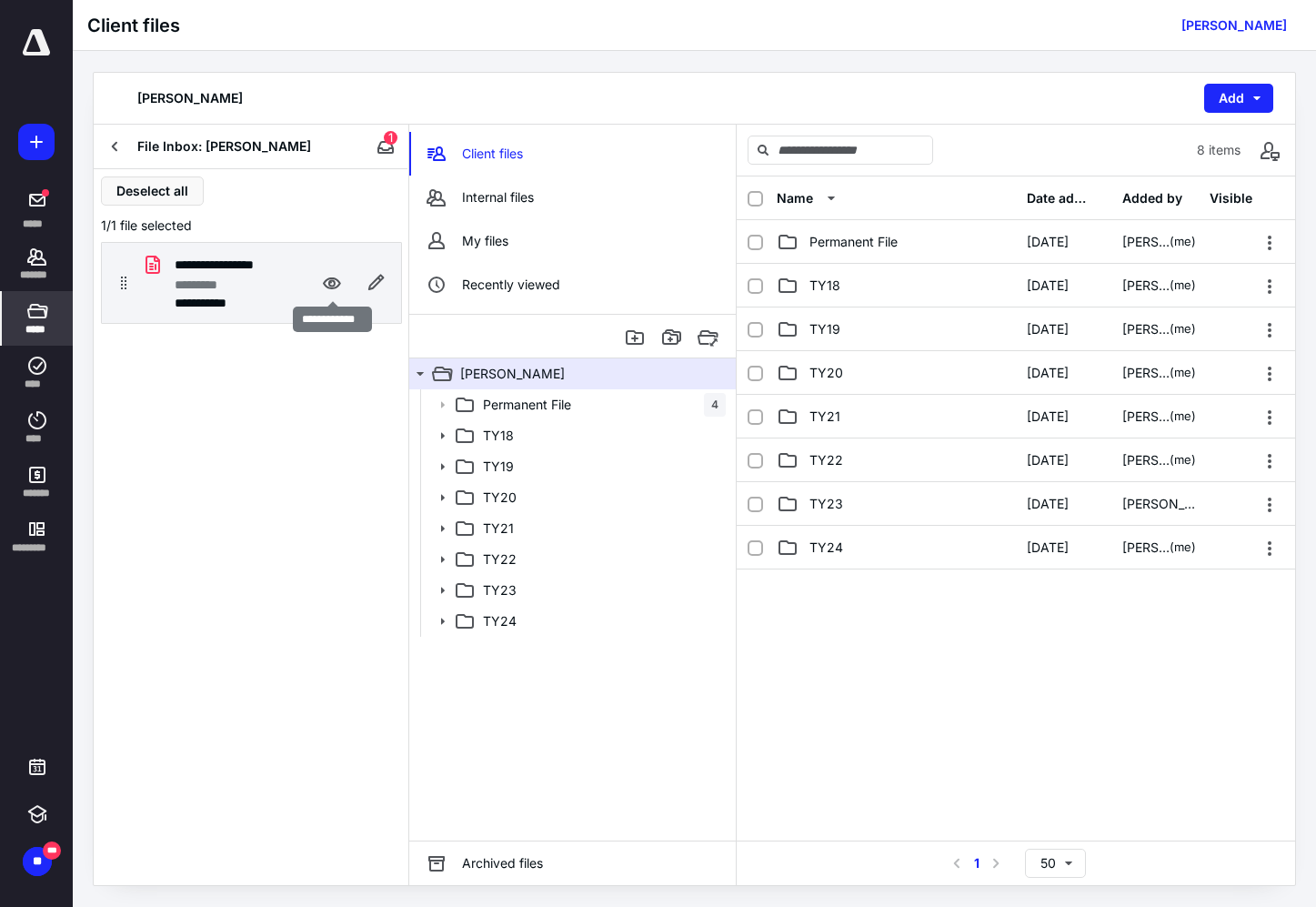 click at bounding box center (332, 283) 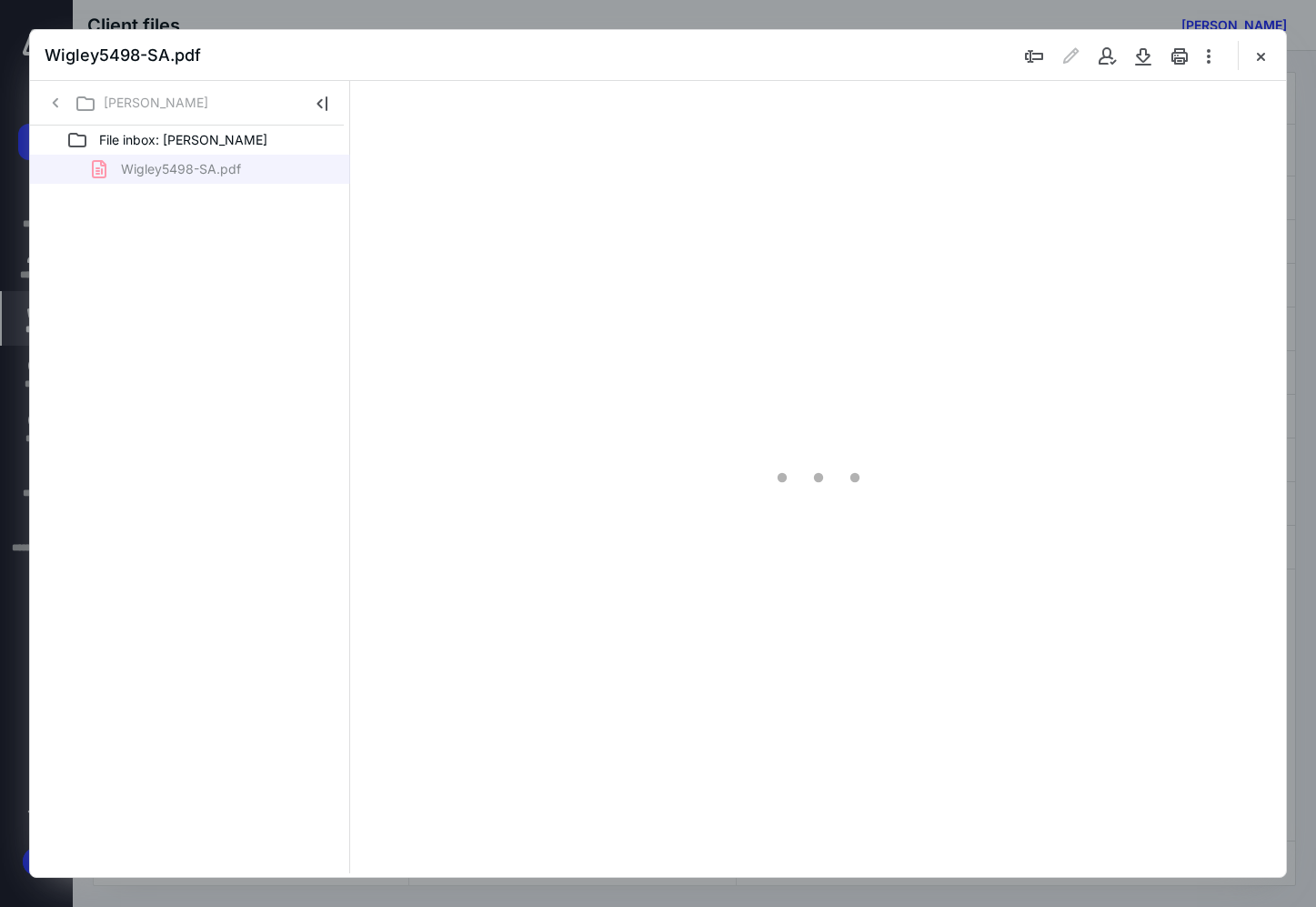 scroll, scrollTop: 0, scrollLeft: 0, axis: both 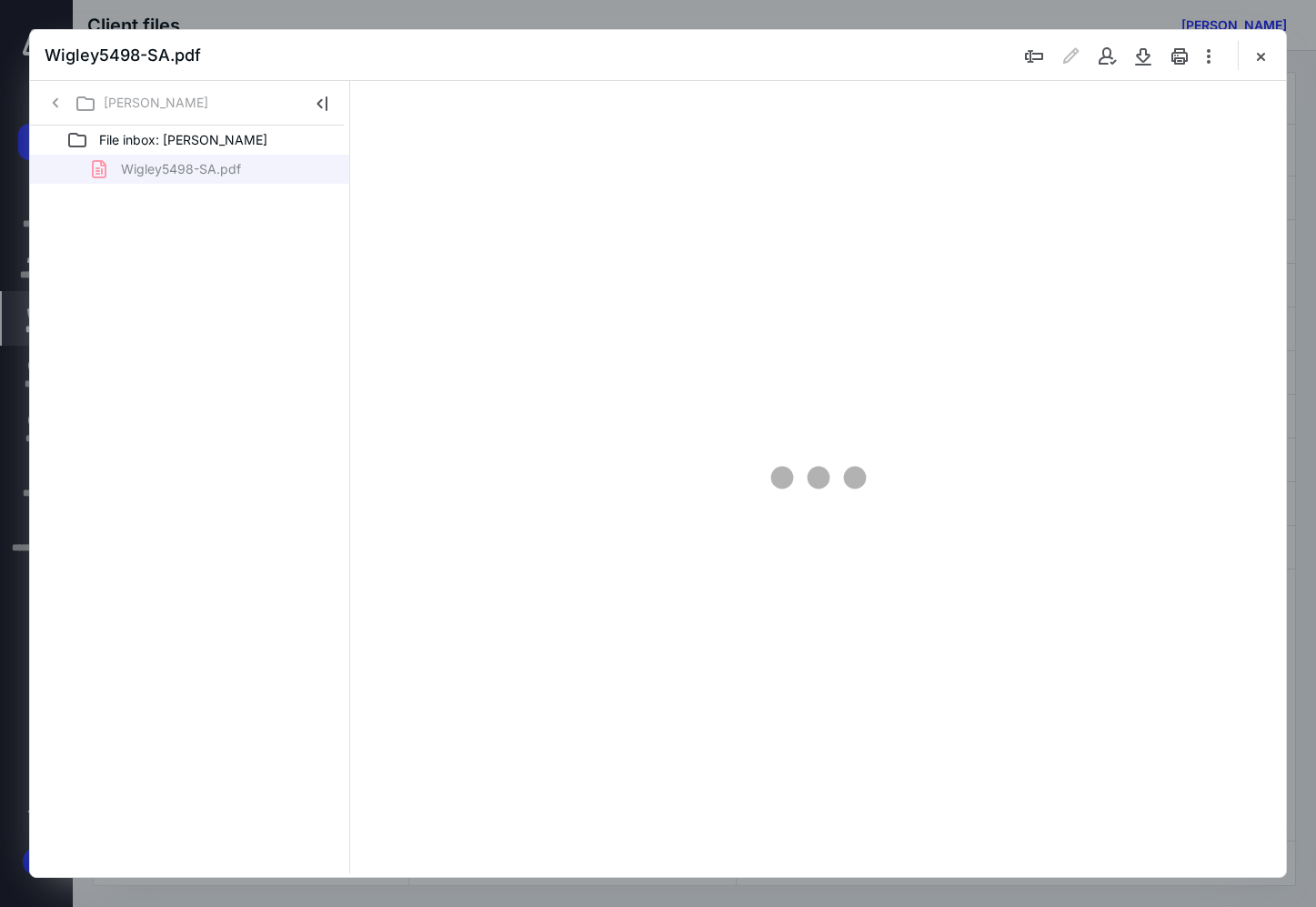 type on "165" 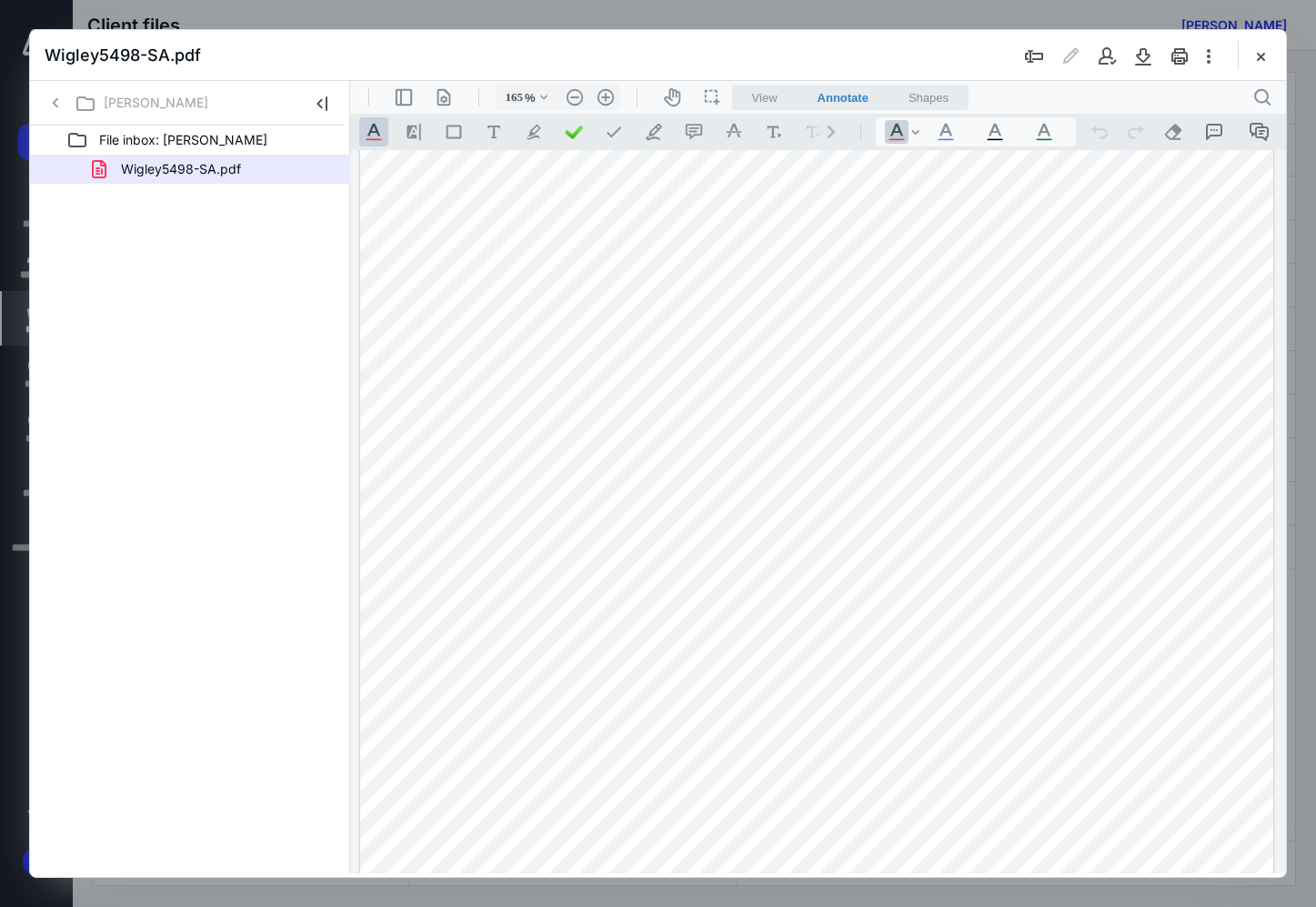 scroll, scrollTop: 0, scrollLeft: 0, axis: both 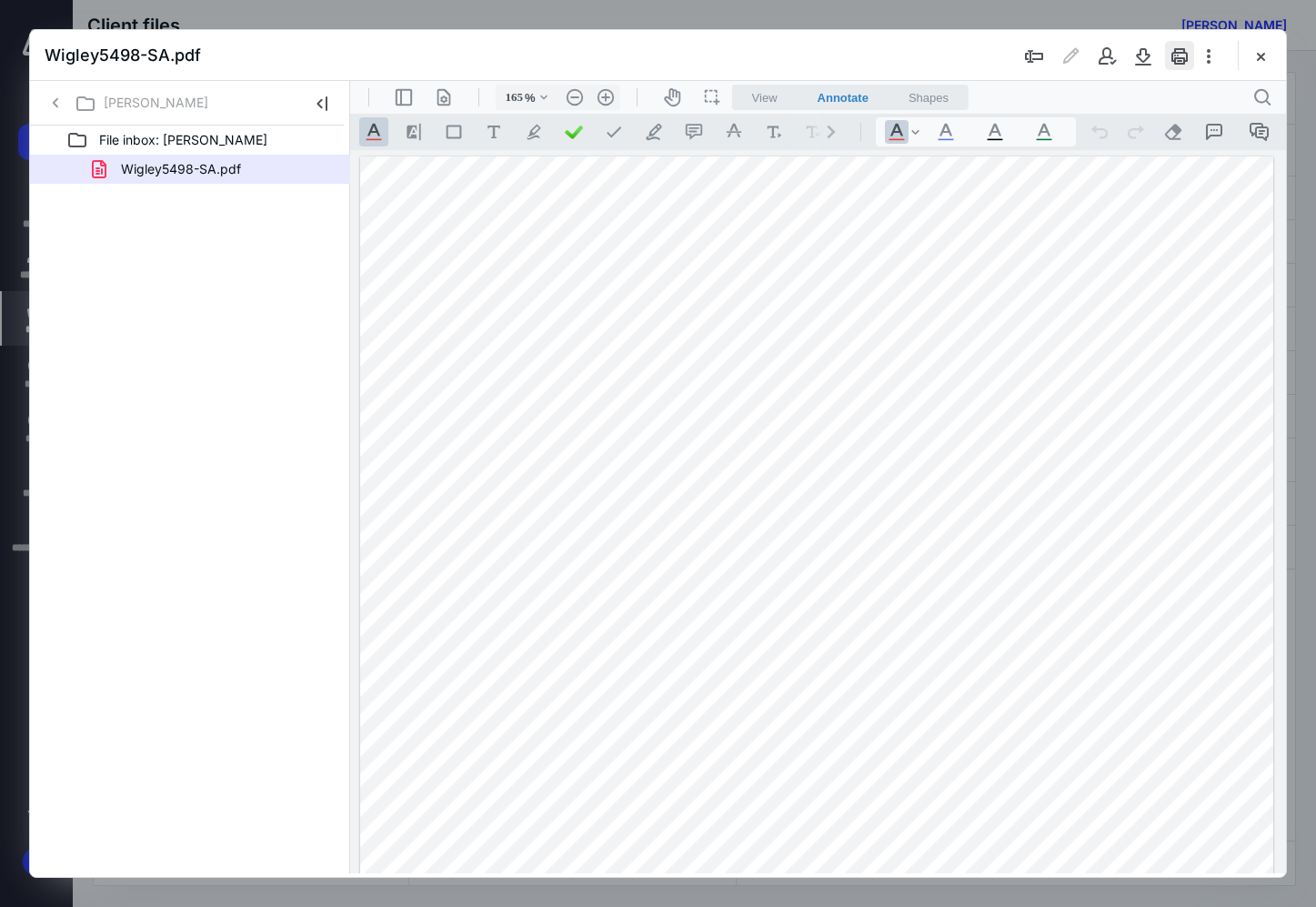 click at bounding box center [1180, 55] 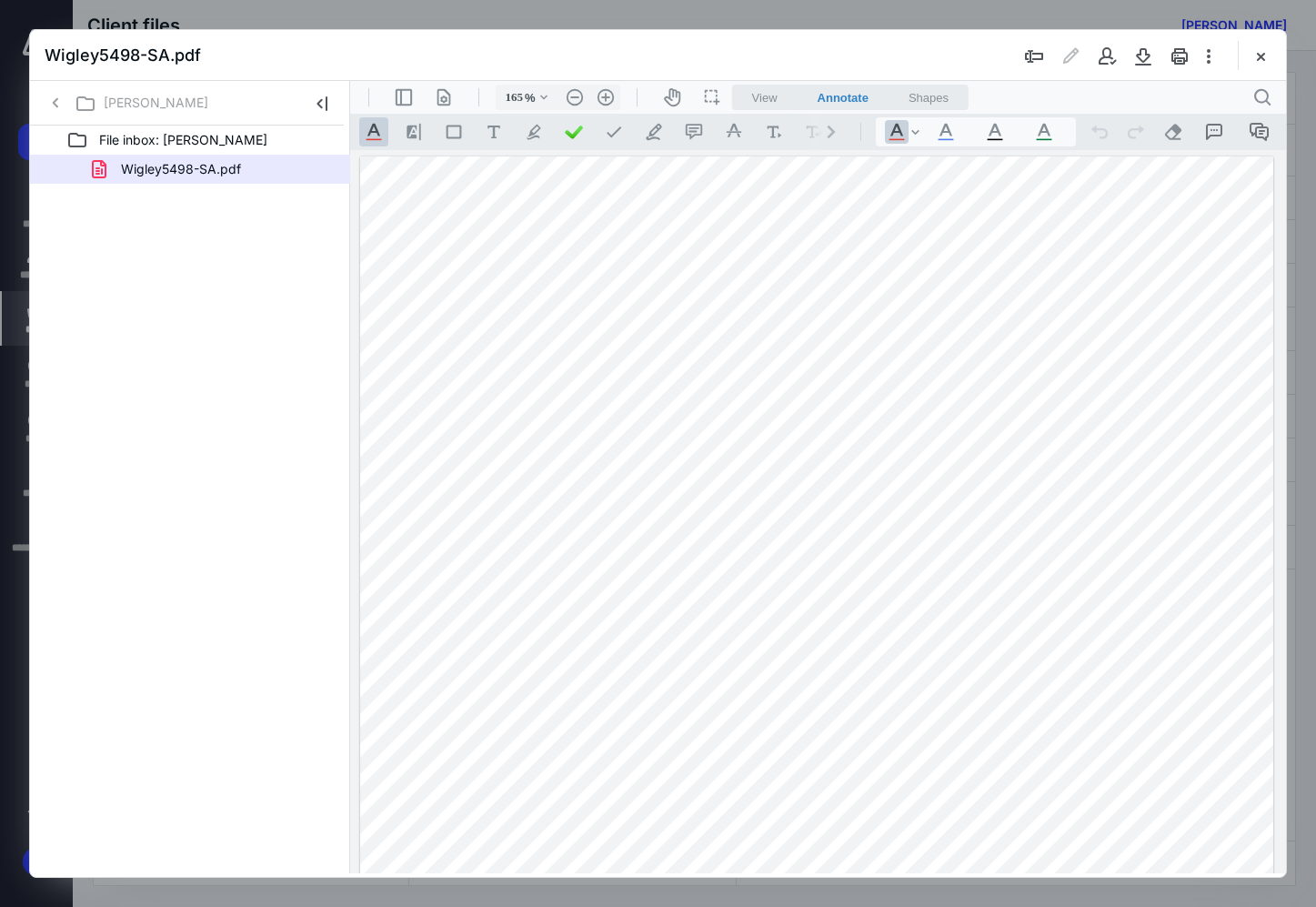 click at bounding box center [817, 748] 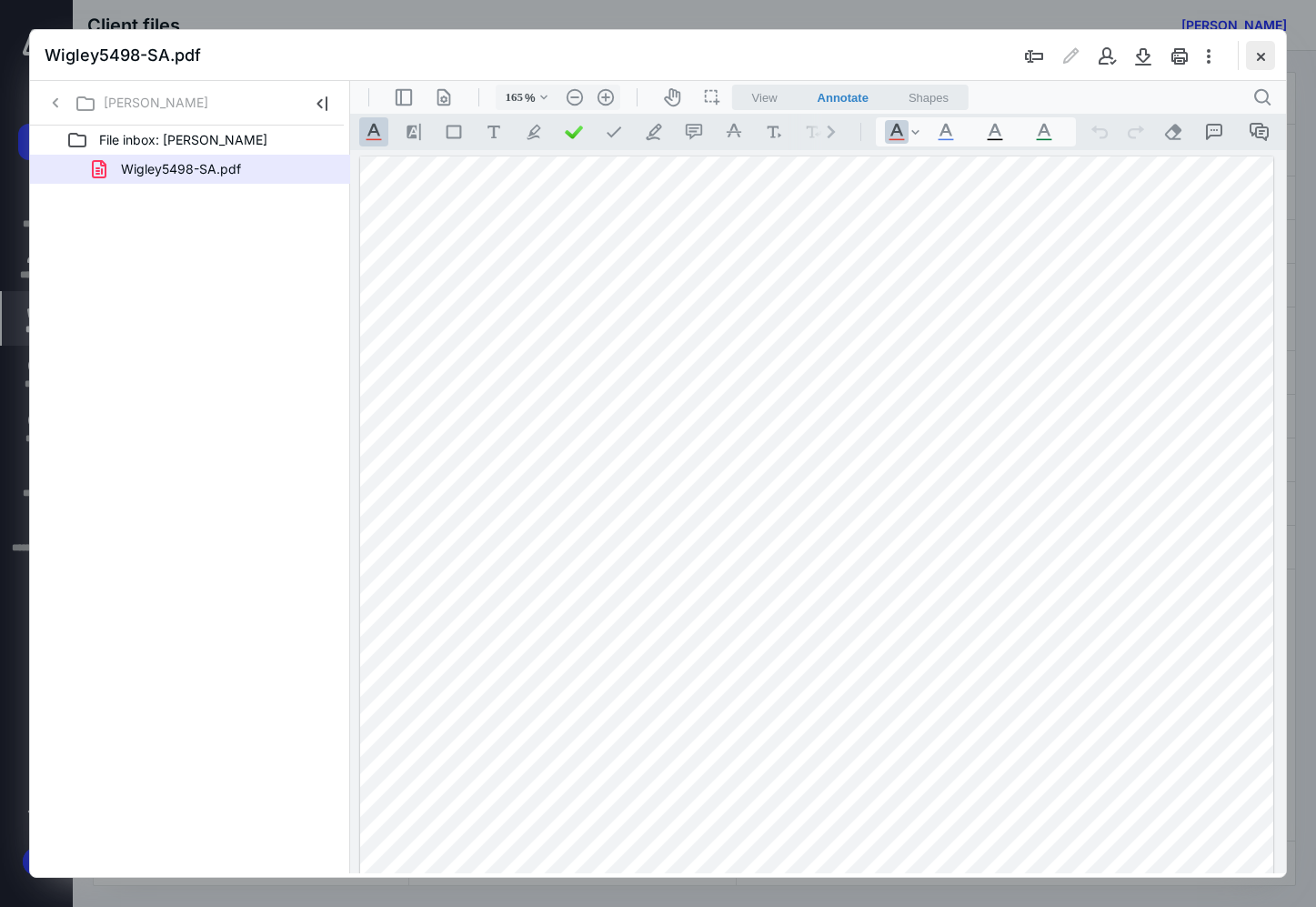 click at bounding box center [1261, 55] 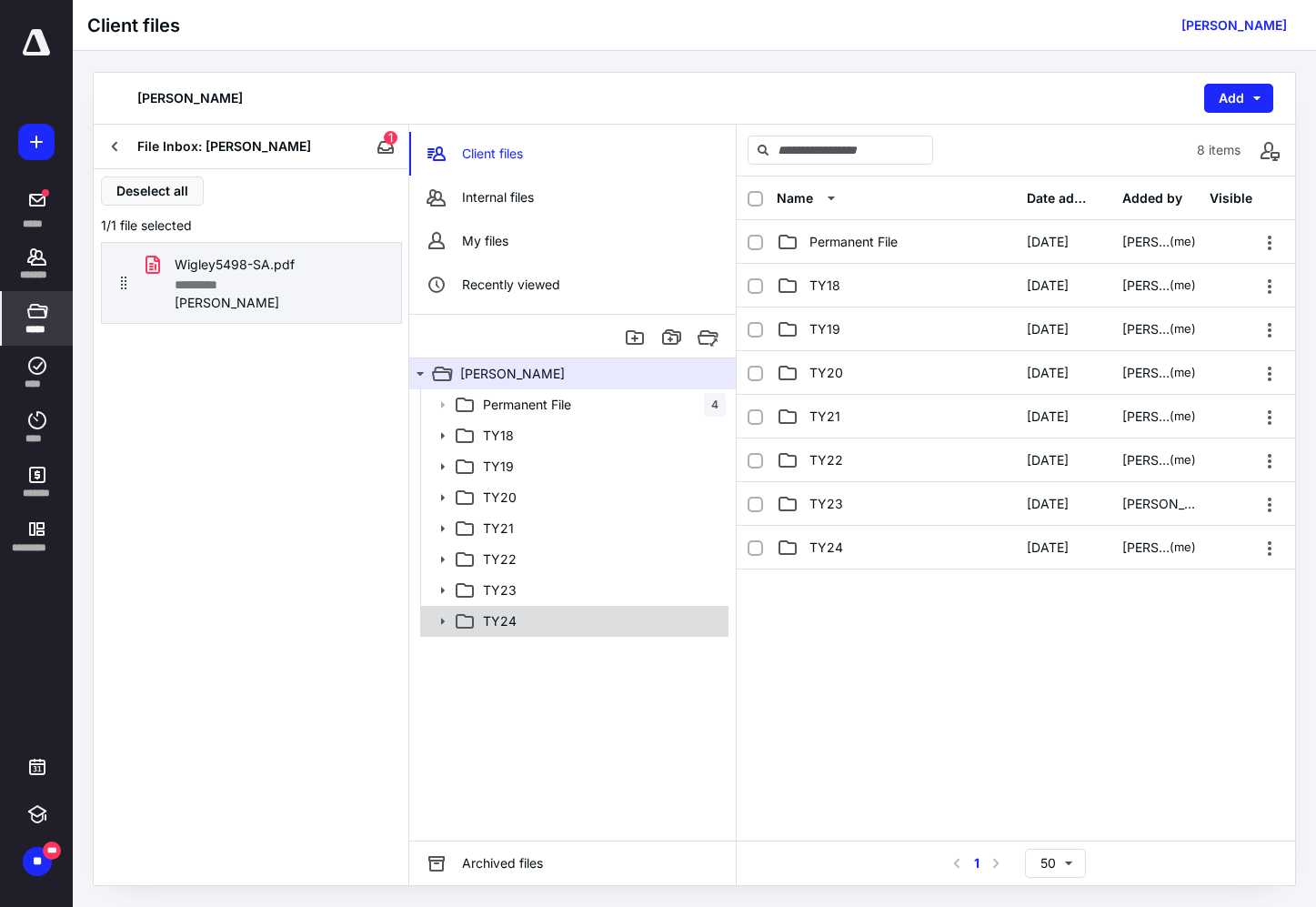 click 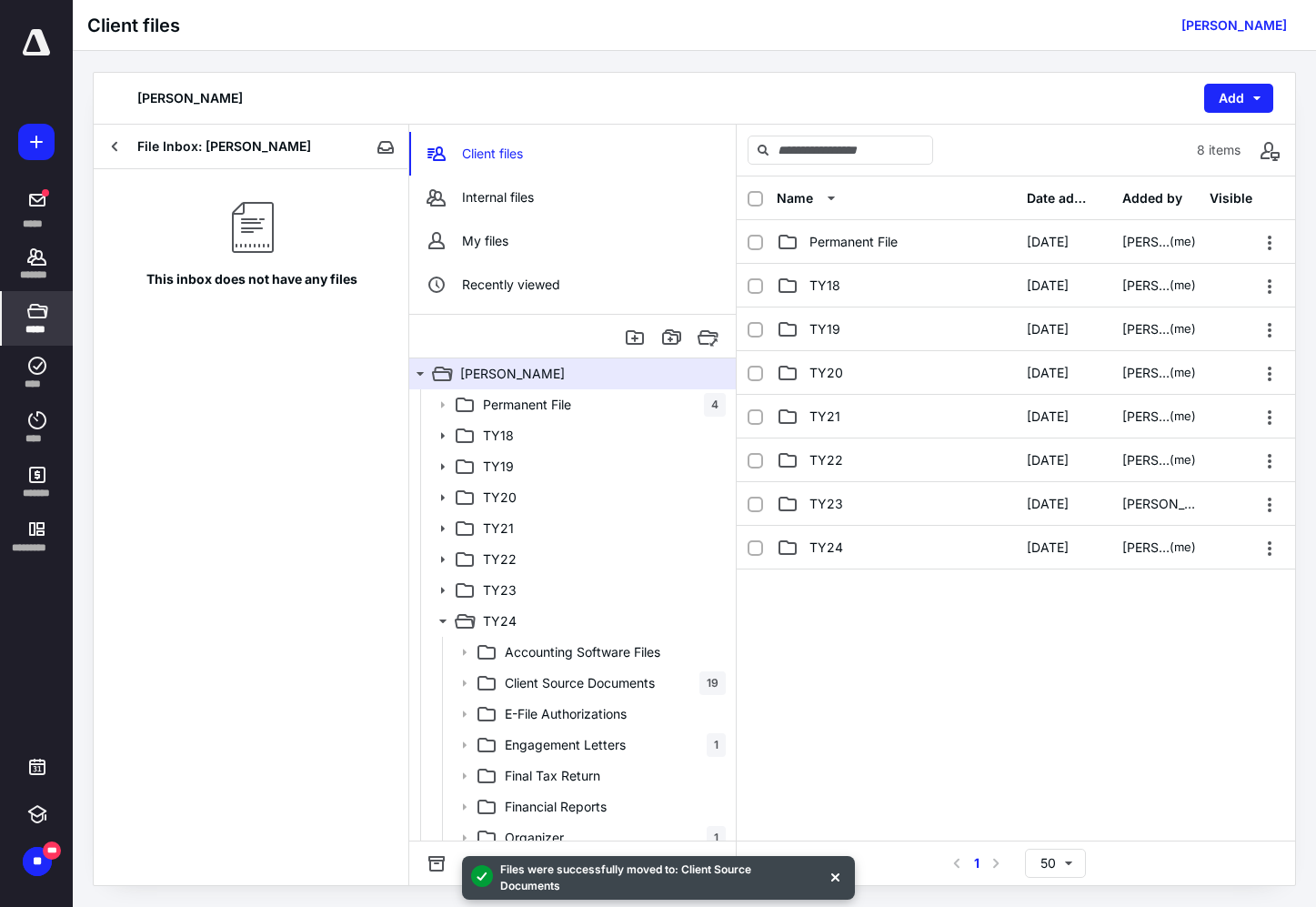 drag, startPoint x: 1135, startPoint y: 742, endPoint x: 847, endPoint y: 475, distance: 392.72509 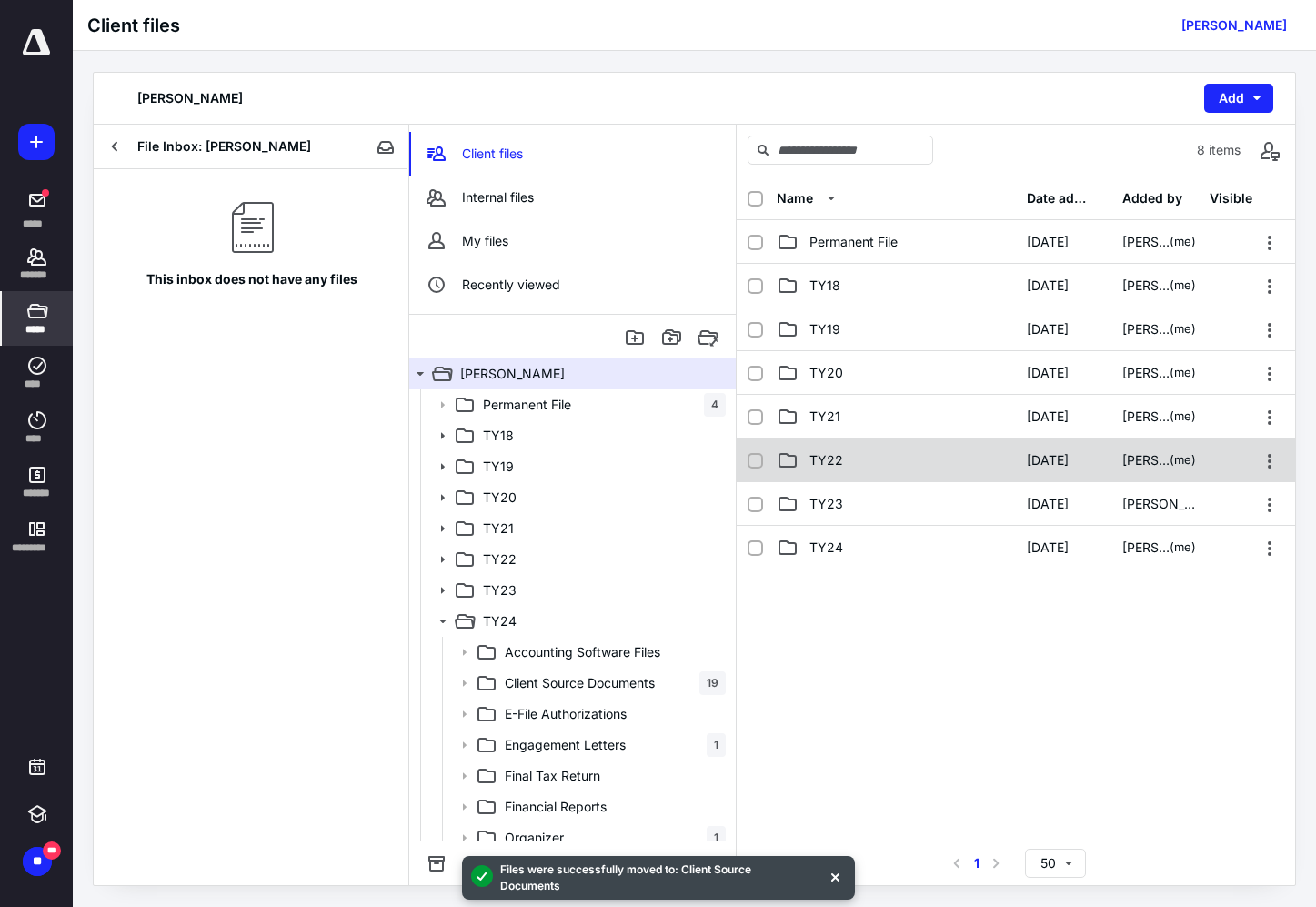 click at bounding box center (1016, 706) 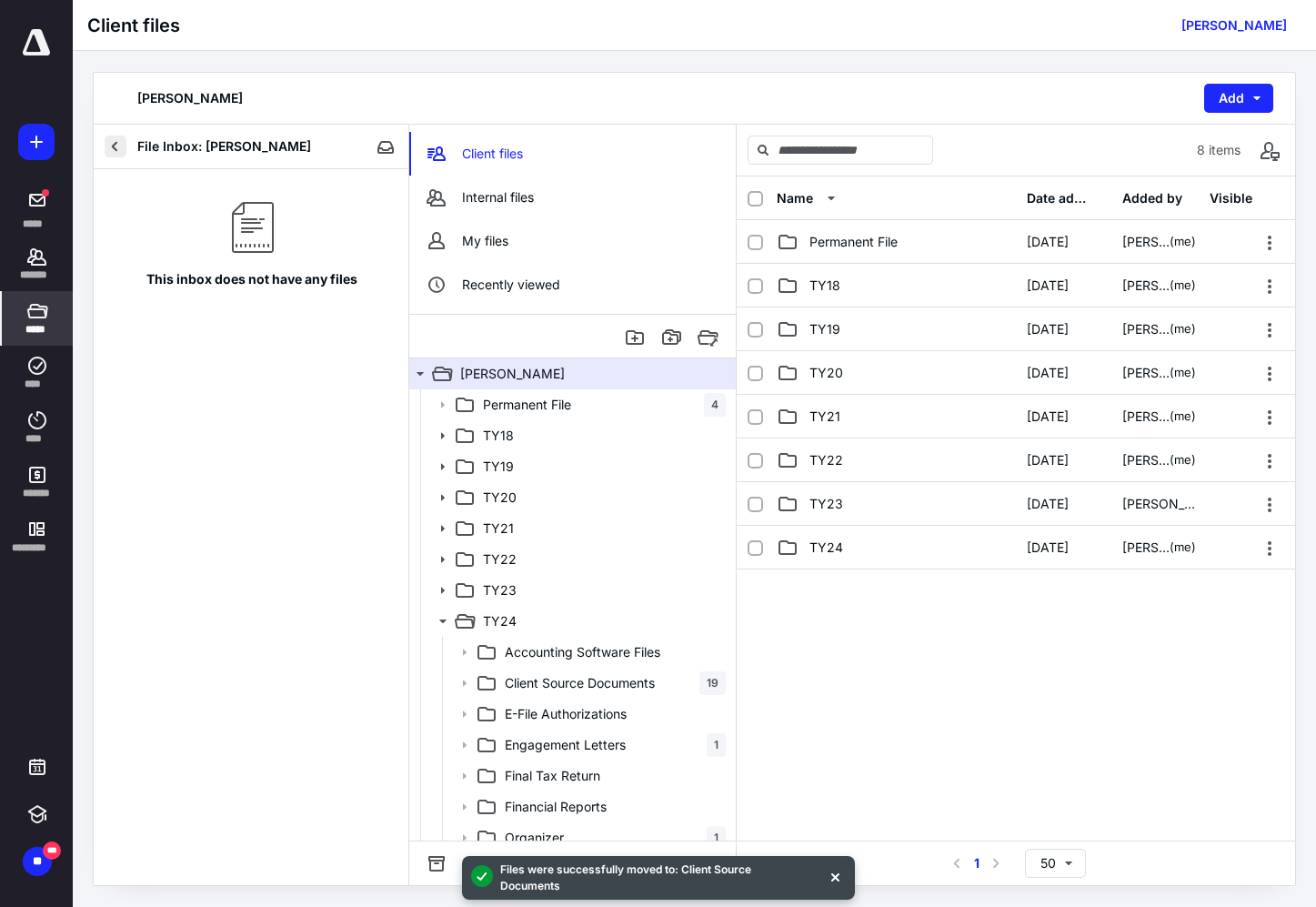 click at bounding box center (116, 146) 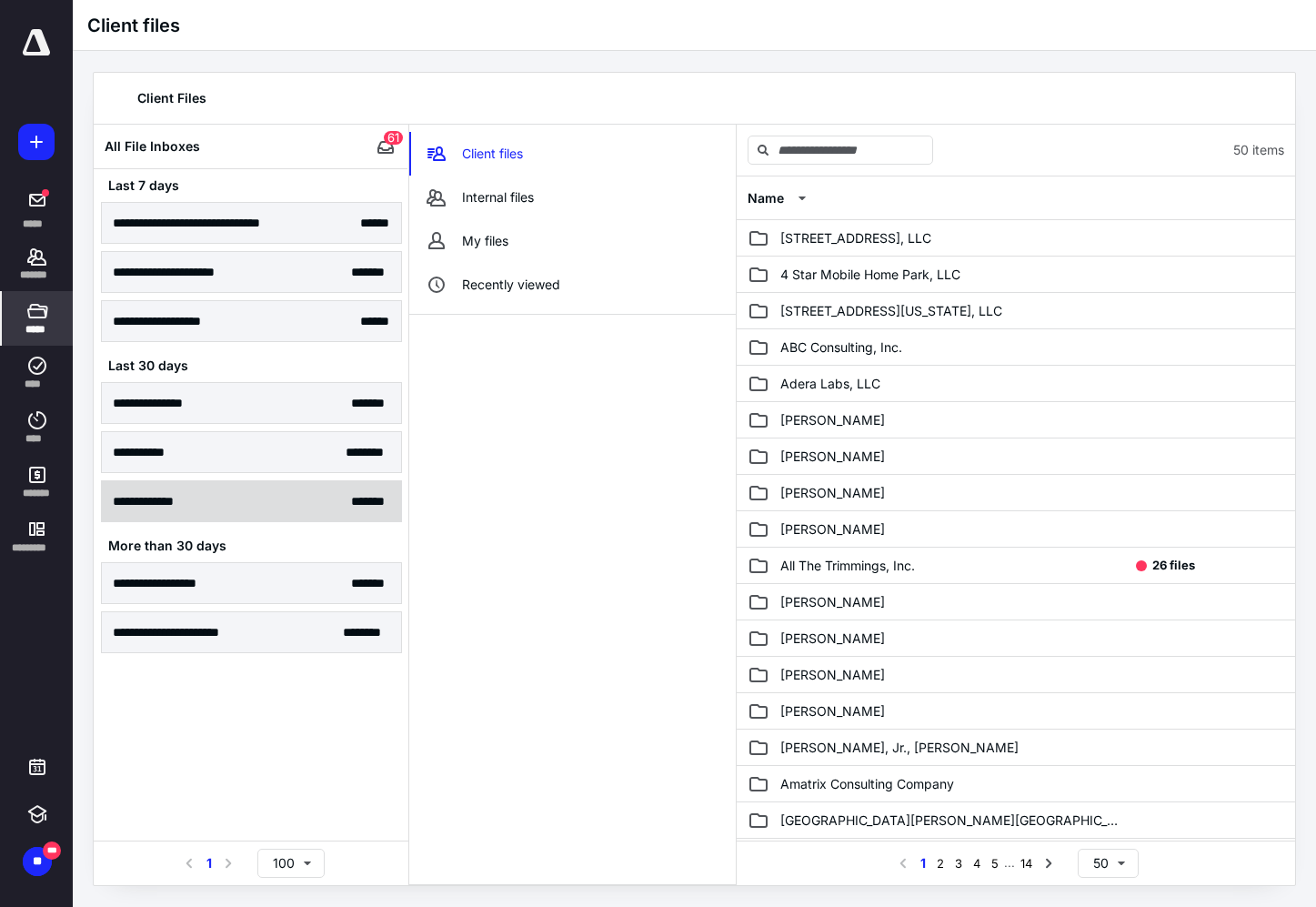 click on "**********" at bounding box center (251, 501) 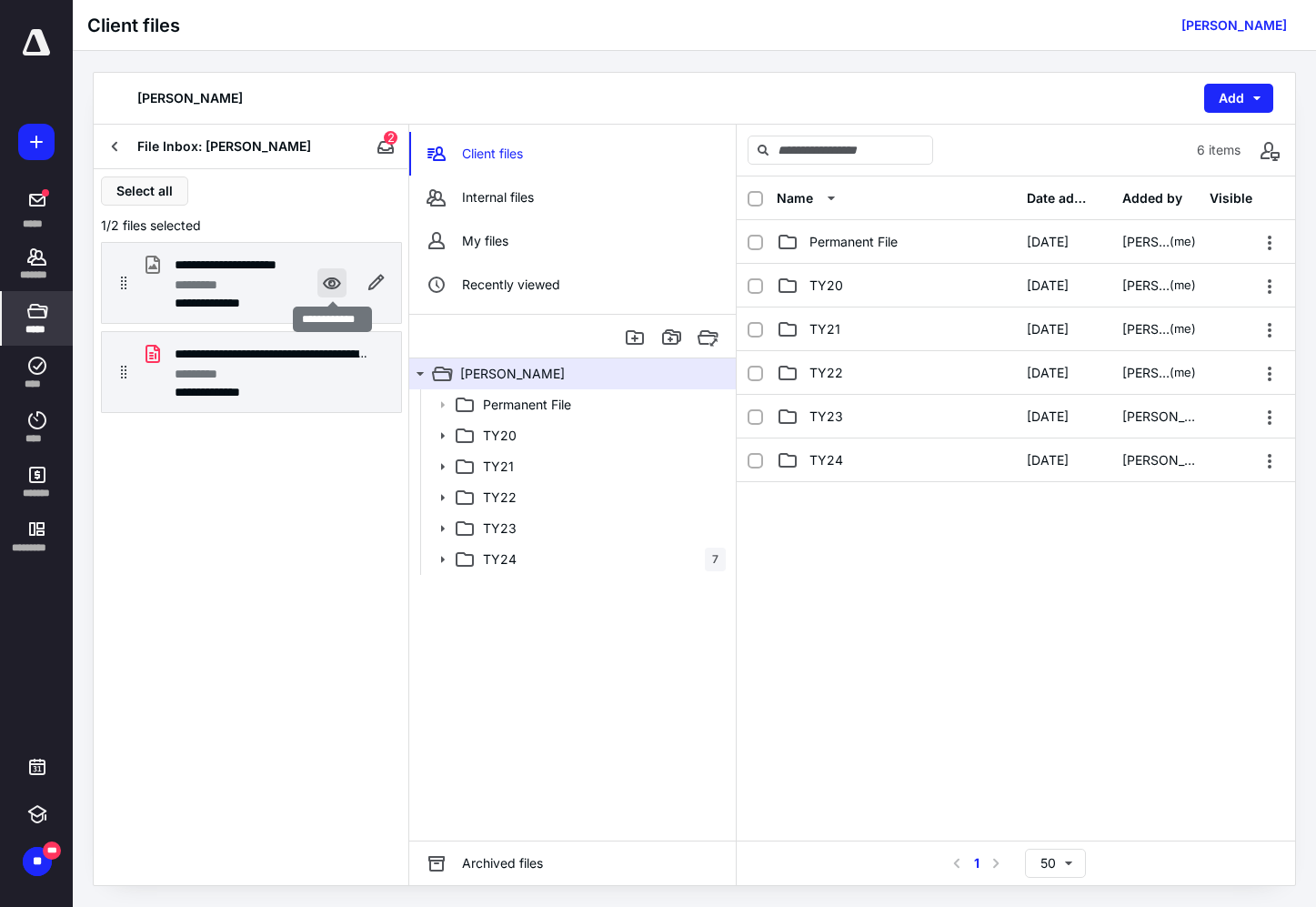 click at bounding box center [332, 283] 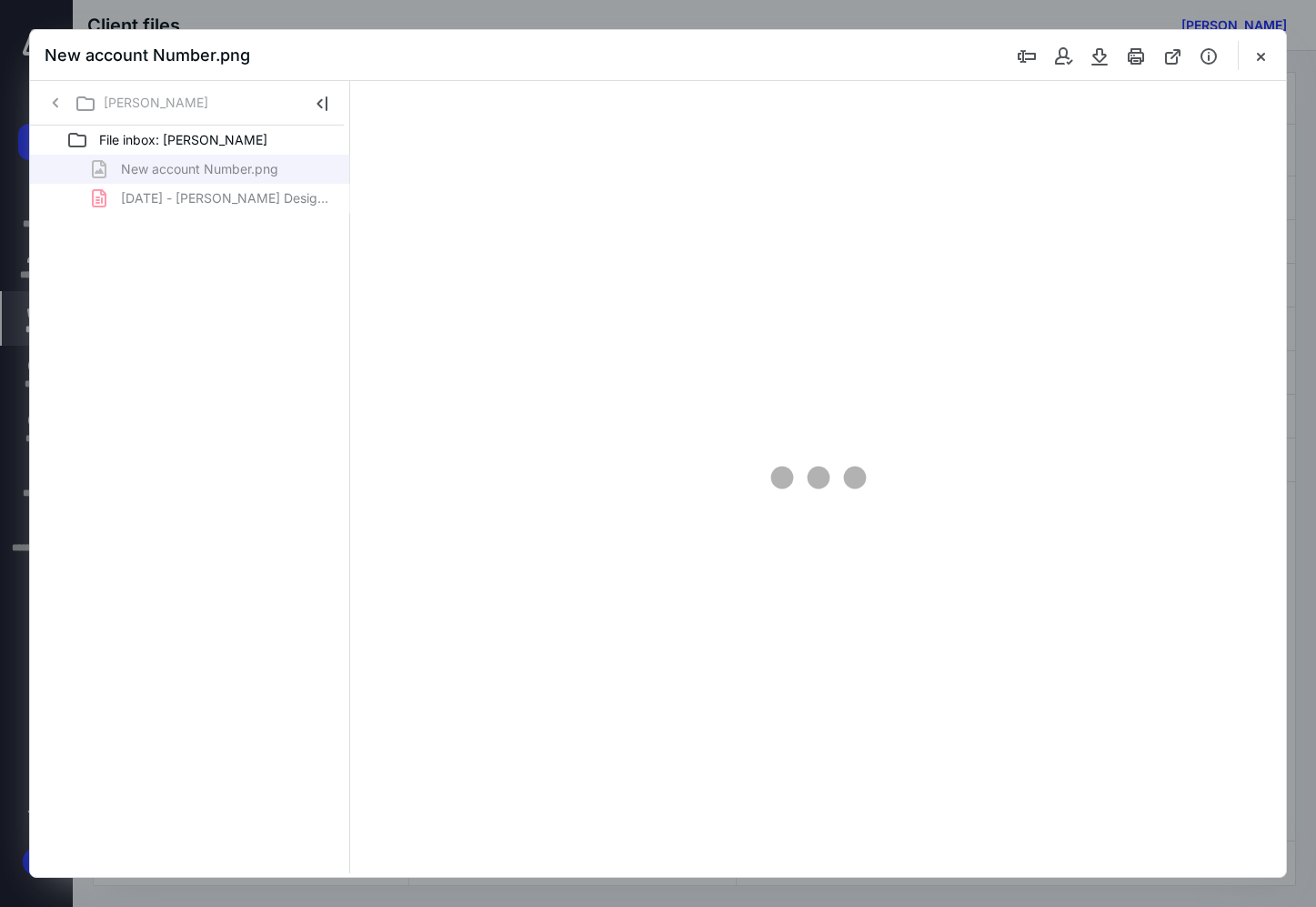 scroll, scrollTop: 0, scrollLeft: 0, axis: both 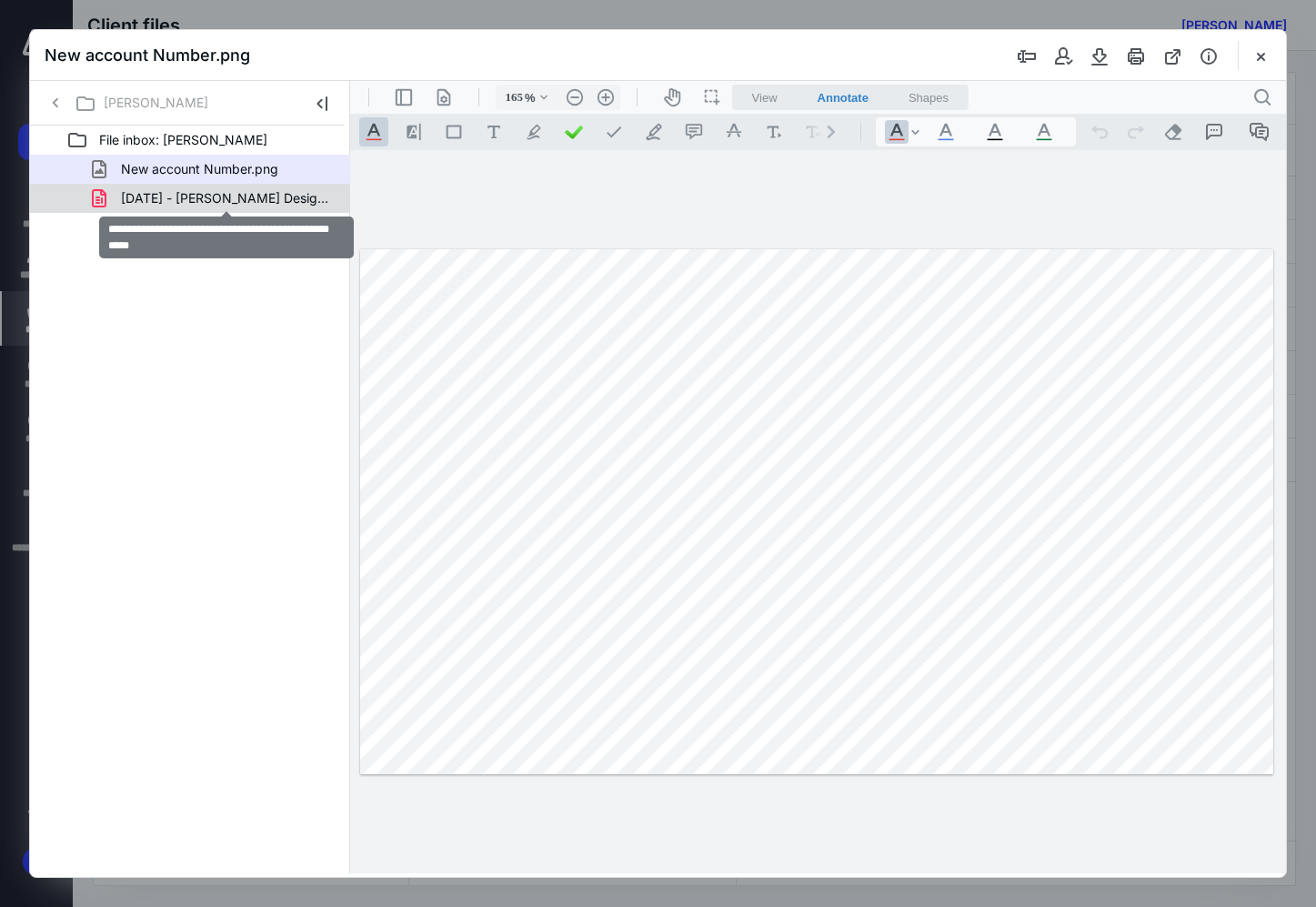 click on "[DATE]  - [PERSON_NAME] Designated Brokerage Statement.pdf" at bounding box center (226, 198) 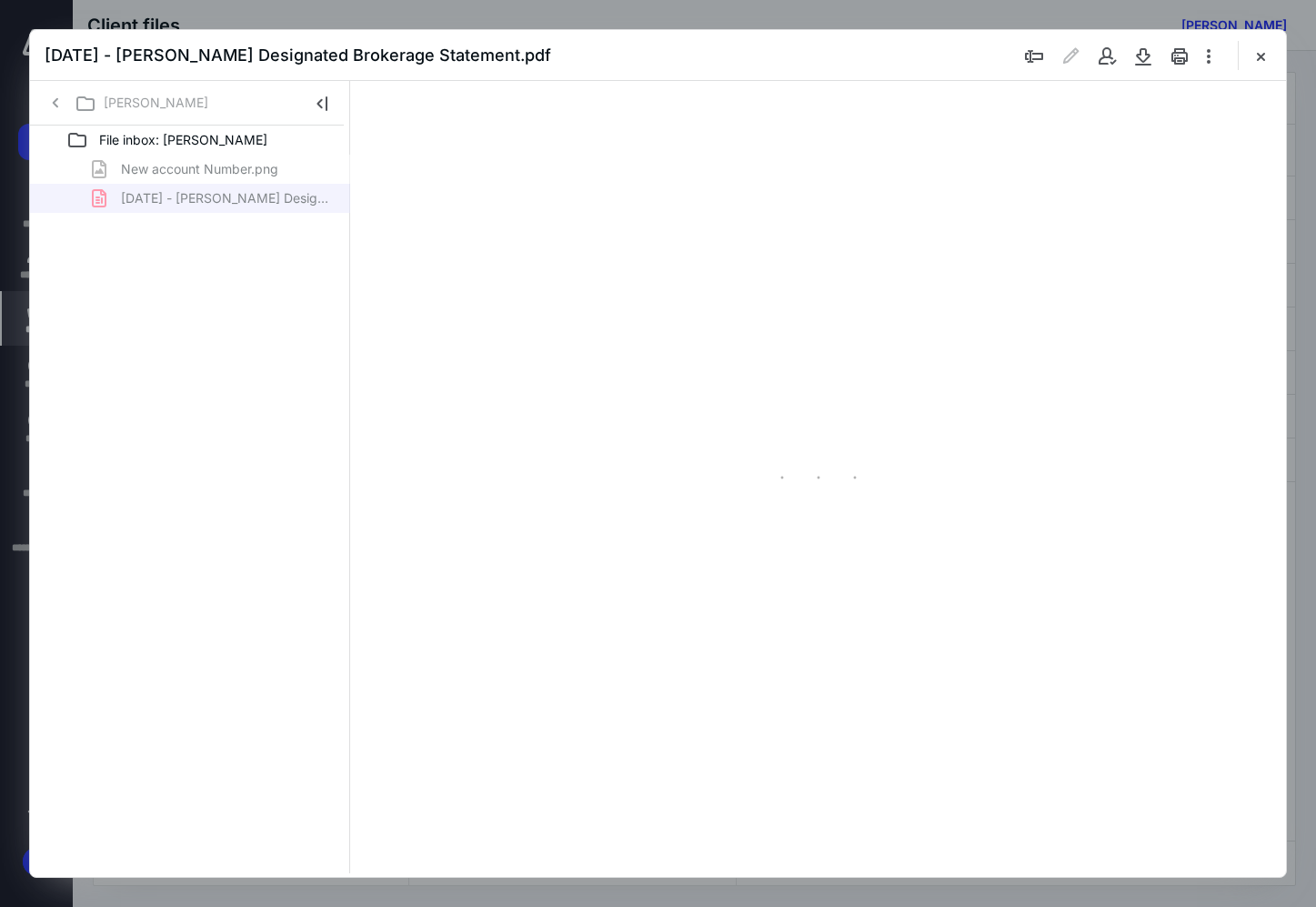 type on "128" 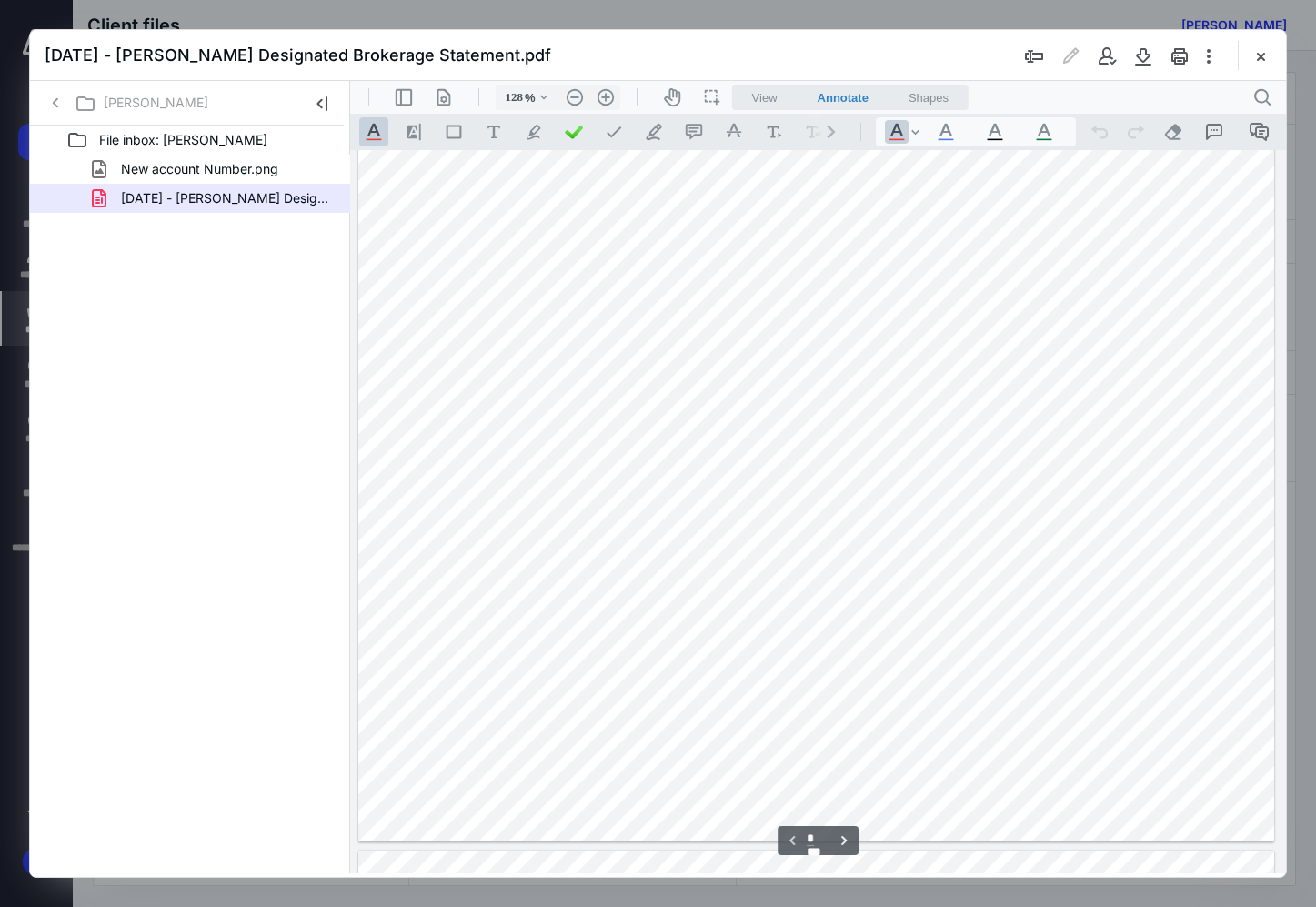 scroll, scrollTop: 0, scrollLeft: 0, axis: both 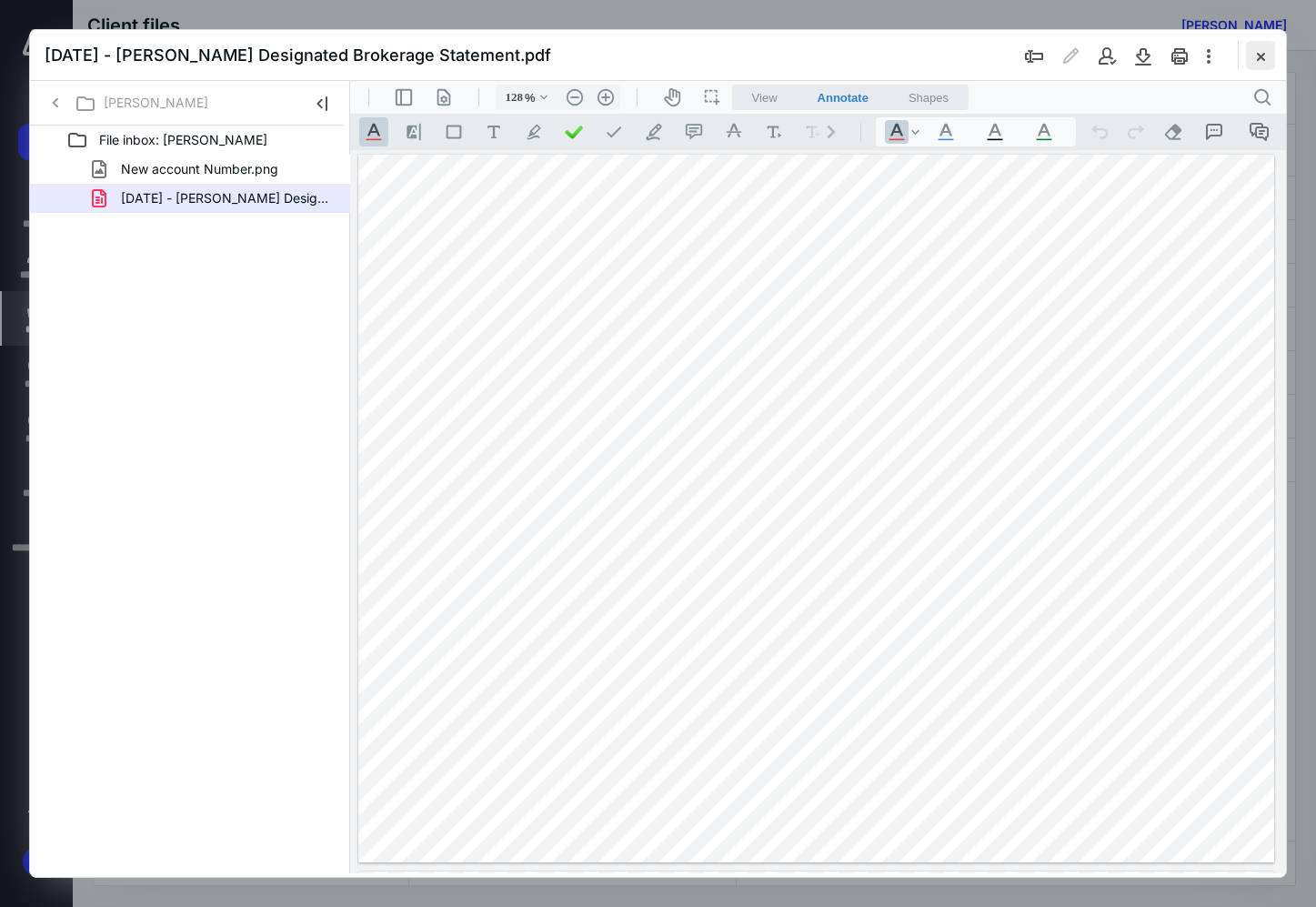 click at bounding box center (1261, 55) 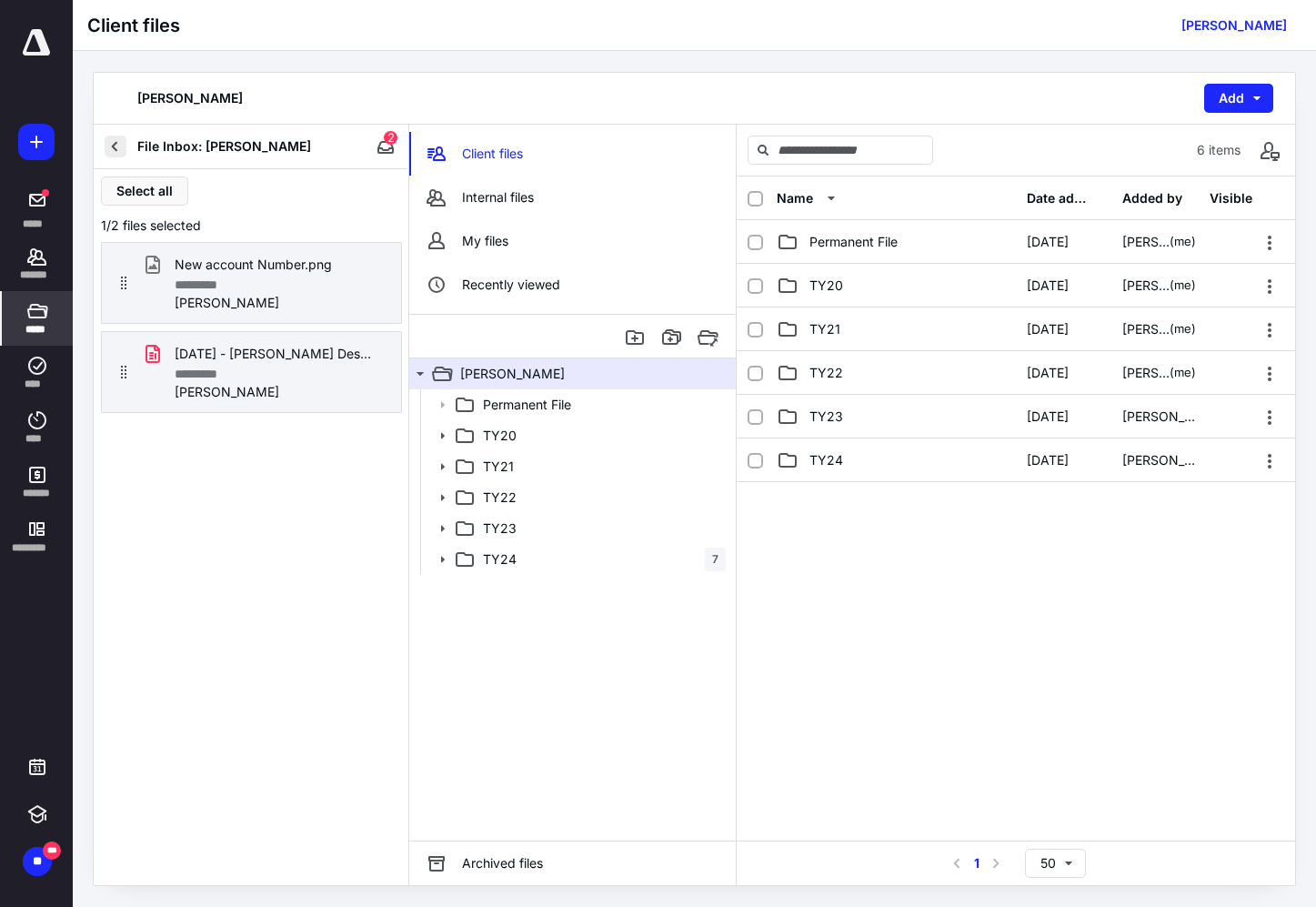 click at bounding box center (116, 146) 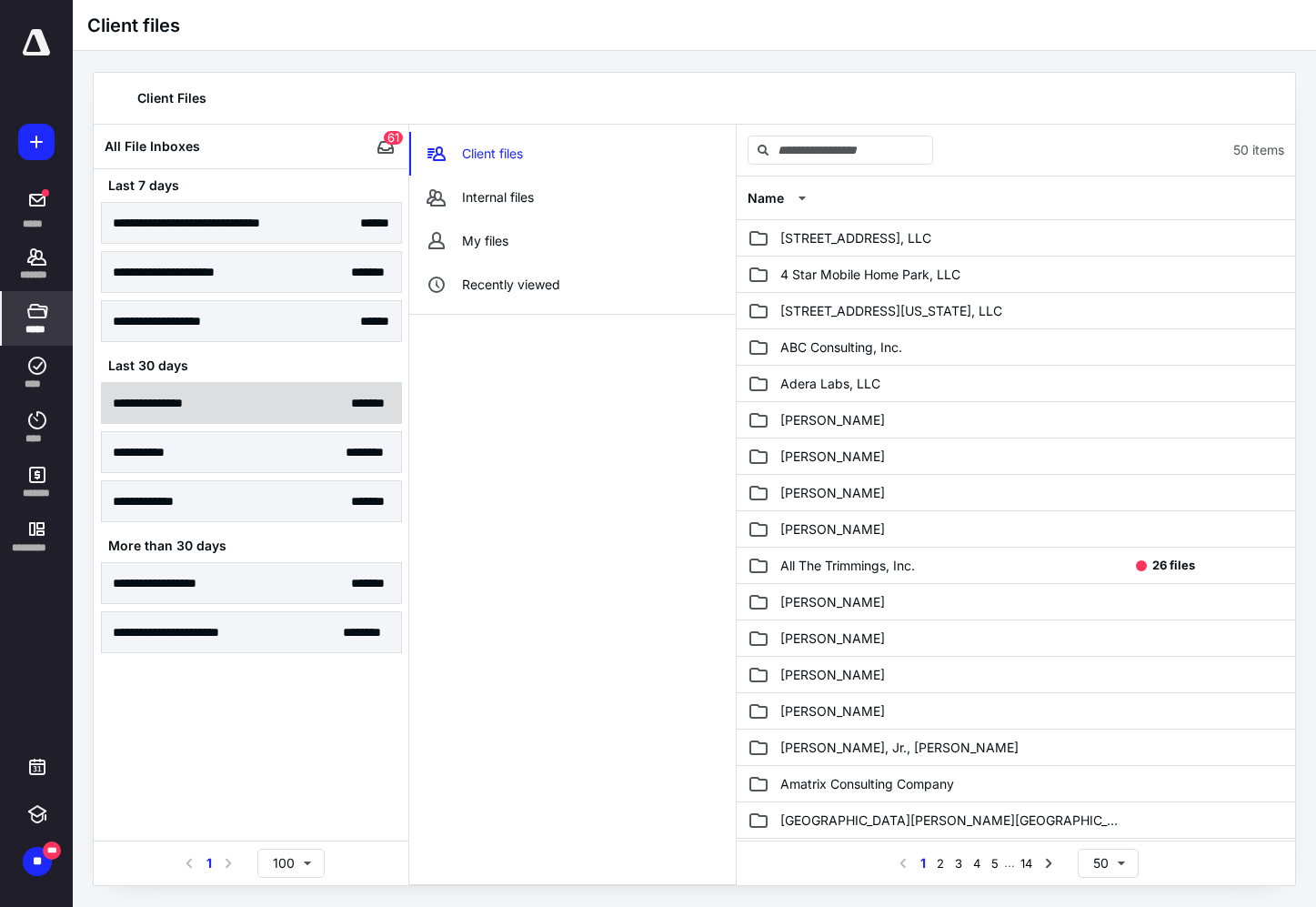 click on "**********" at bounding box center (251, 403) 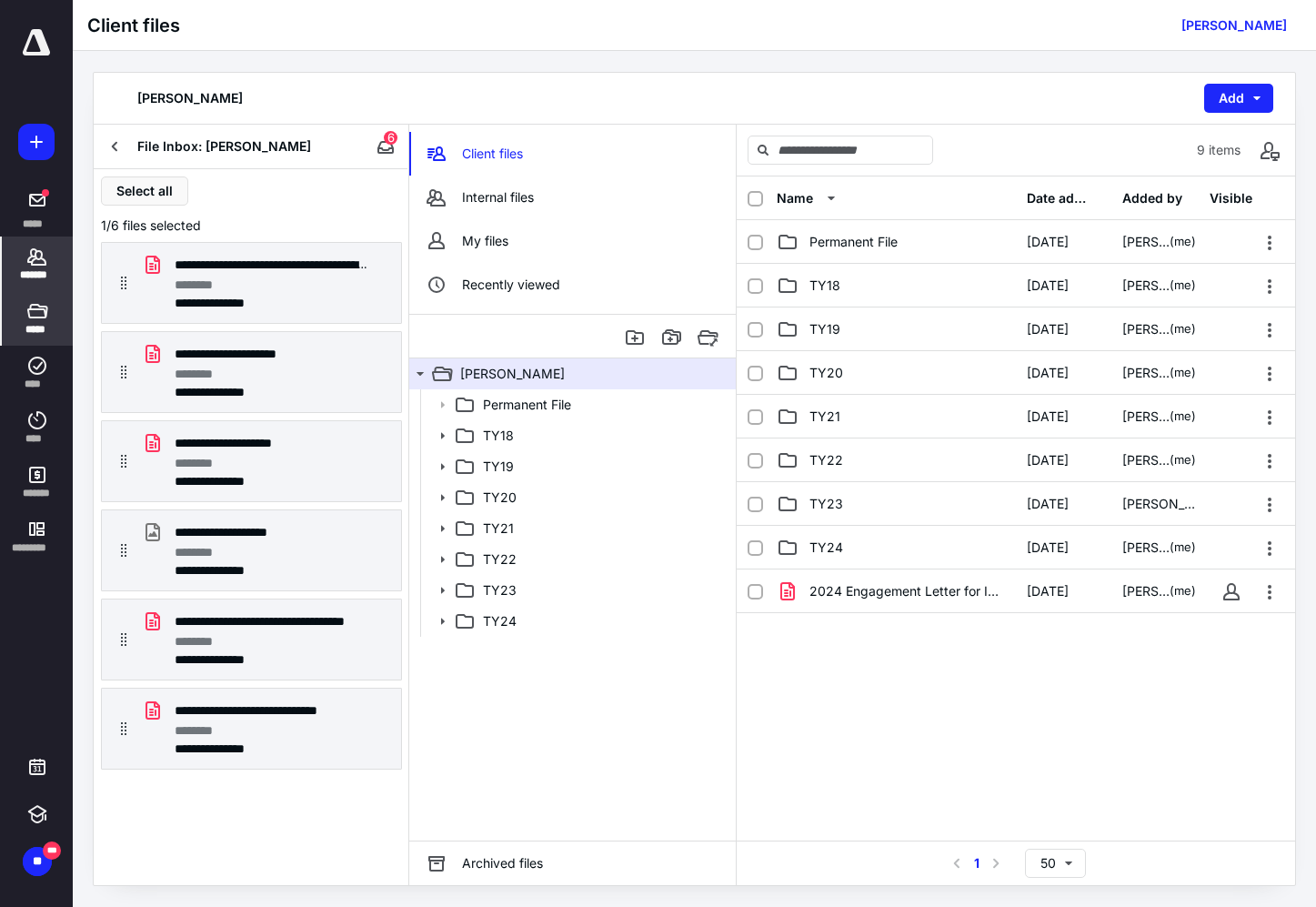 click on "*******" at bounding box center (37, 264) 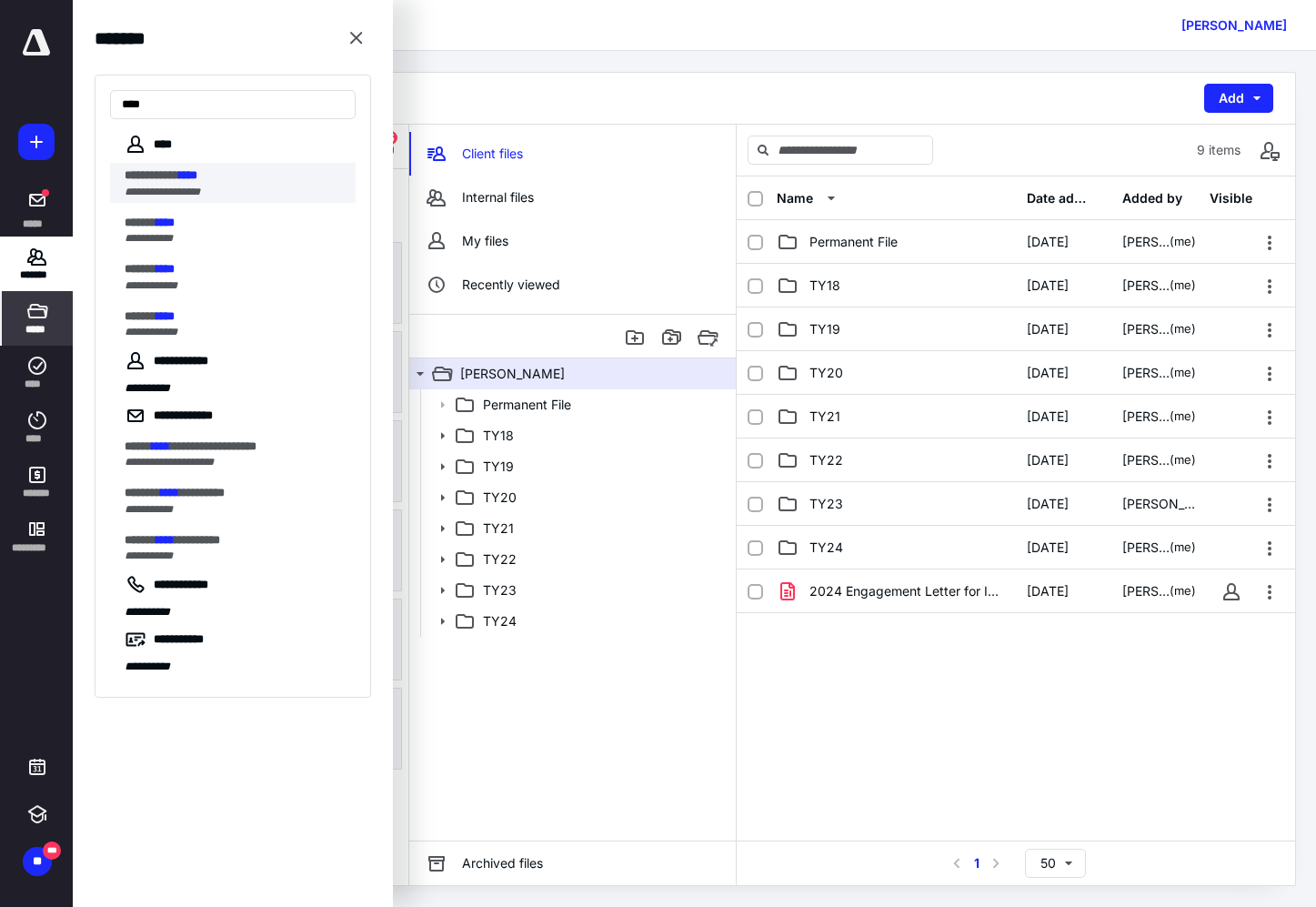 type on "****" 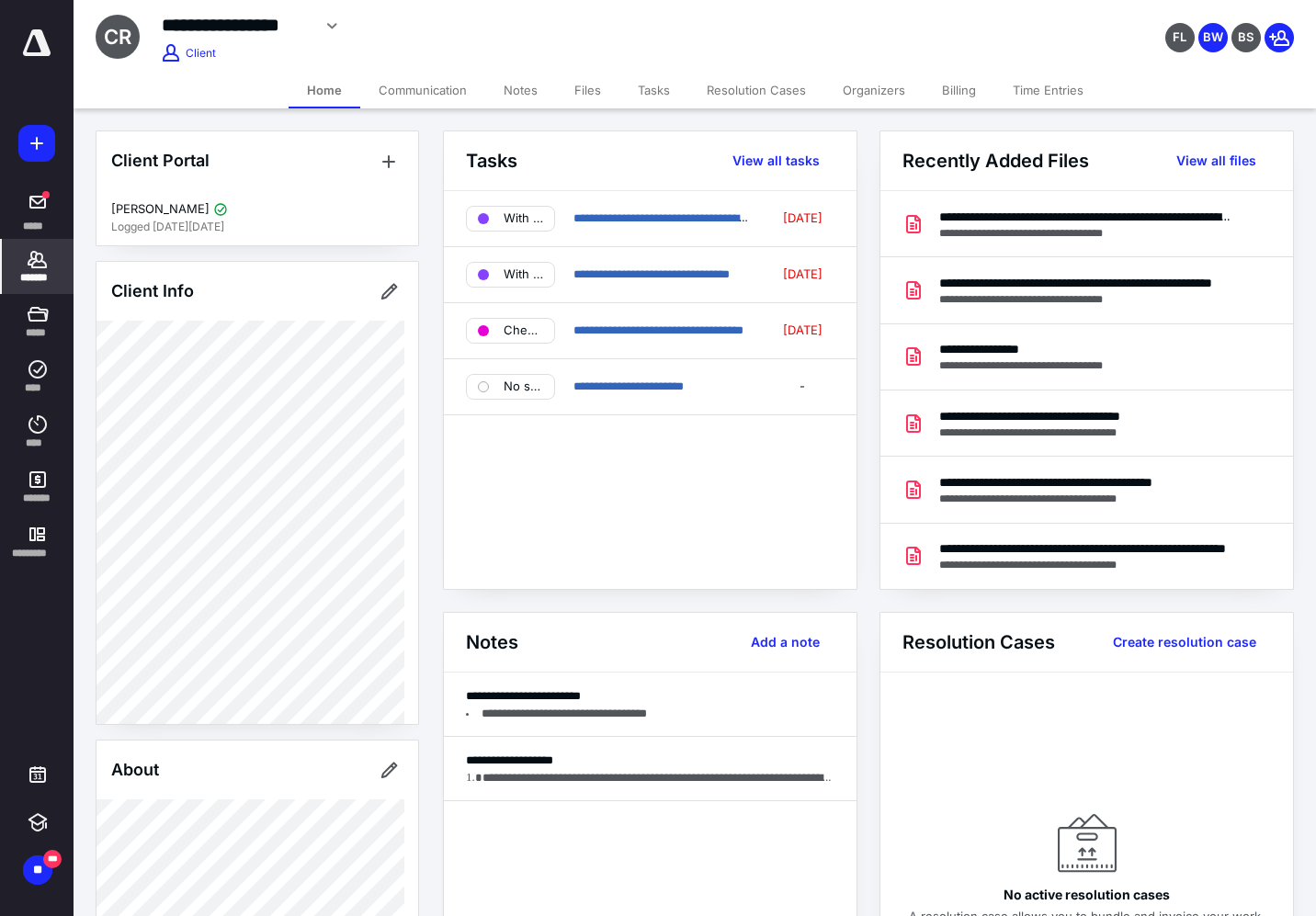 click on "Files" at bounding box center (587, 90) 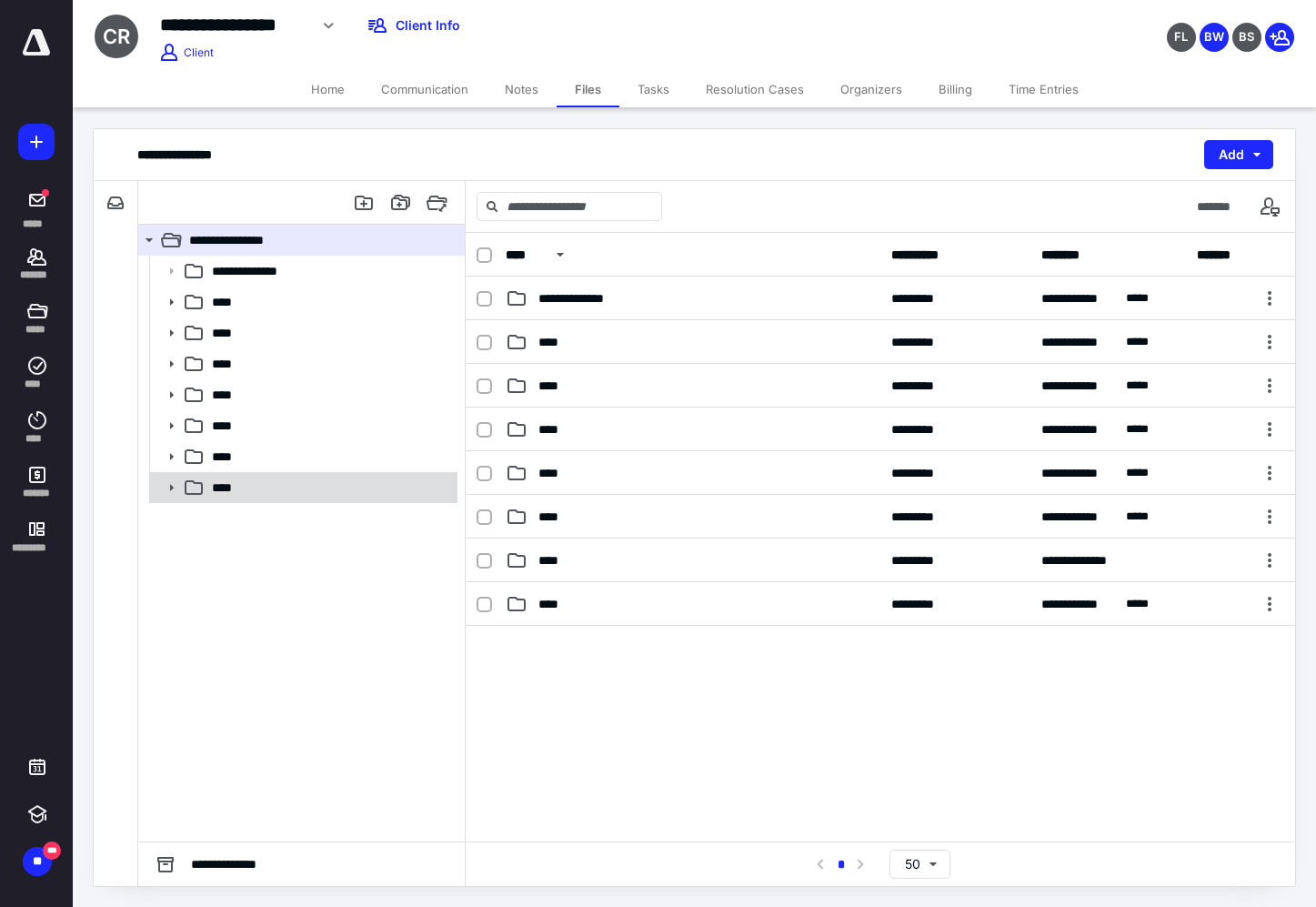 click 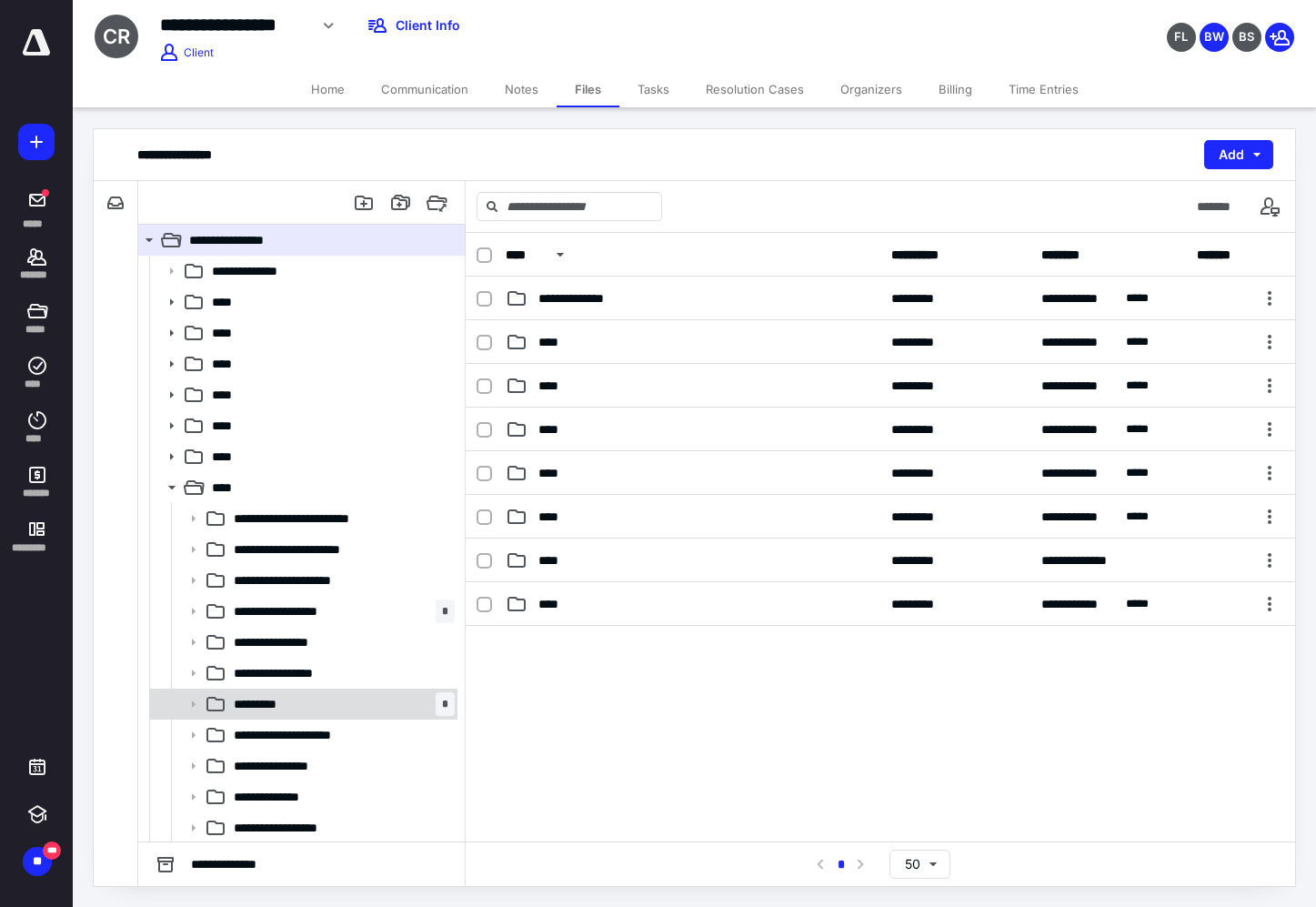 click on "********* *" at bounding box center (340, 704) 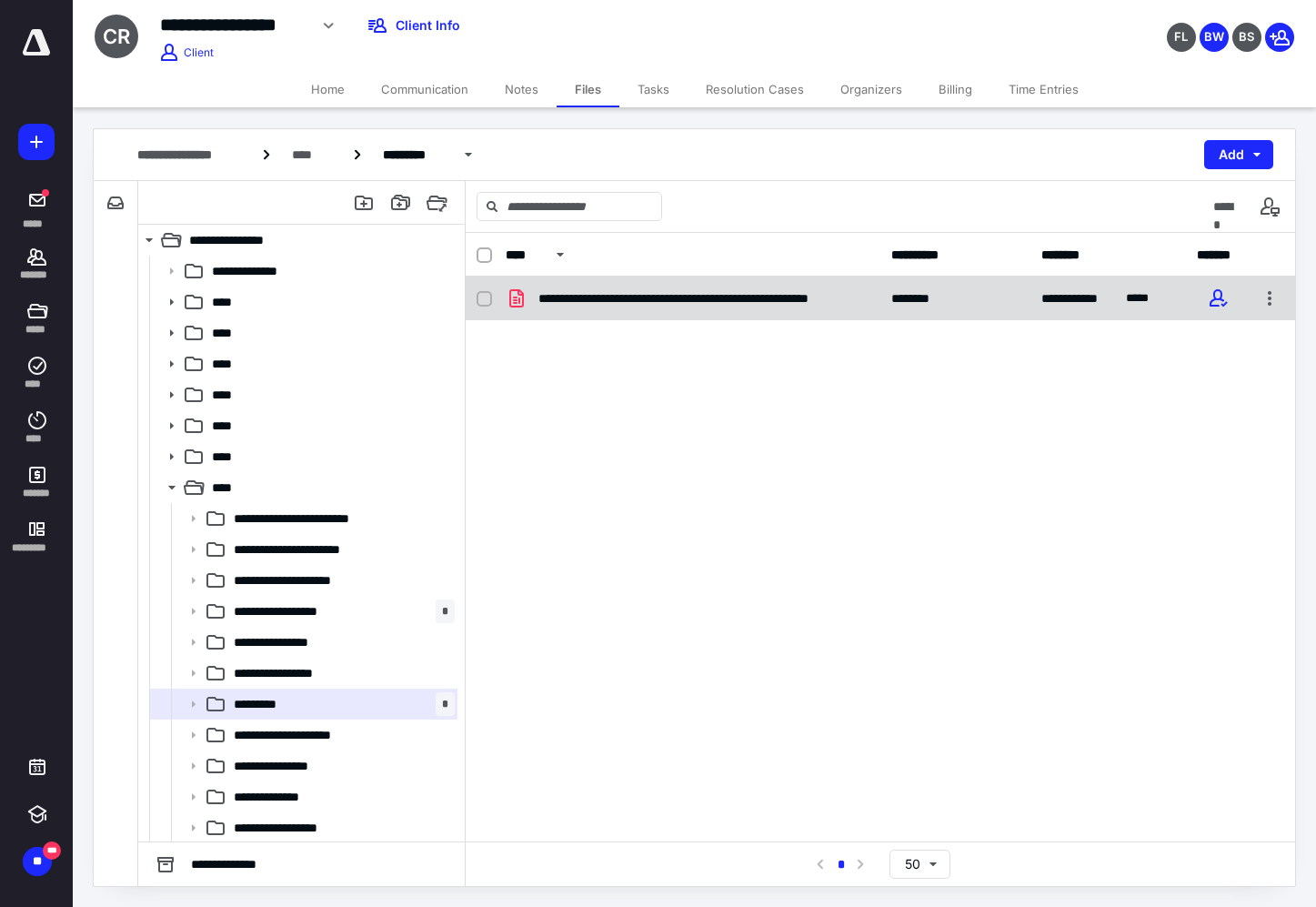 click on "**********" at bounding box center [880, 298] 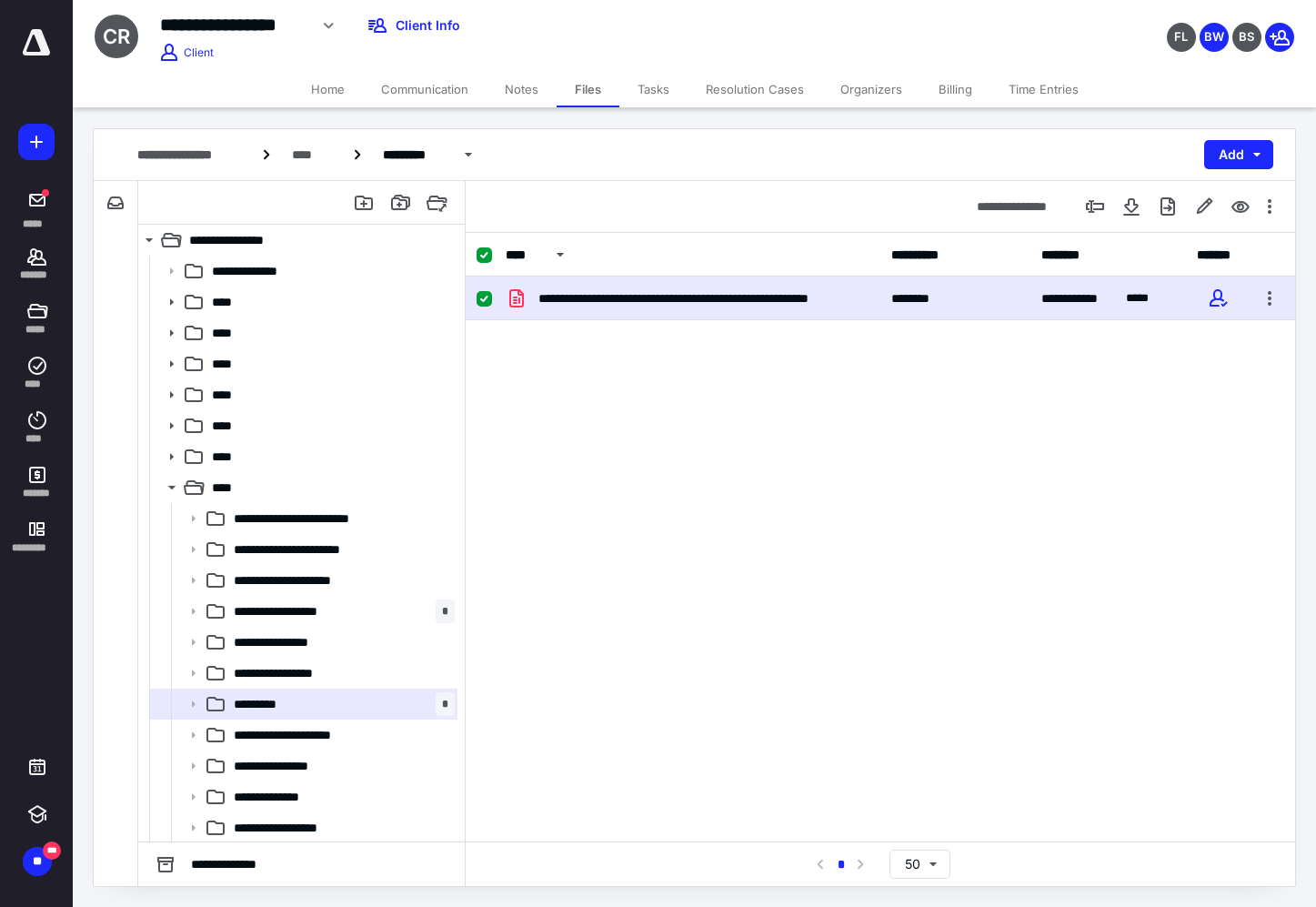 click on "**********" at bounding box center (880, 298) 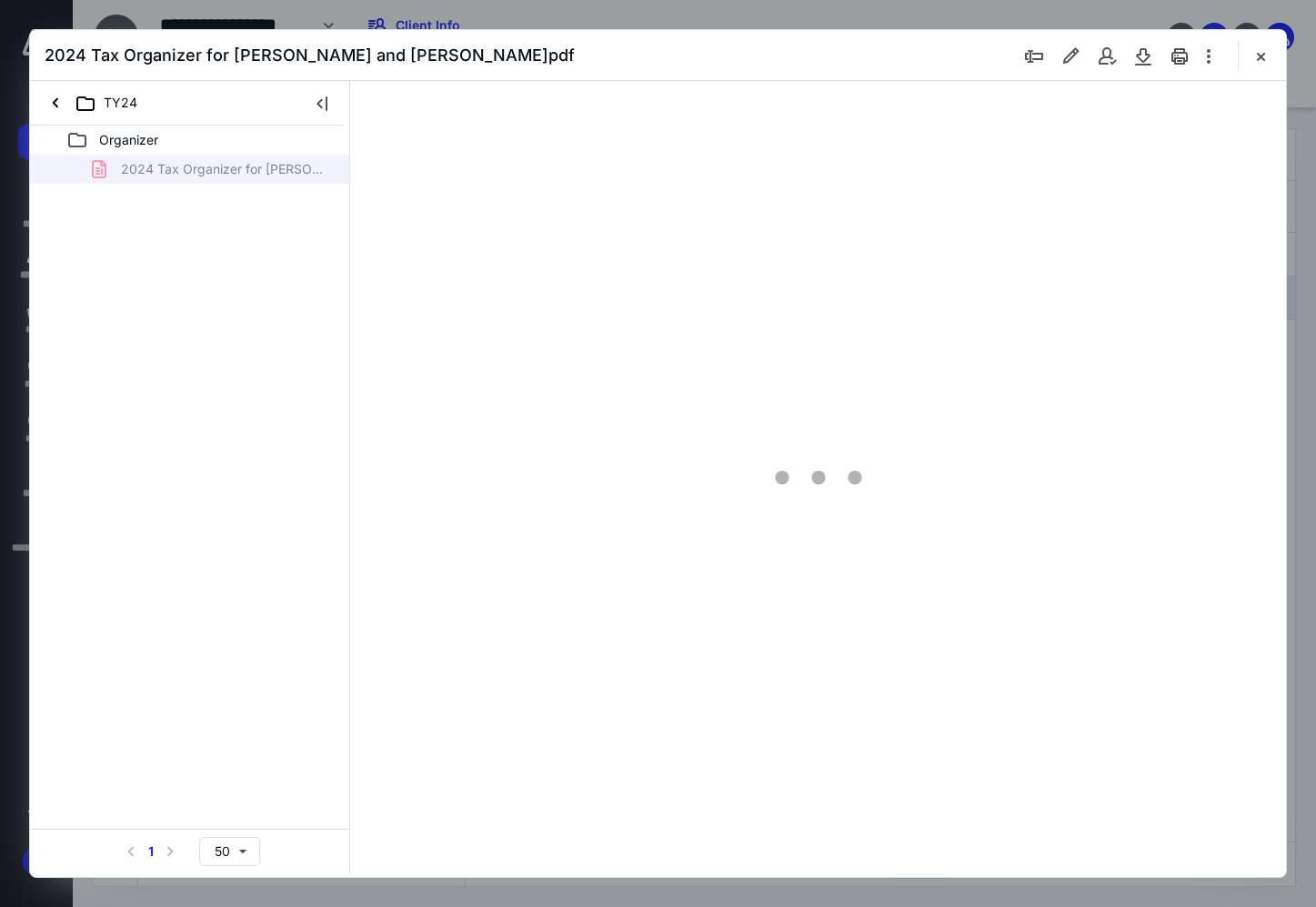 scroll, scrollTop: 0, scrollLeft: 0, axis: both 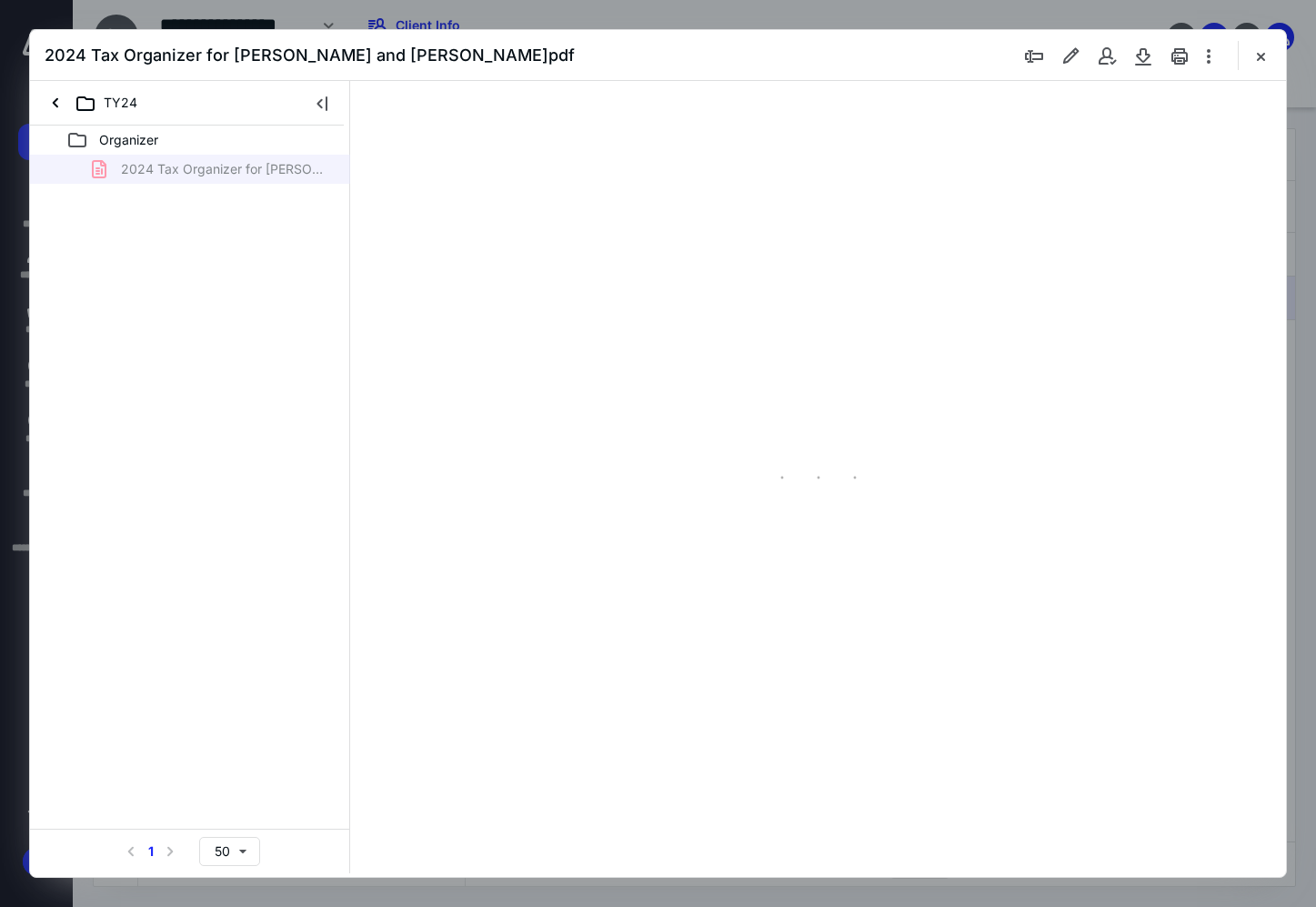 type on "165" 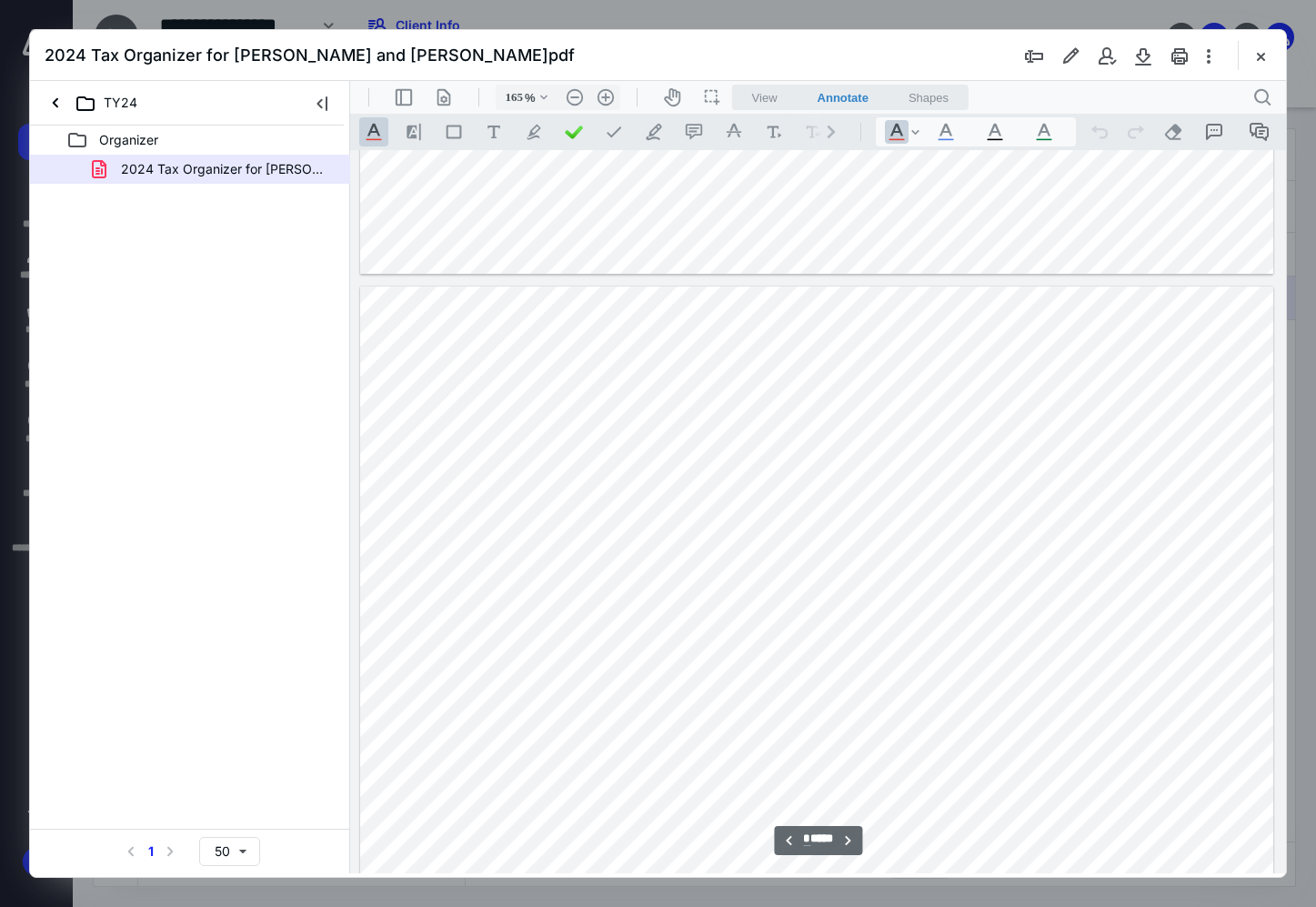 scroll, scrollTop: 2714, scrollLeft: 0, axis: vertical 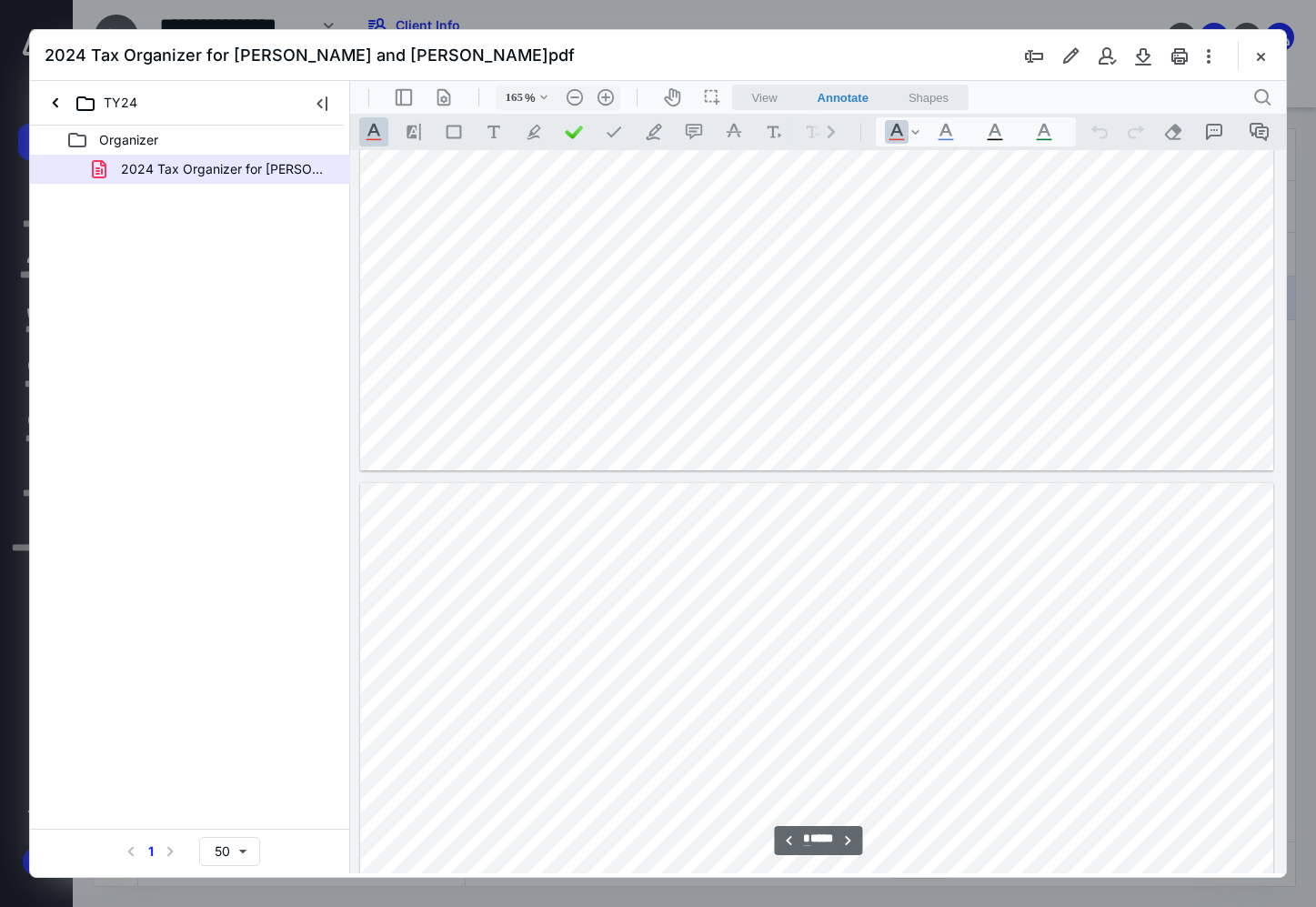 type on "*" 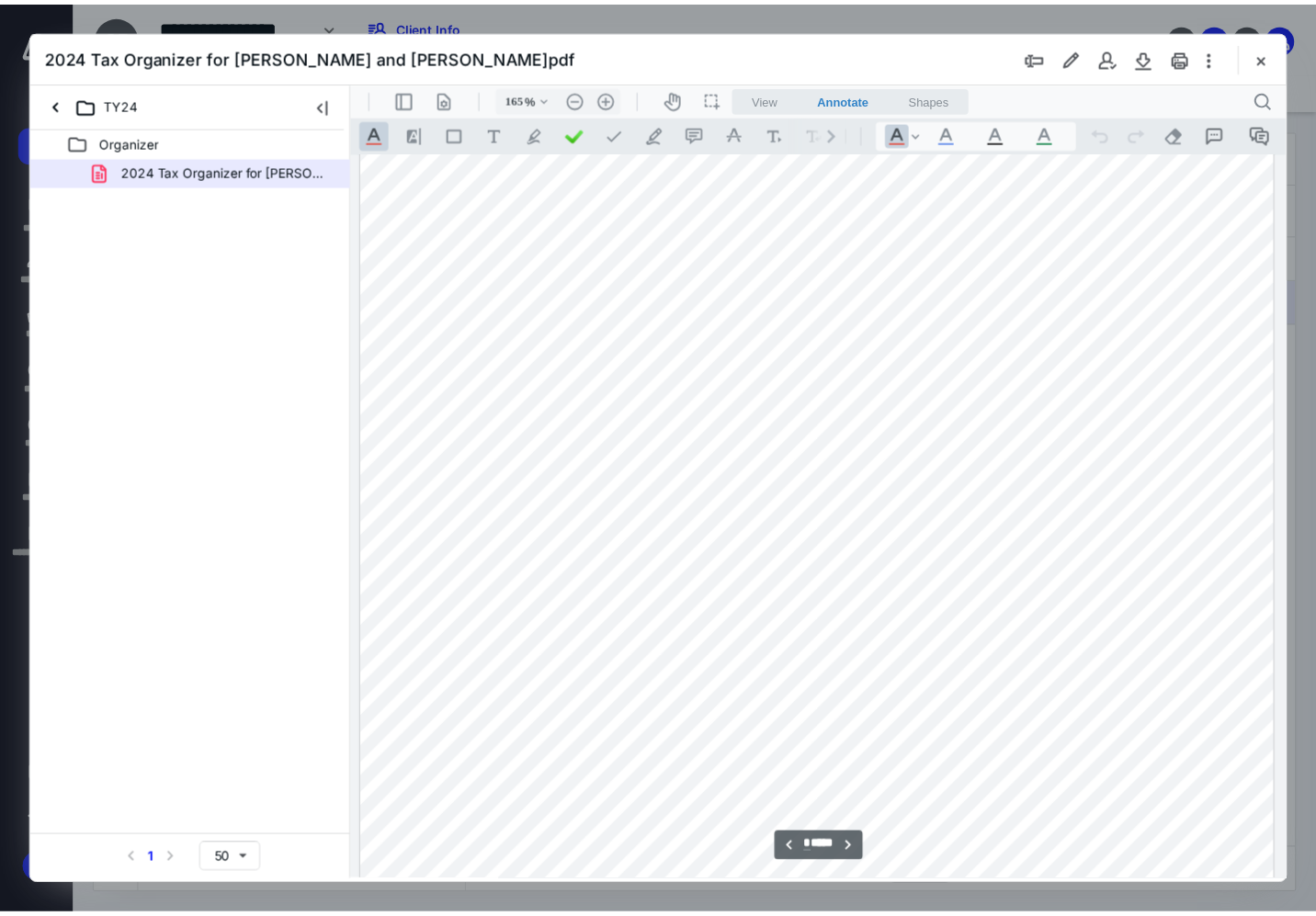 scroll, scrollTop: 3751, scrollLeft: 0, axis: vertical 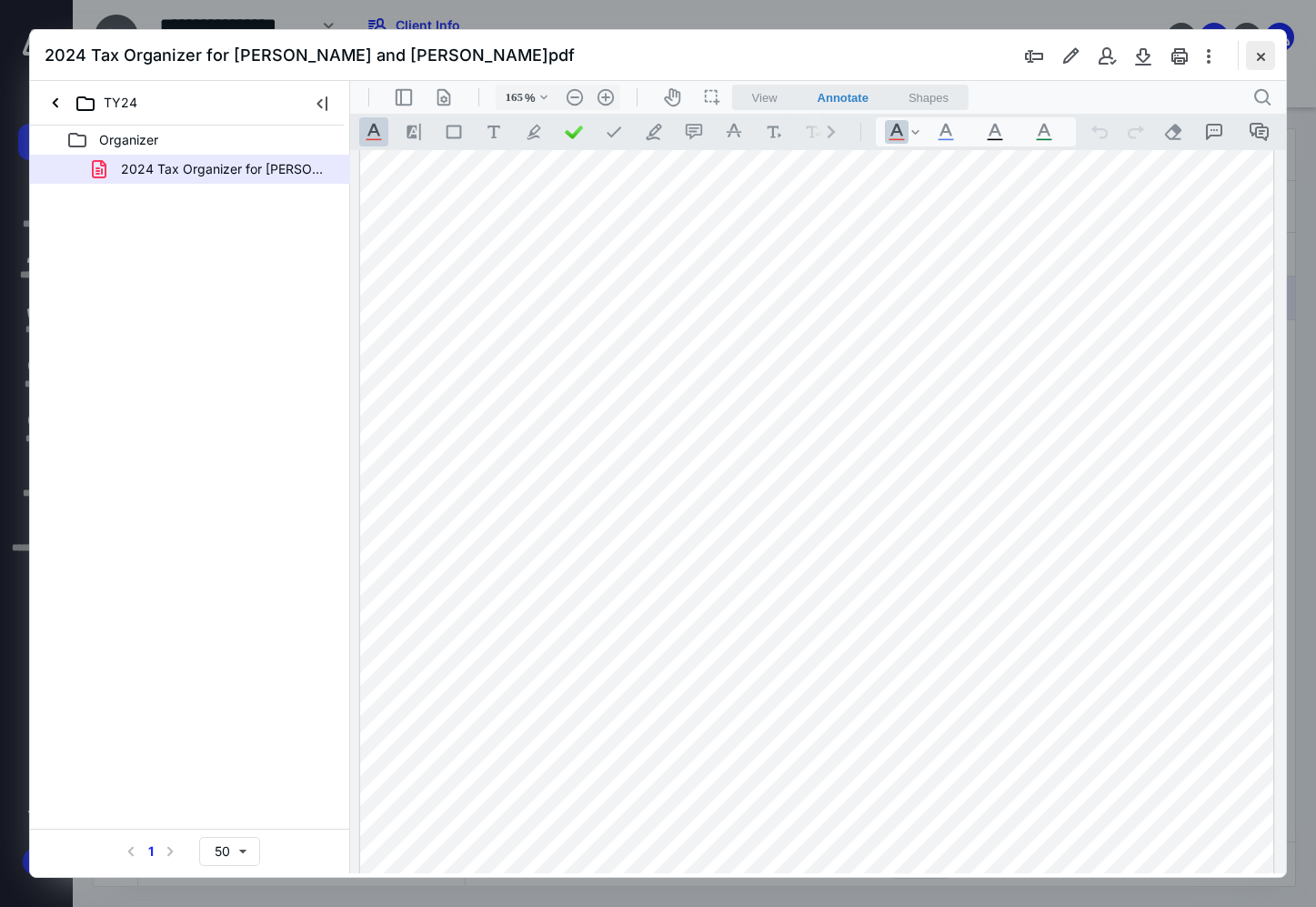 click at bounding box center [1261, 55] 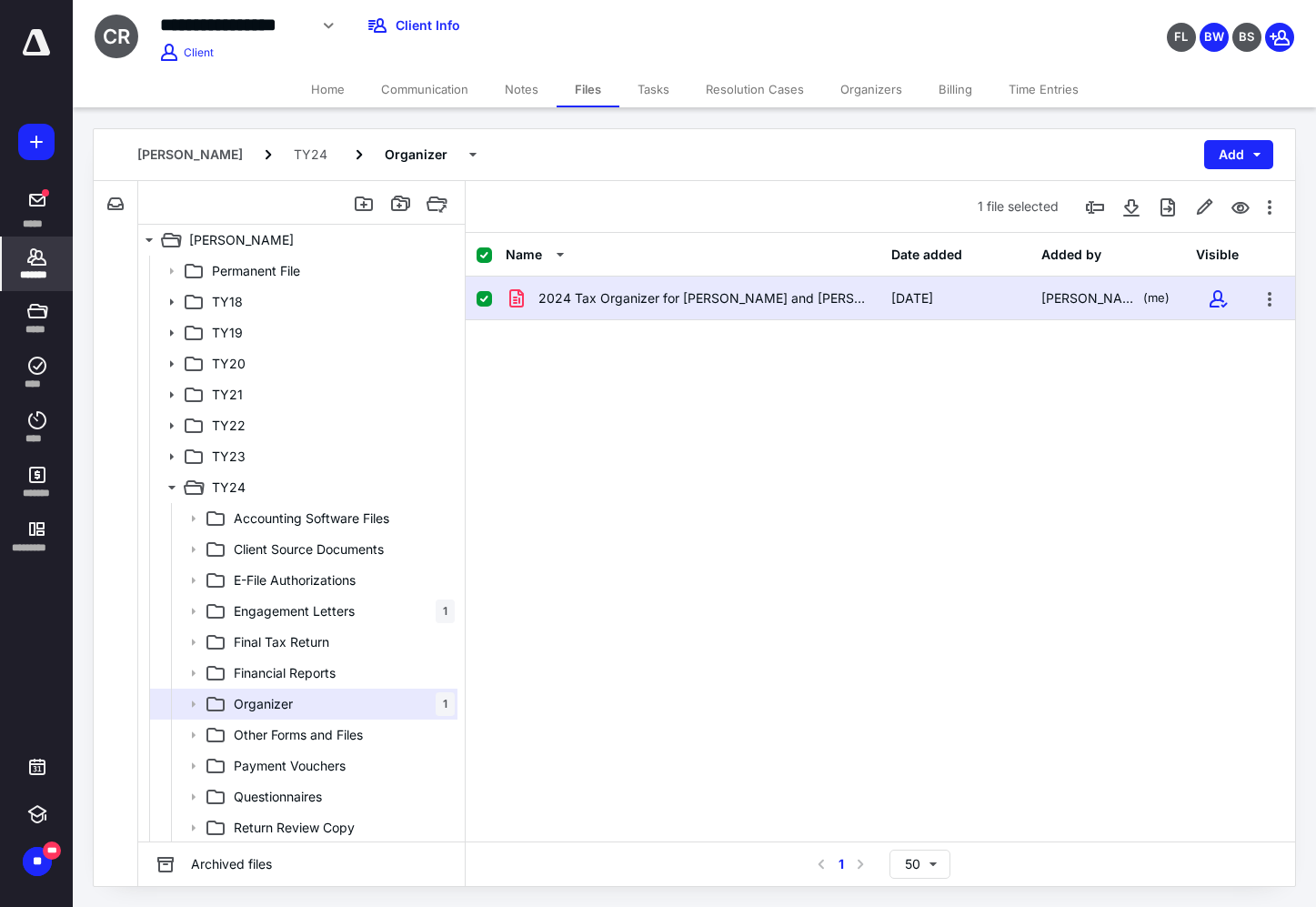 click 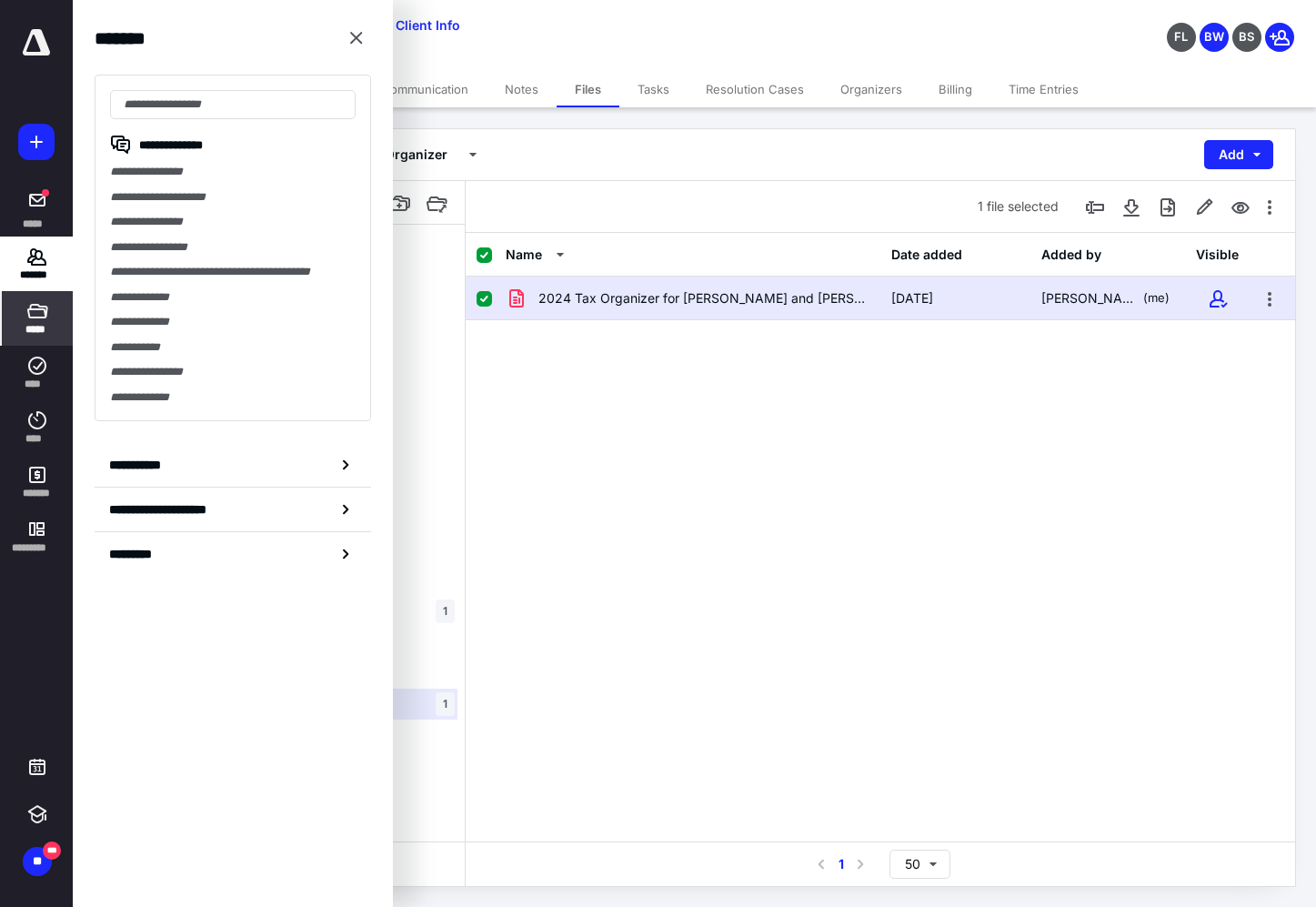 click 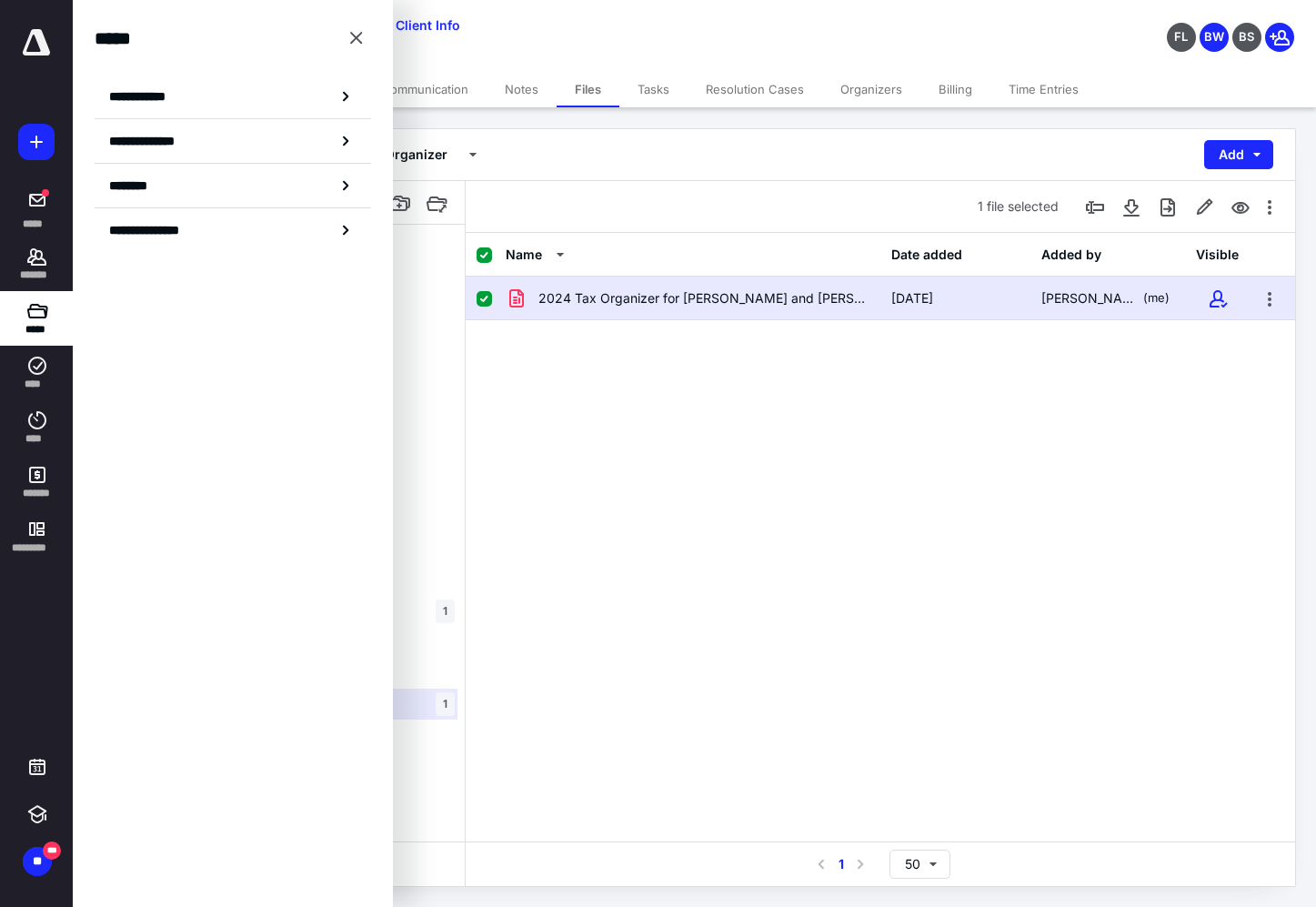click on "**********" at bounding box center [233, 96] 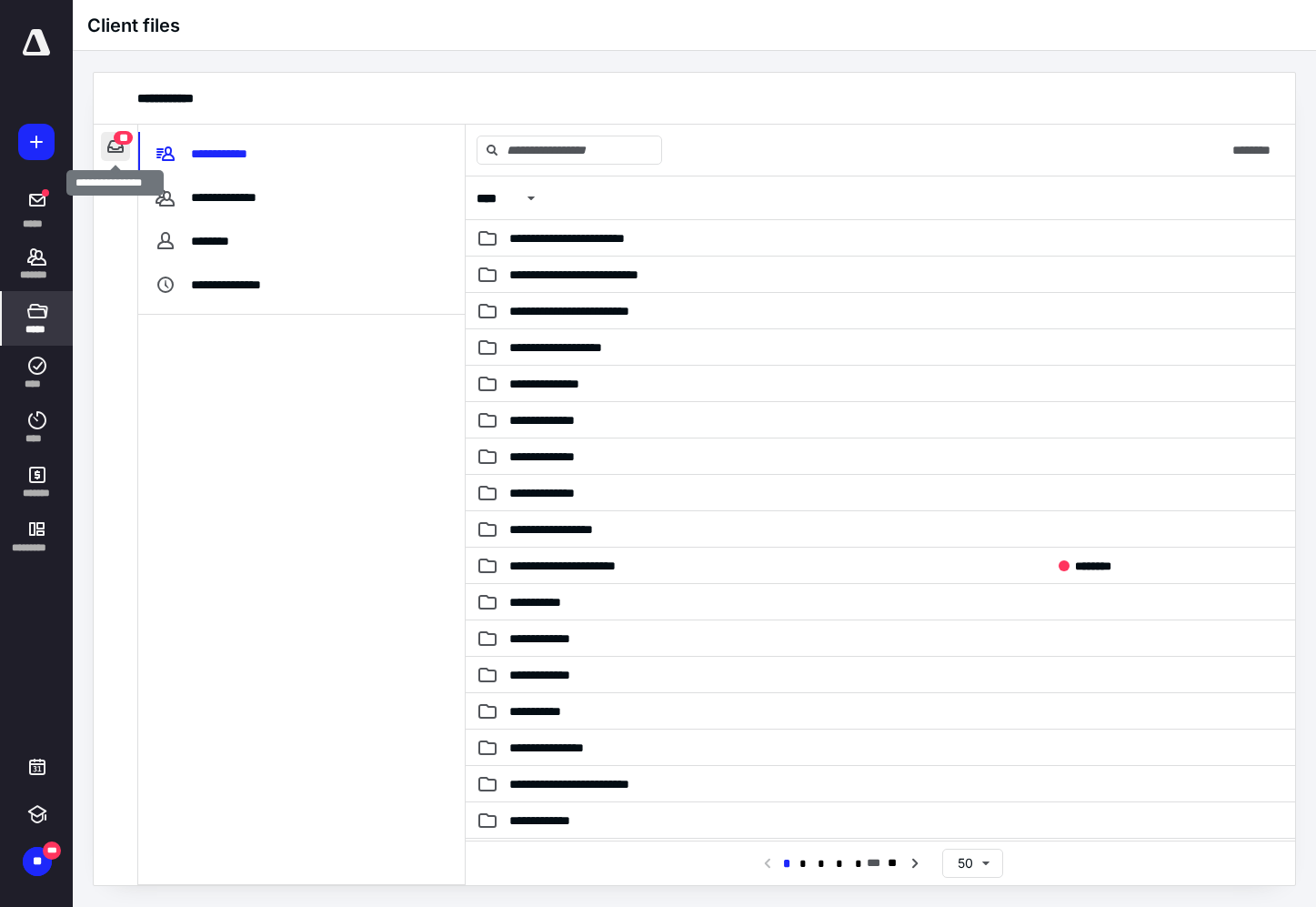 click at bounding box center [116, 146] 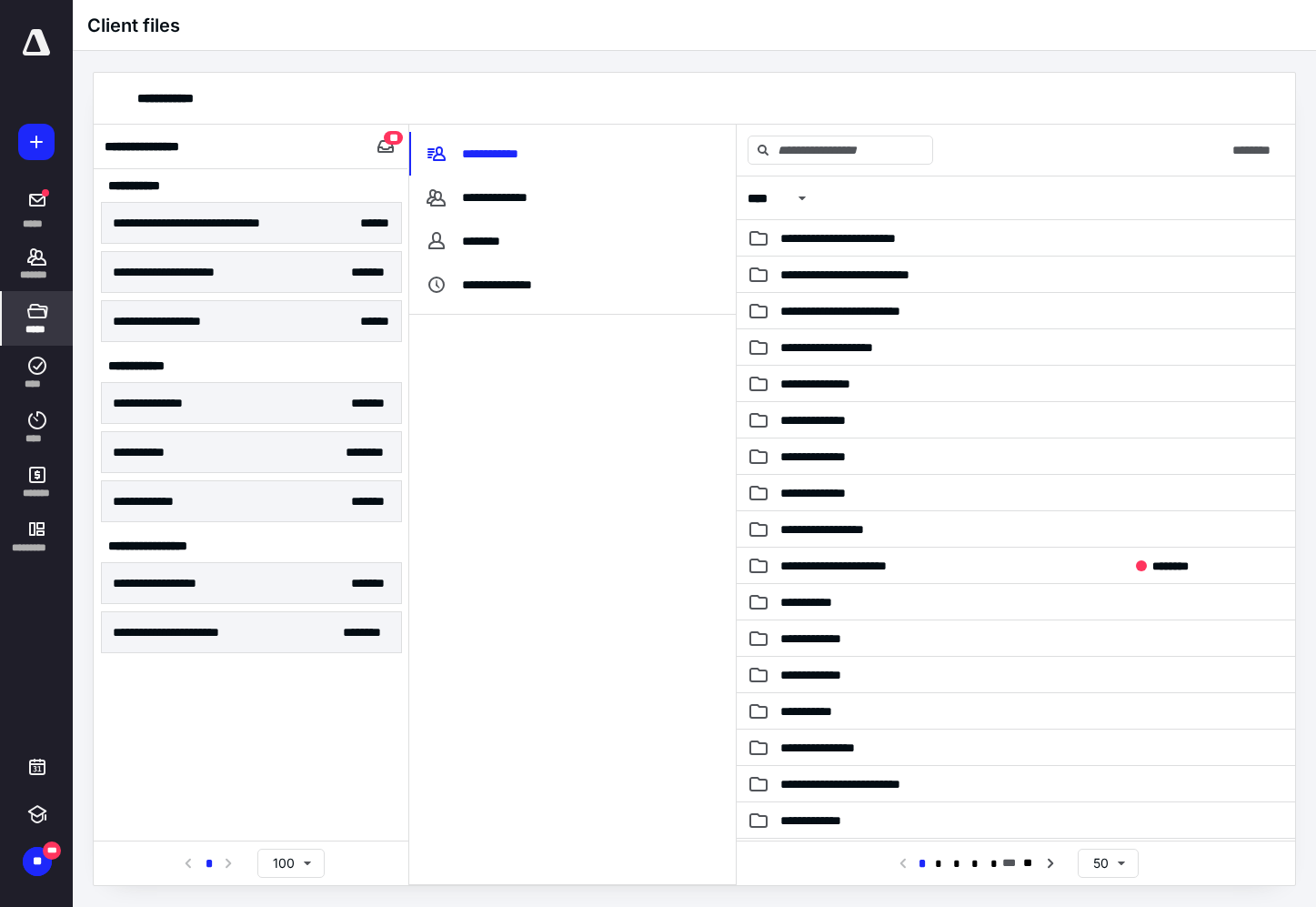click on "**********" at bounding box center (36, 453) 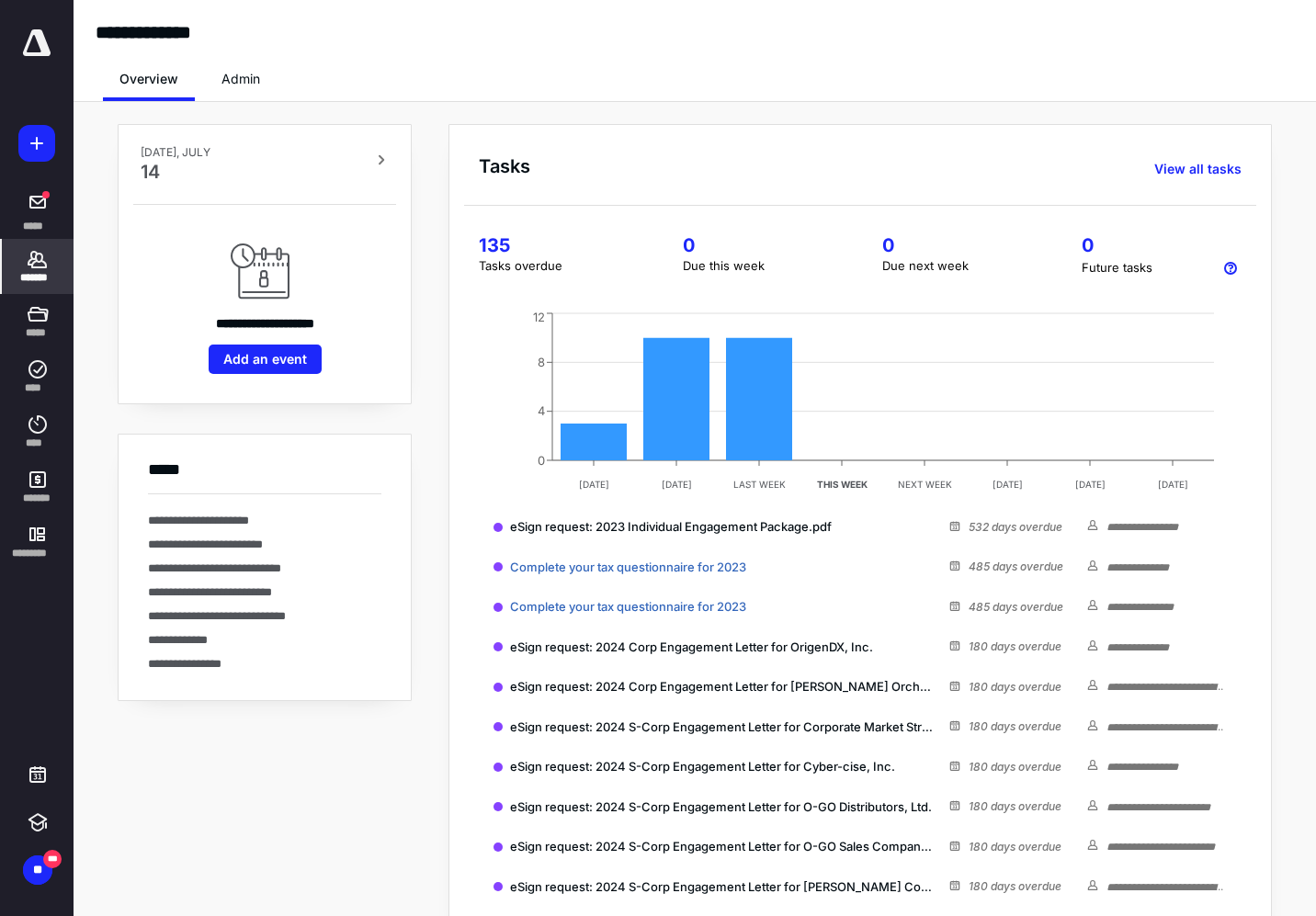 click 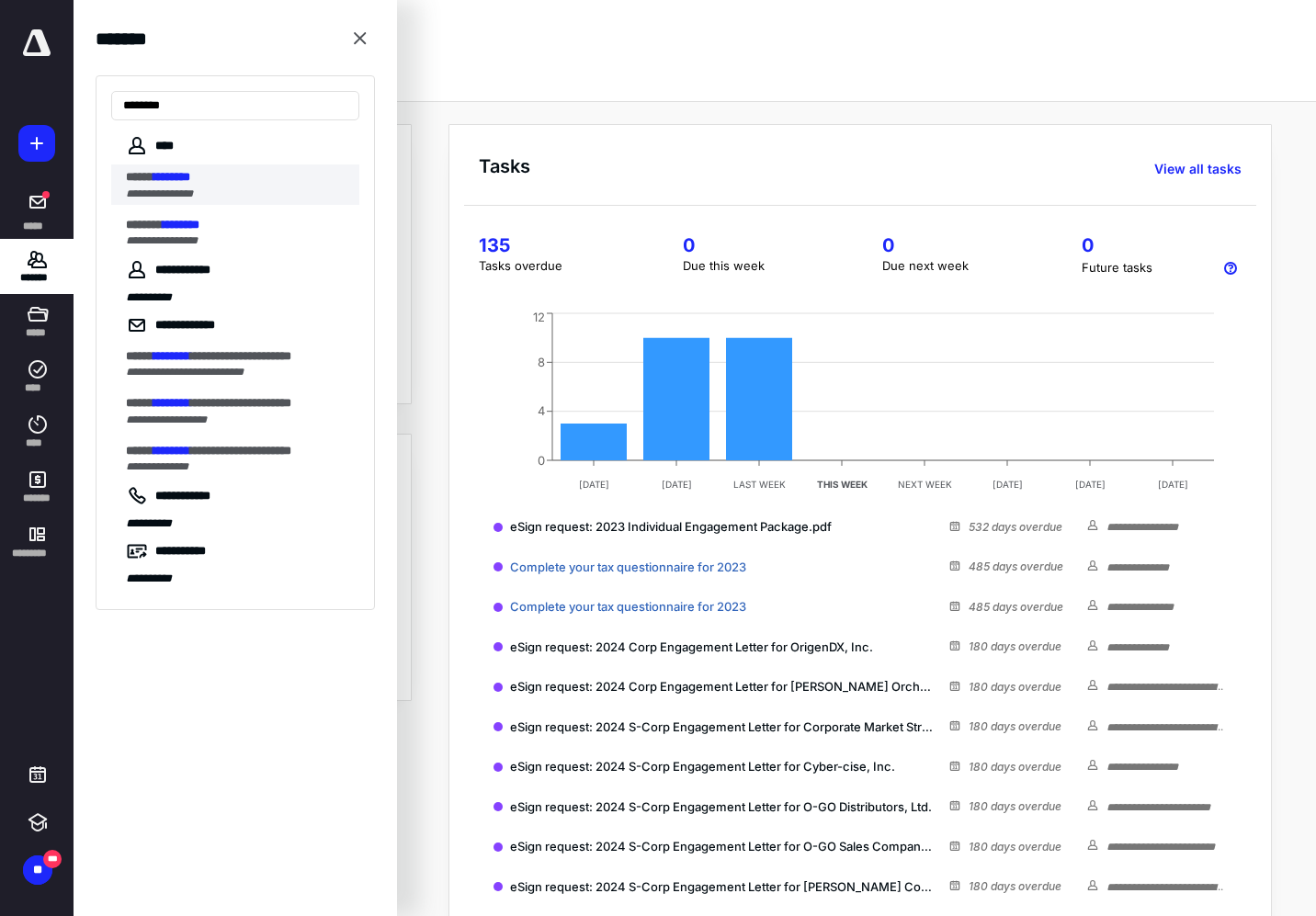 type on "********" 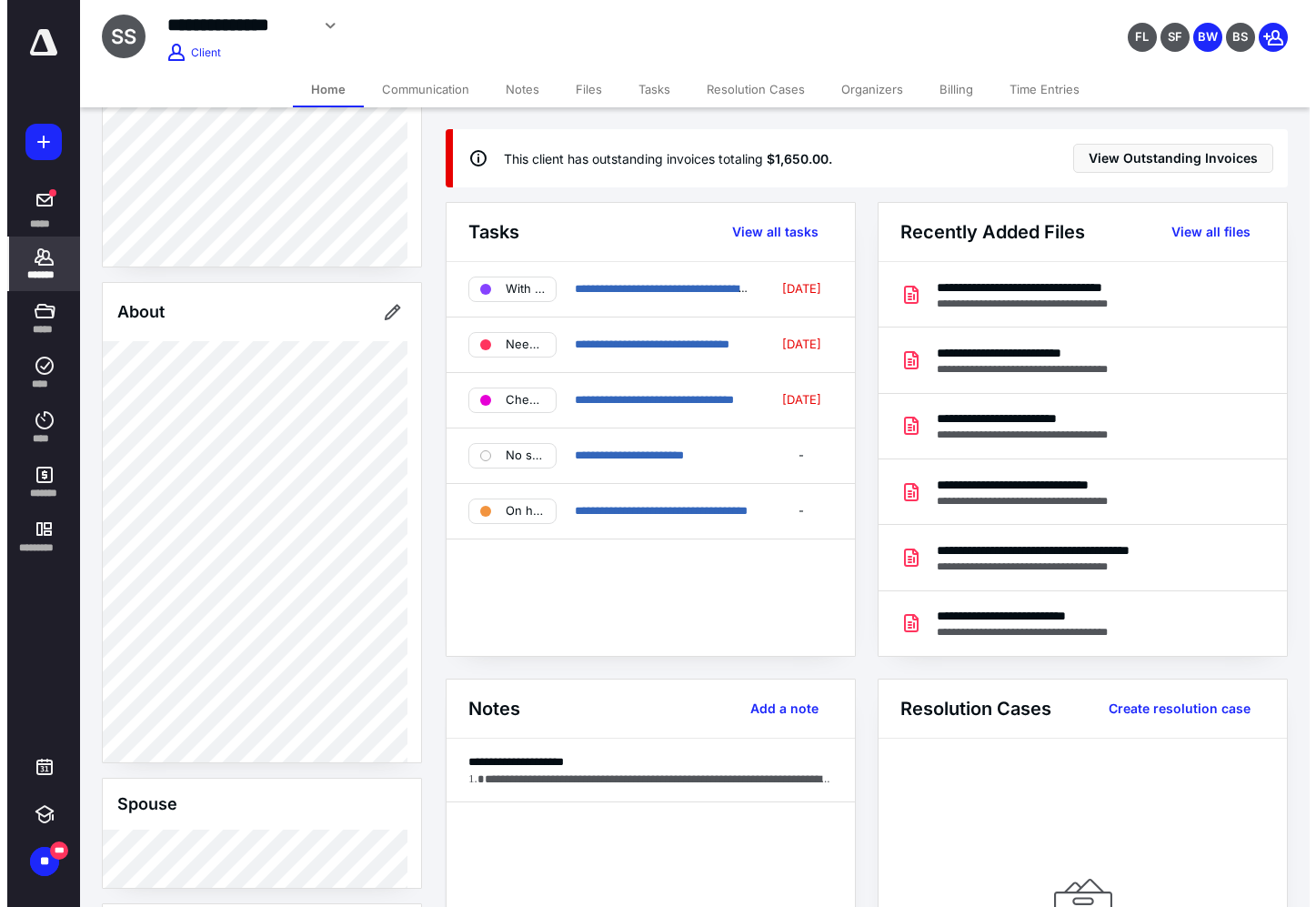 scroll, scrollTop: 364, scrollLeft: 0, axis: vertical 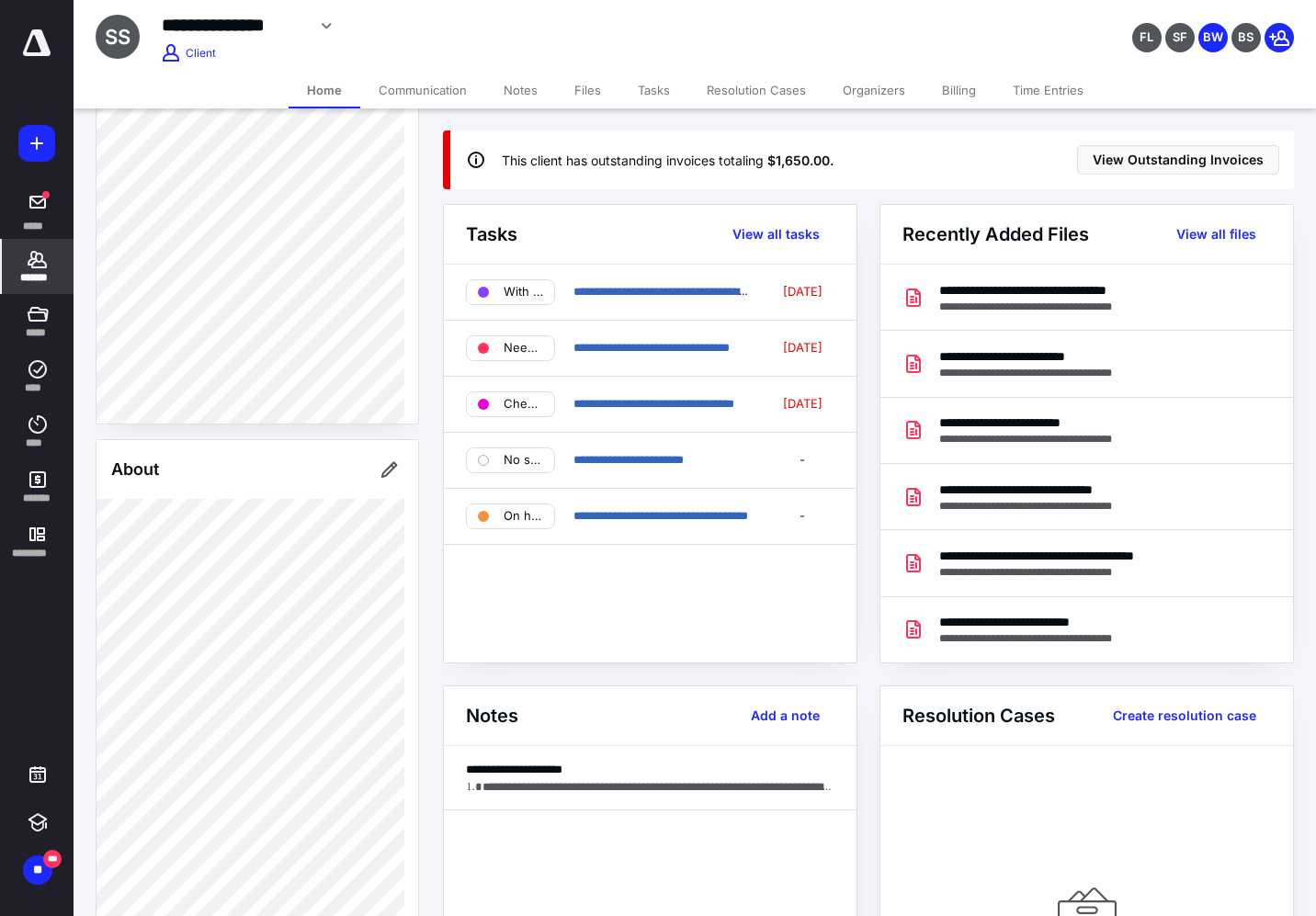 click on "Communication" at bounding box center [423, 90] 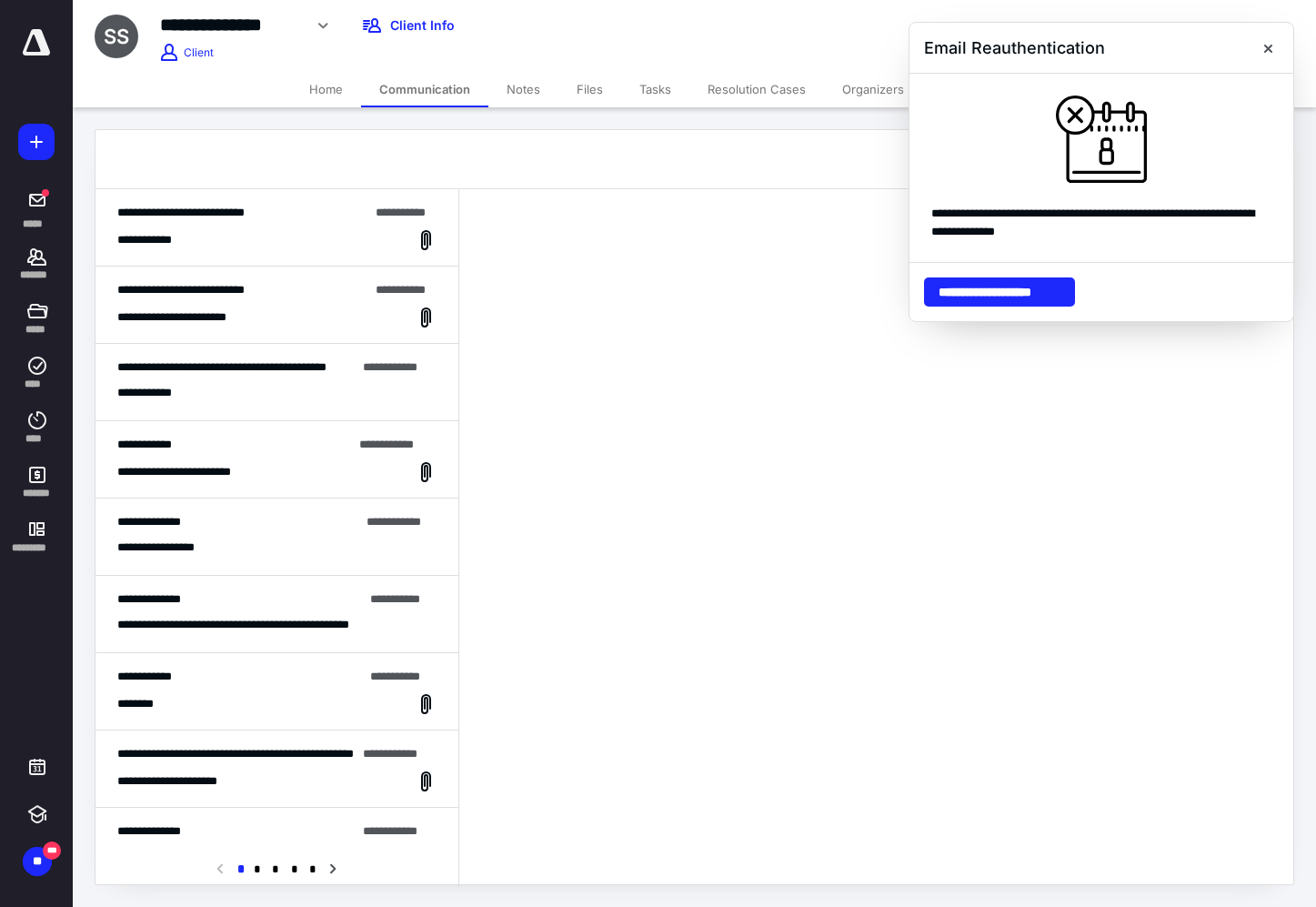 click on "**********" at bounding box center [276, 240] 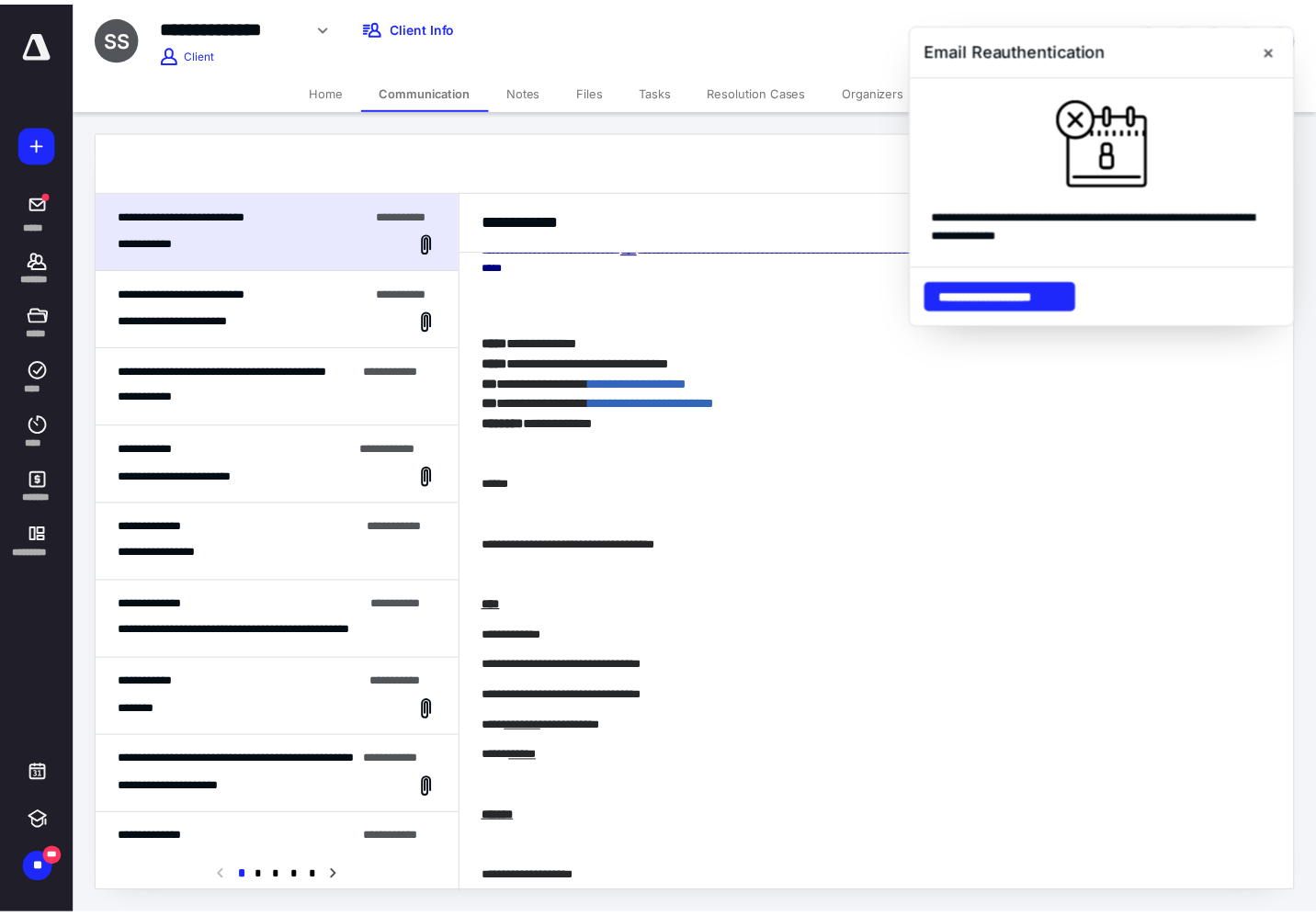 scroll, scrollTop: 3897, scrollLeft: 0, axis: vertical 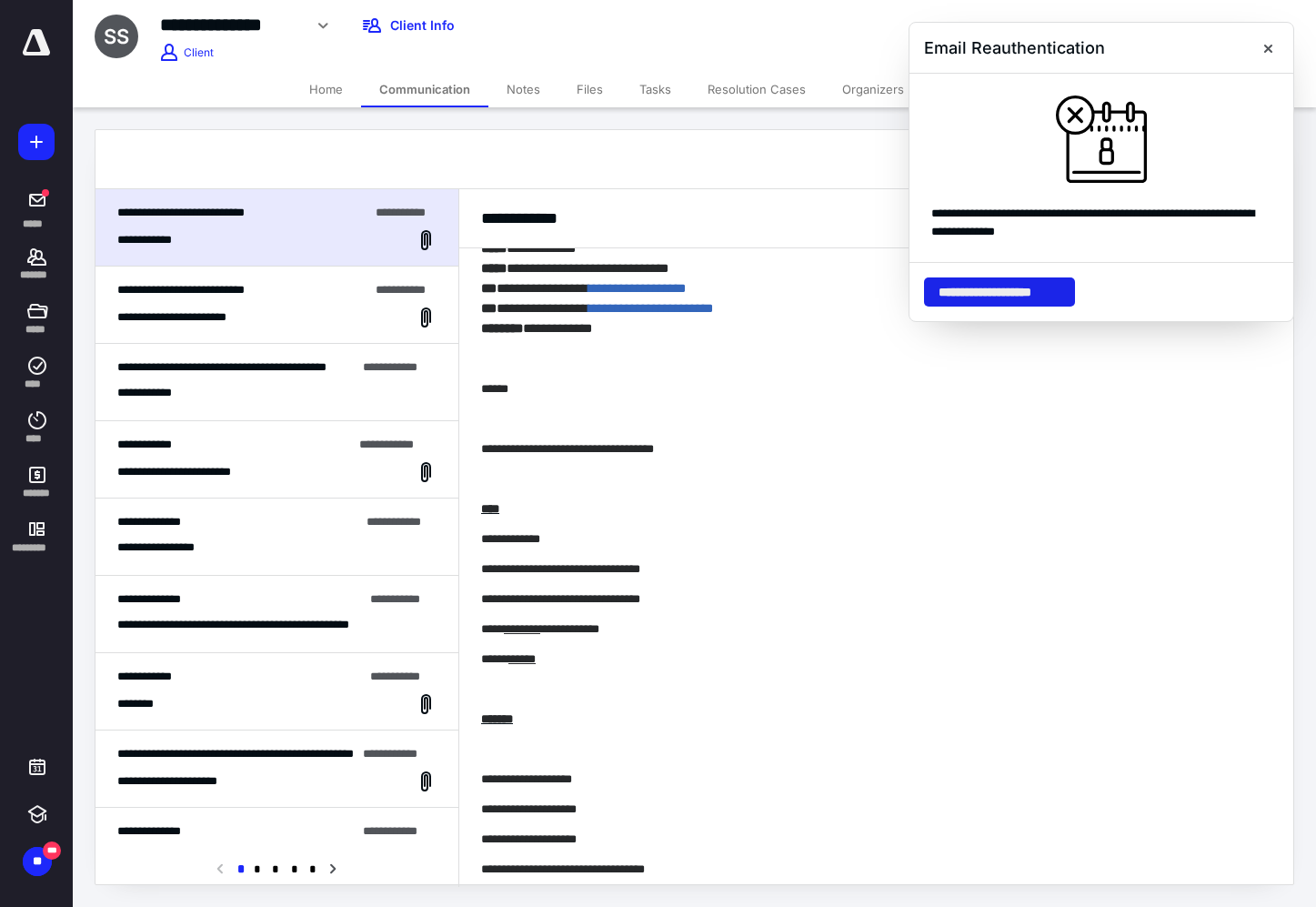 click on "**********" at bounding box center (1000, 292) 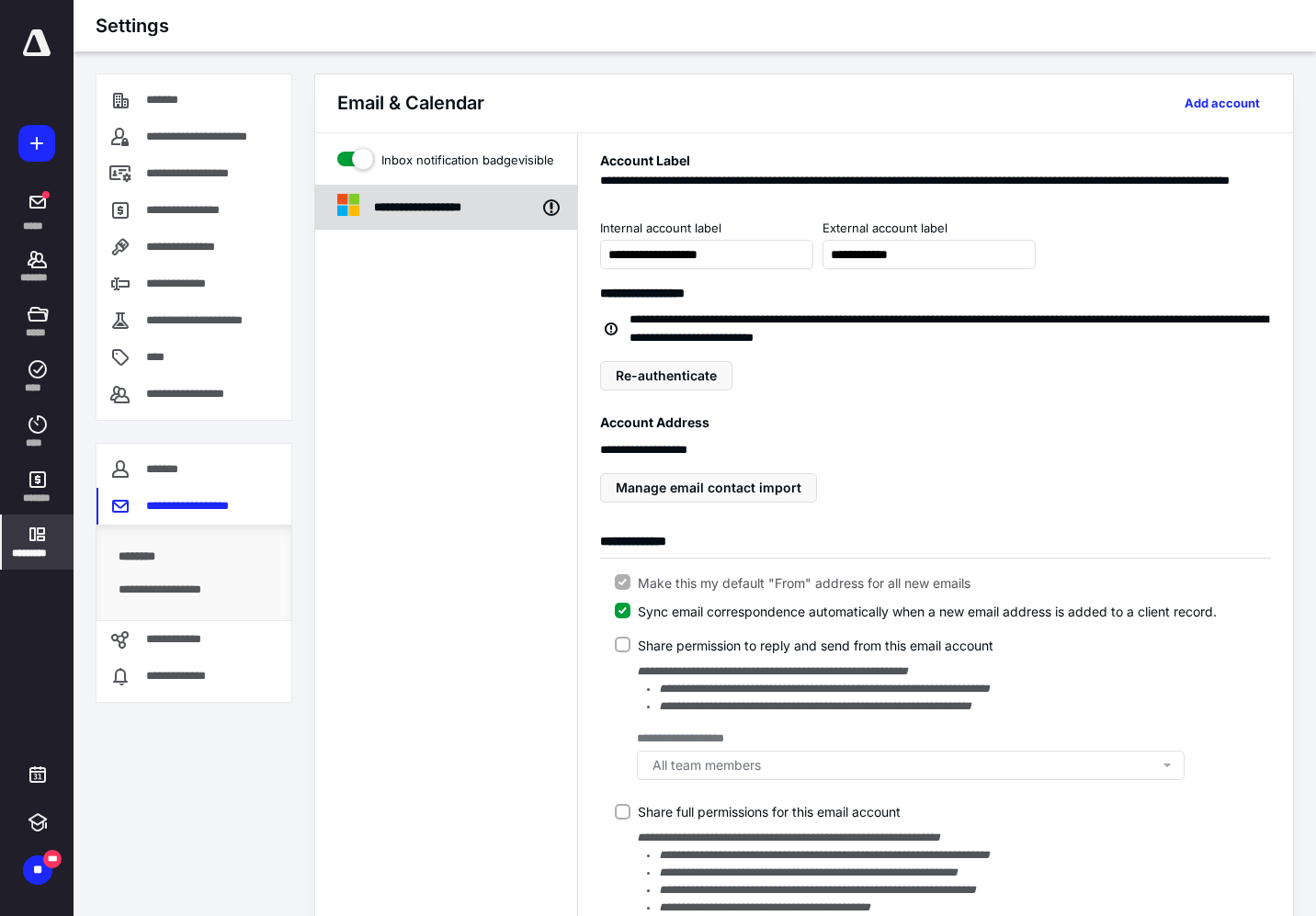 click 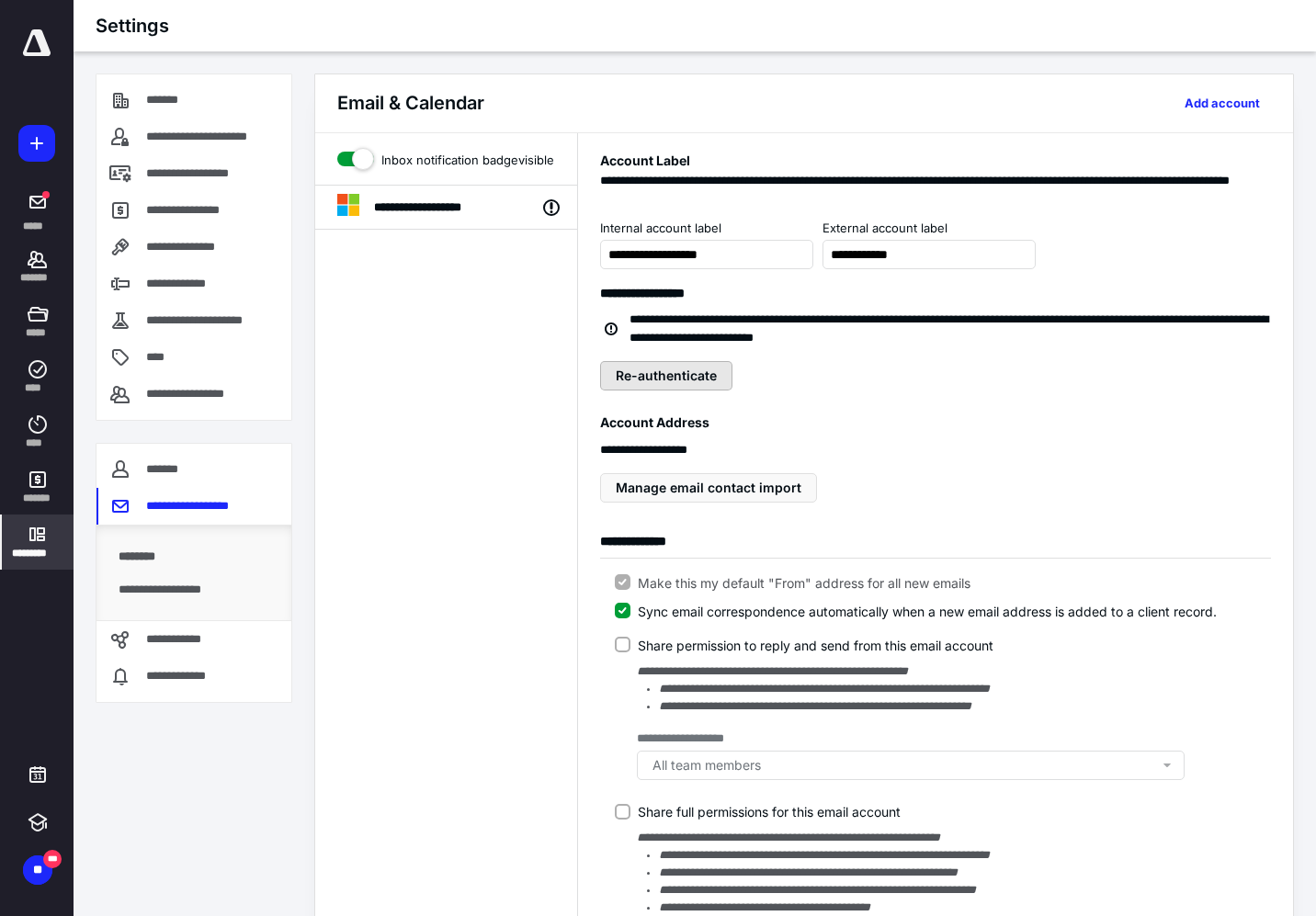 click on "Re-authenticate" at bounding box center [666, 376] 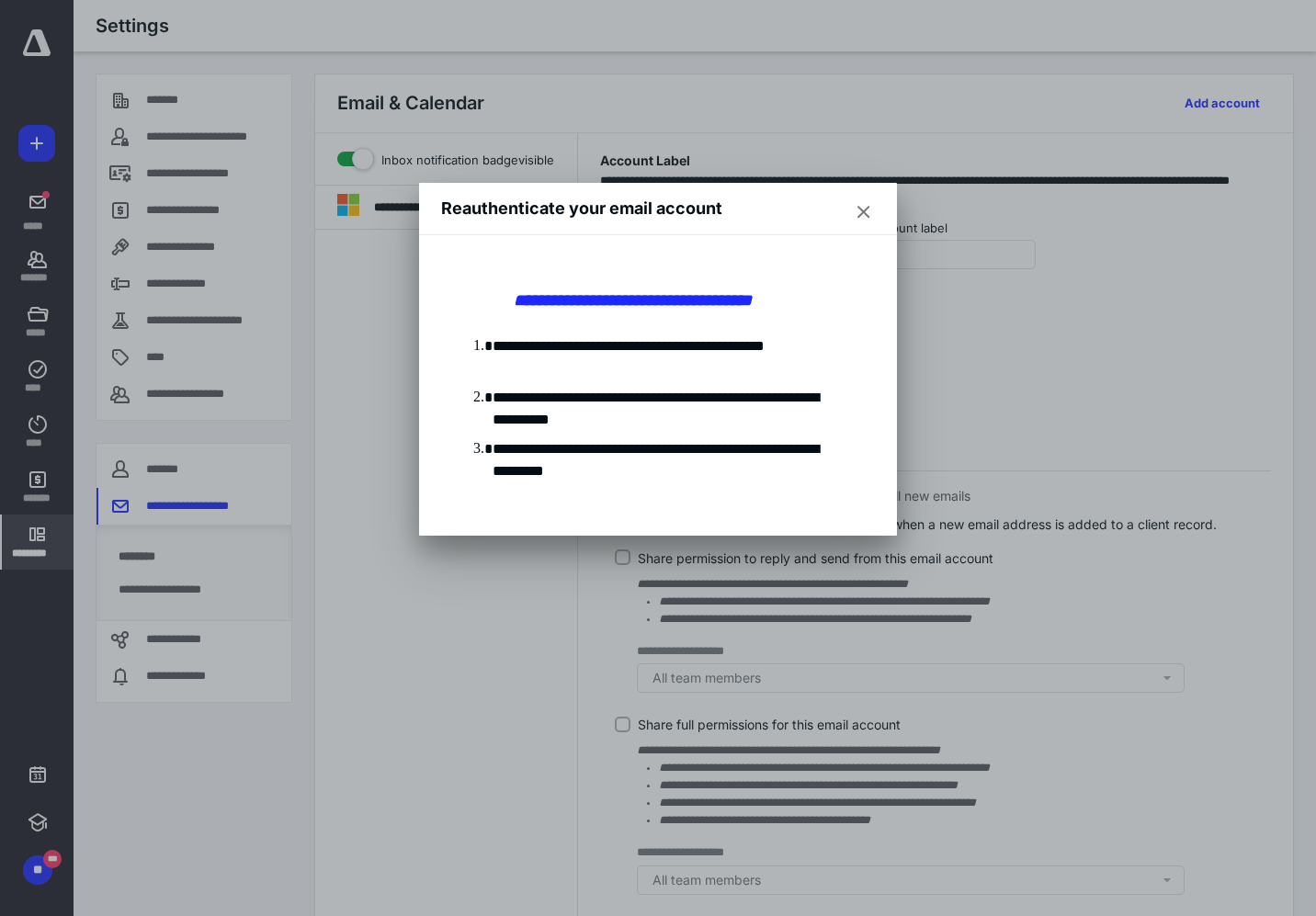 click on "Reauthenticate your email account" at bounding box center [658, 209] 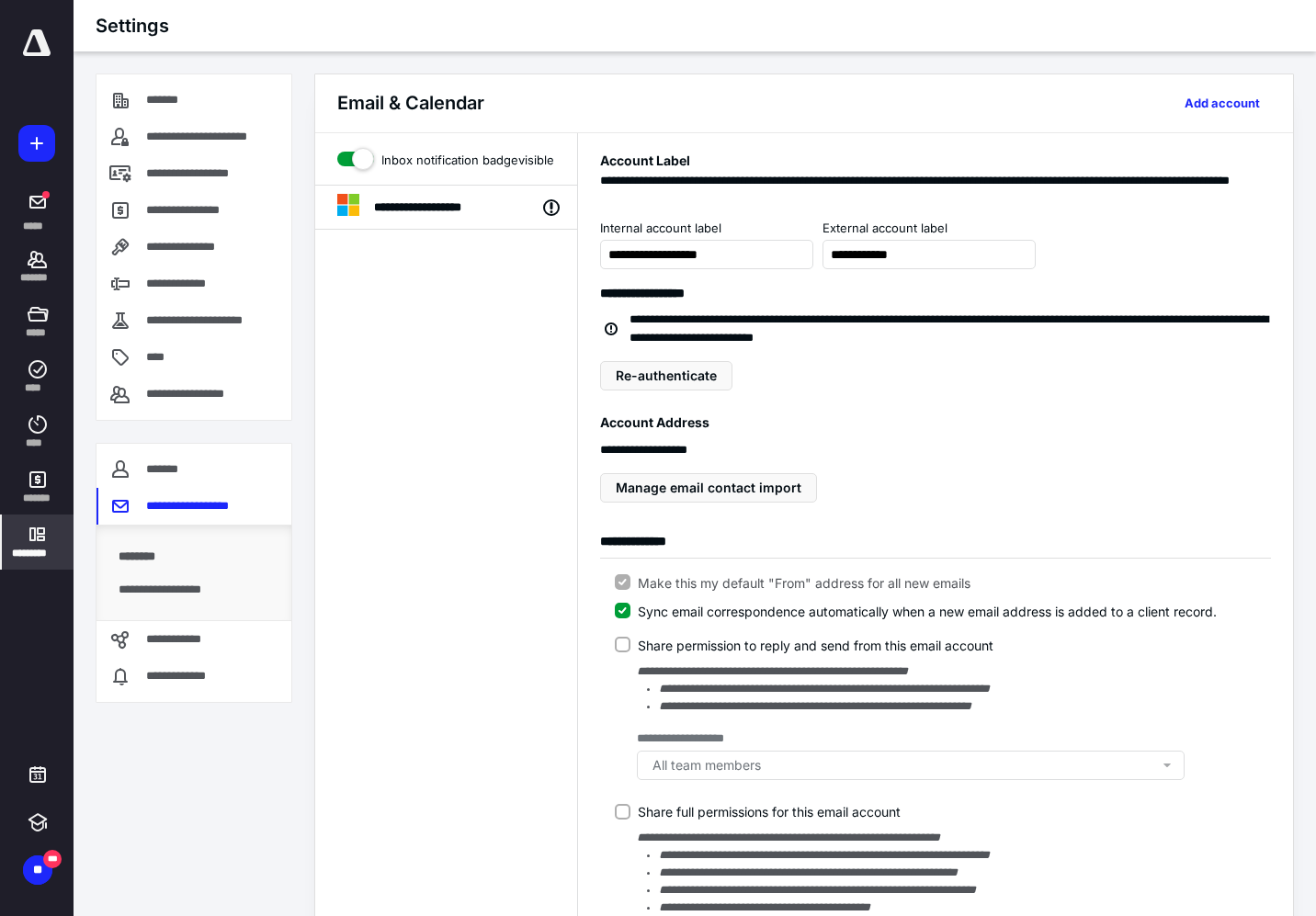 click at bounding box center [37, 43] 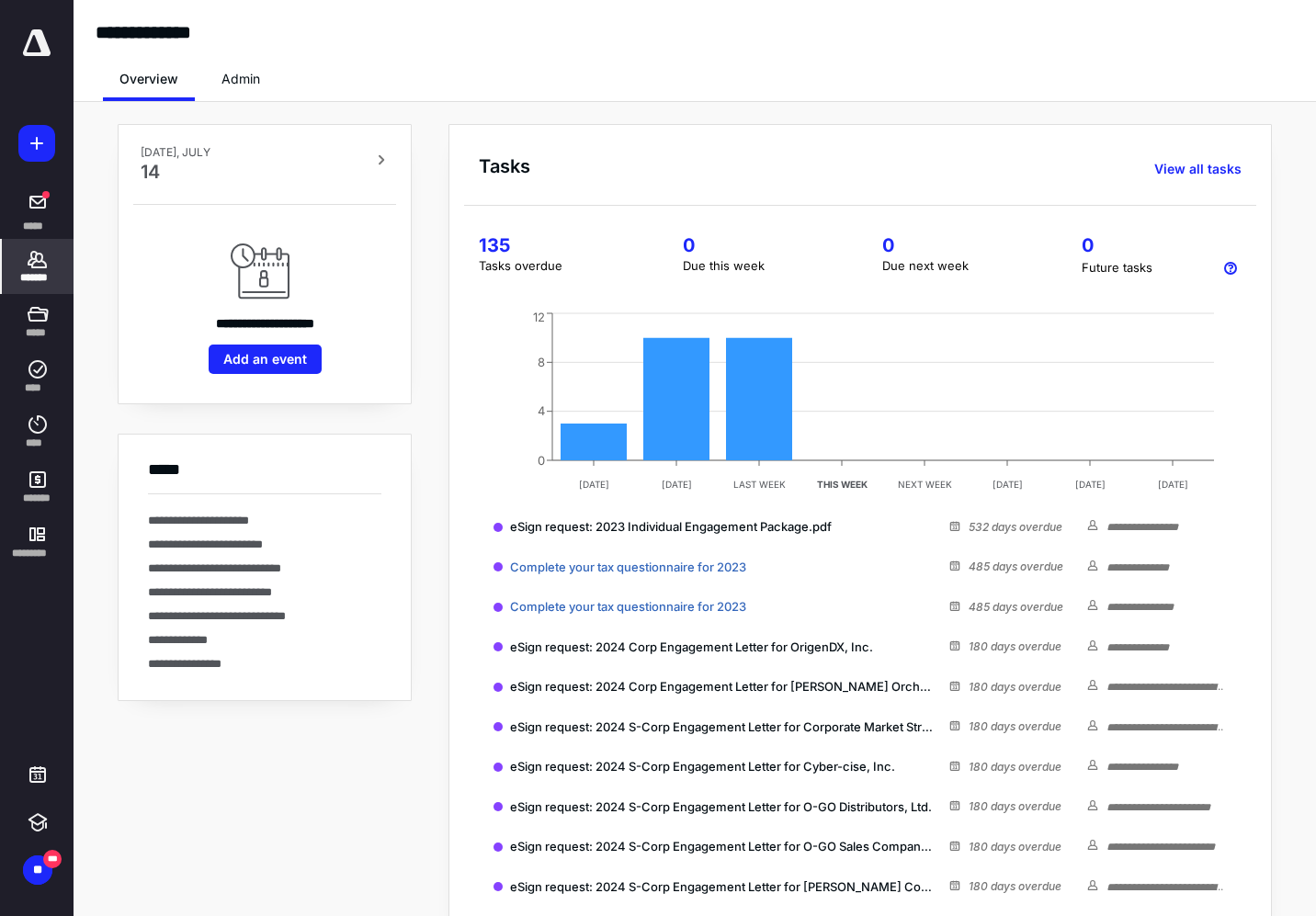 click on "*******" at bounding box center [38, 266] 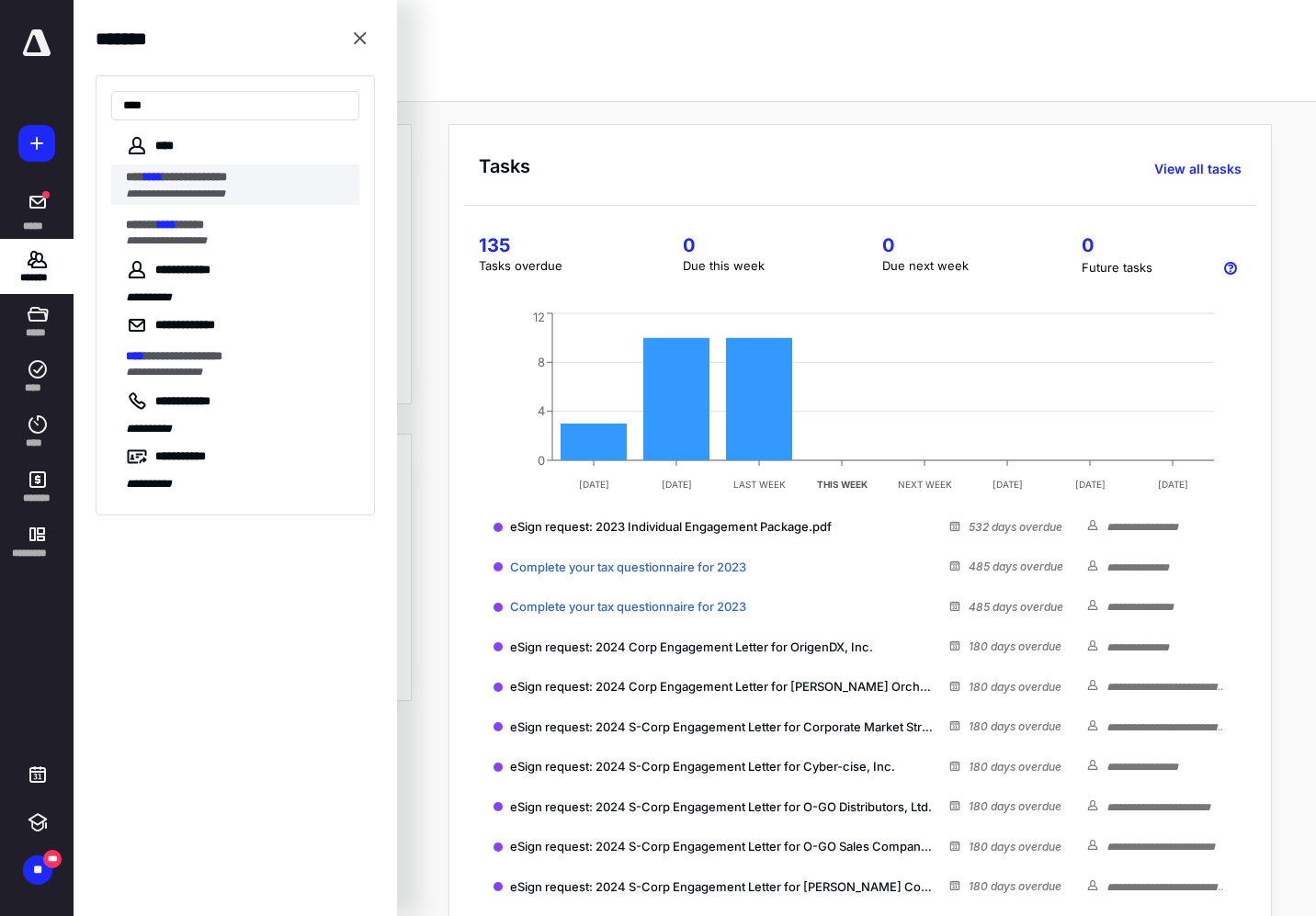 type on "****" 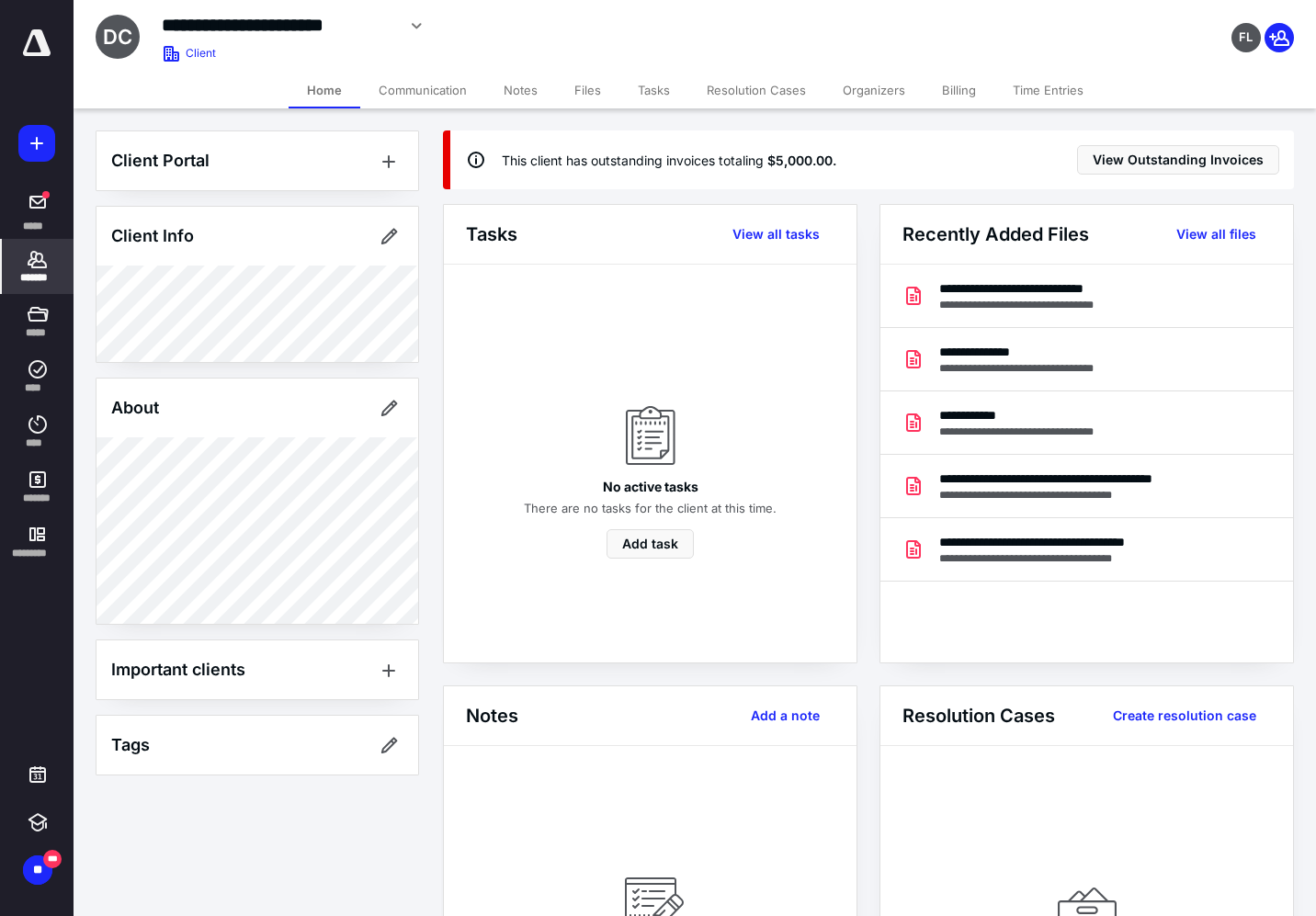 click on "Files" at bounding box center [587, 90] 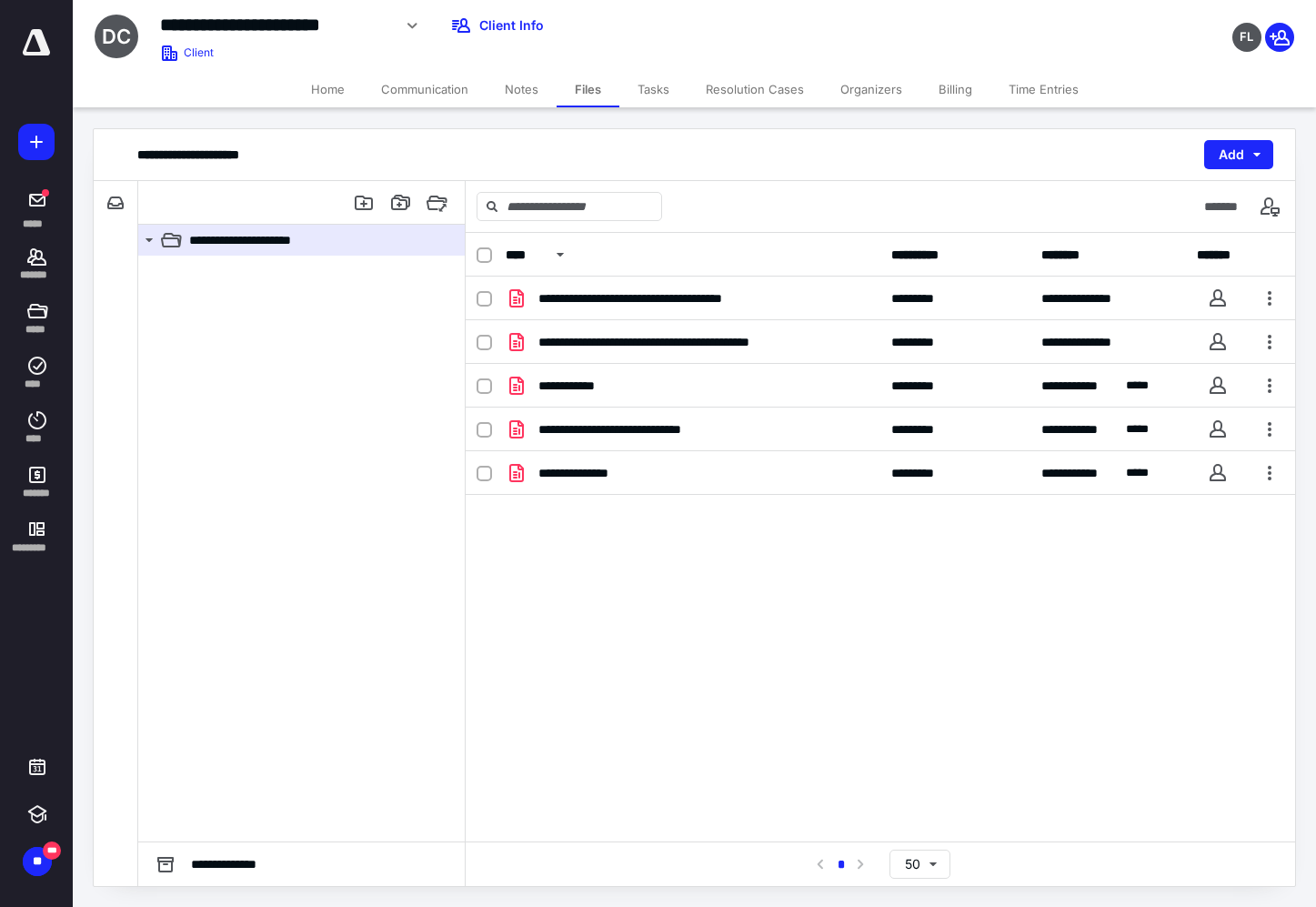 click on "Tasks" at bounding box center (653, 89) 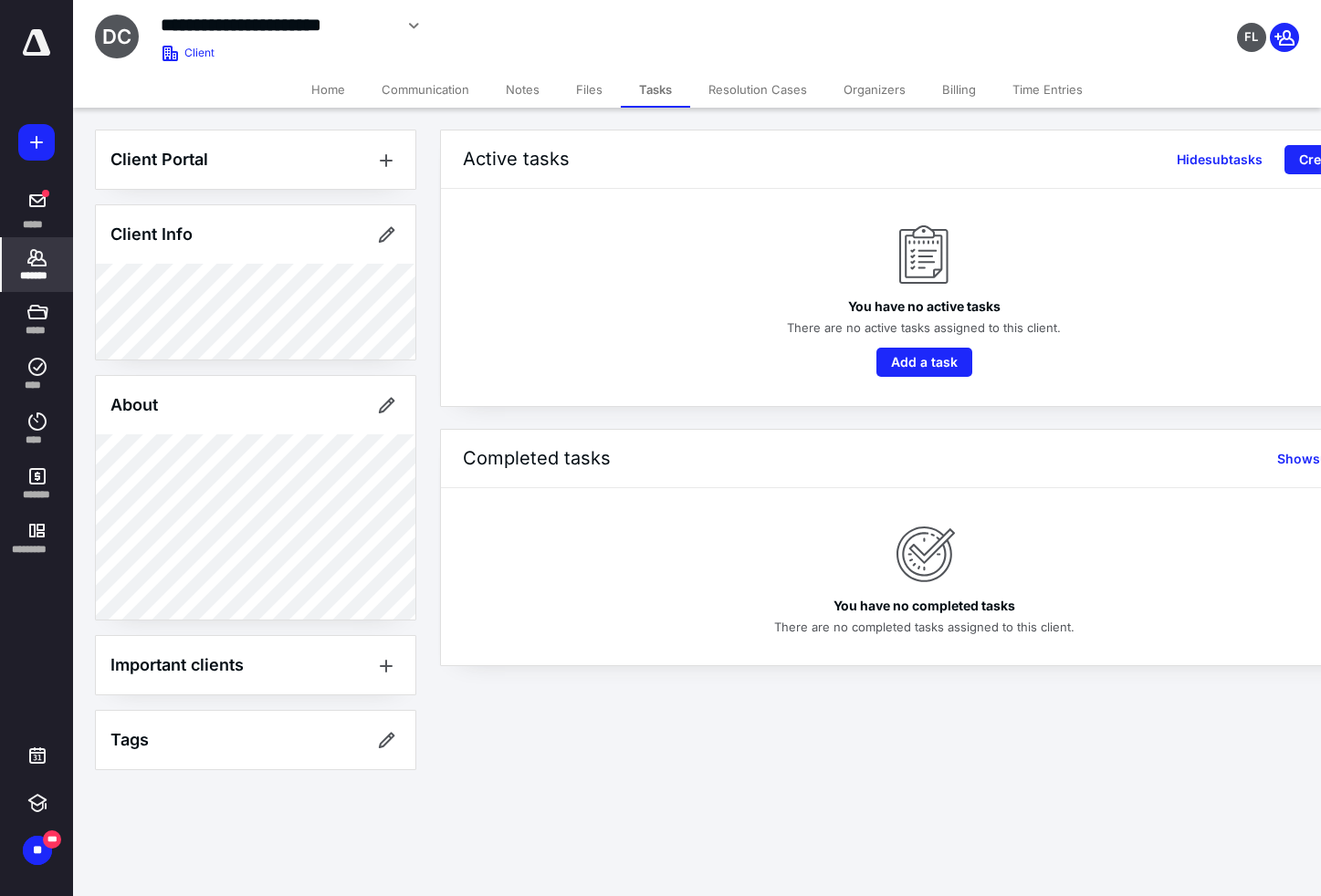 click on "*******" at bounding box center [37, 276] 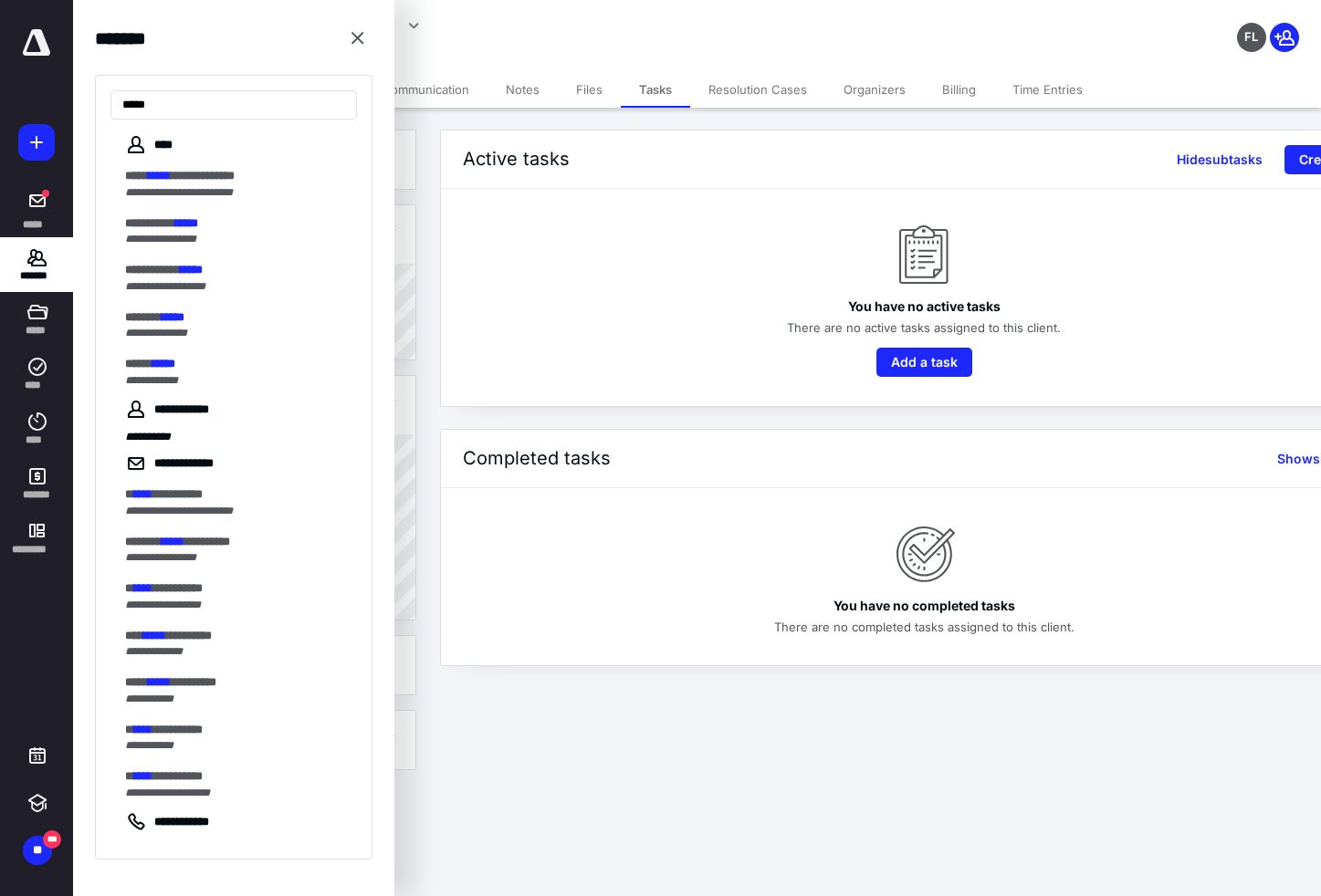 type on "*****" 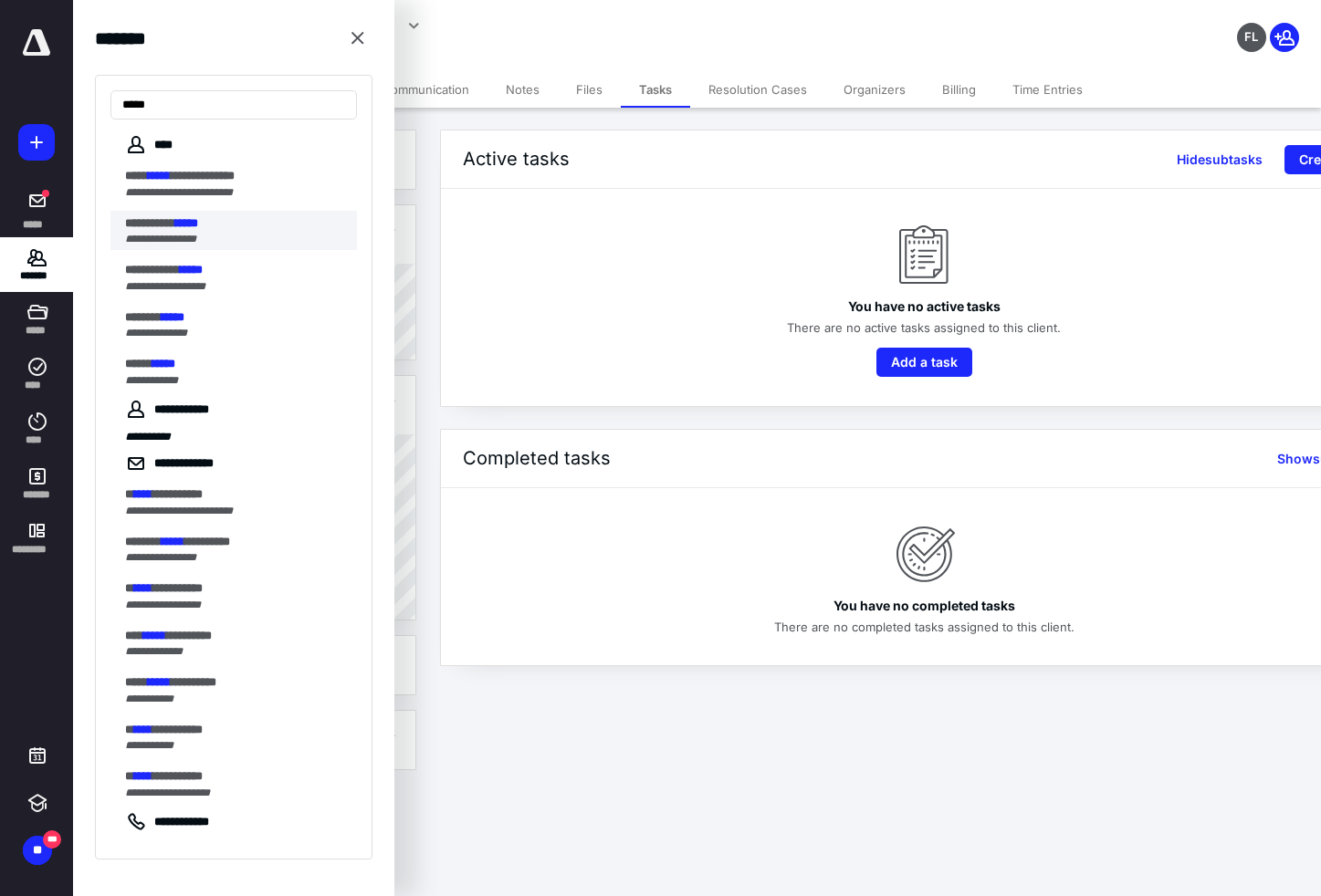 click on "**********" at bounding box center [236, 239] 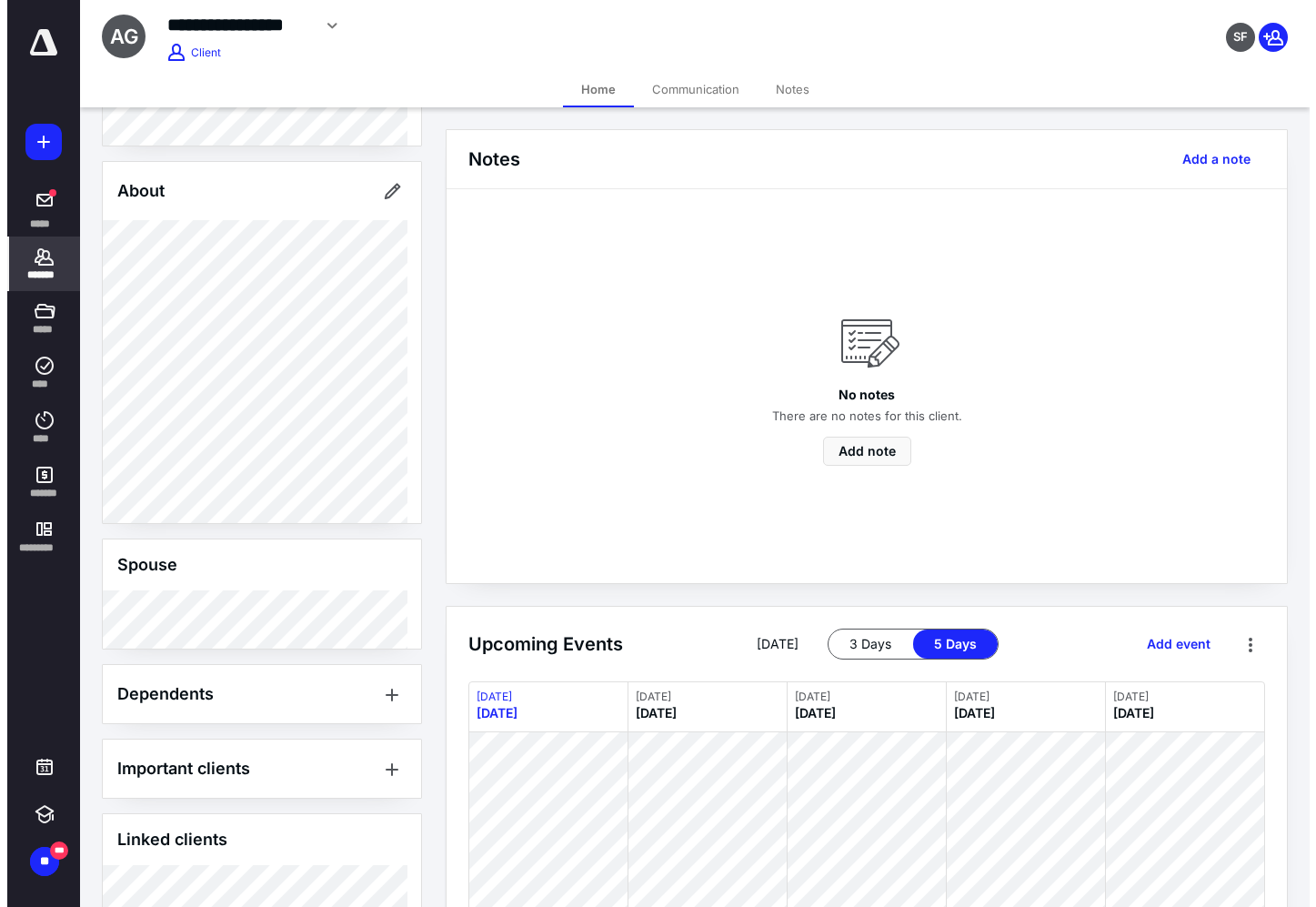 scroll, scrollTop: 364, scrollLeft: 0, axis: vertical 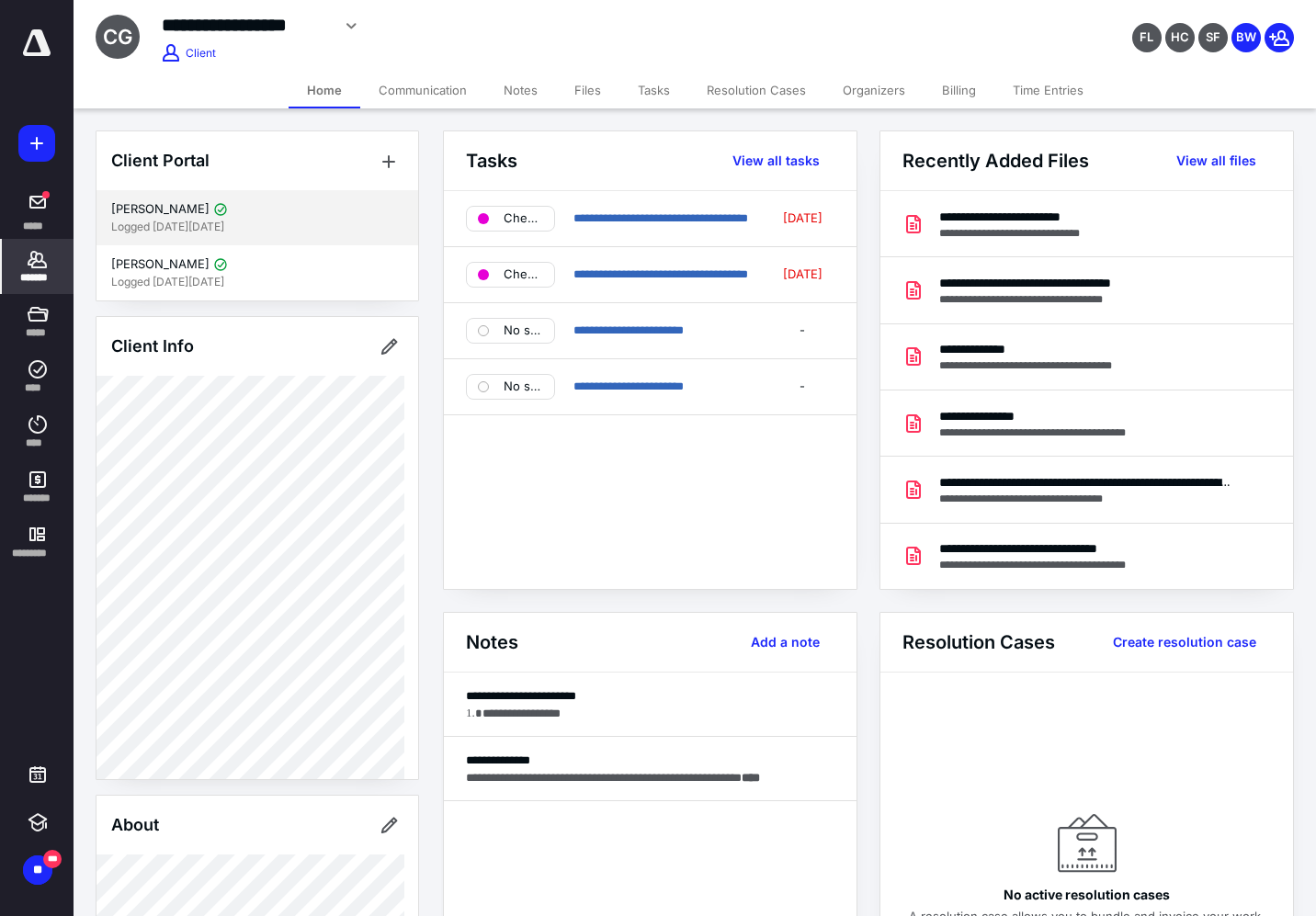 click at bounding box center (221, 209) 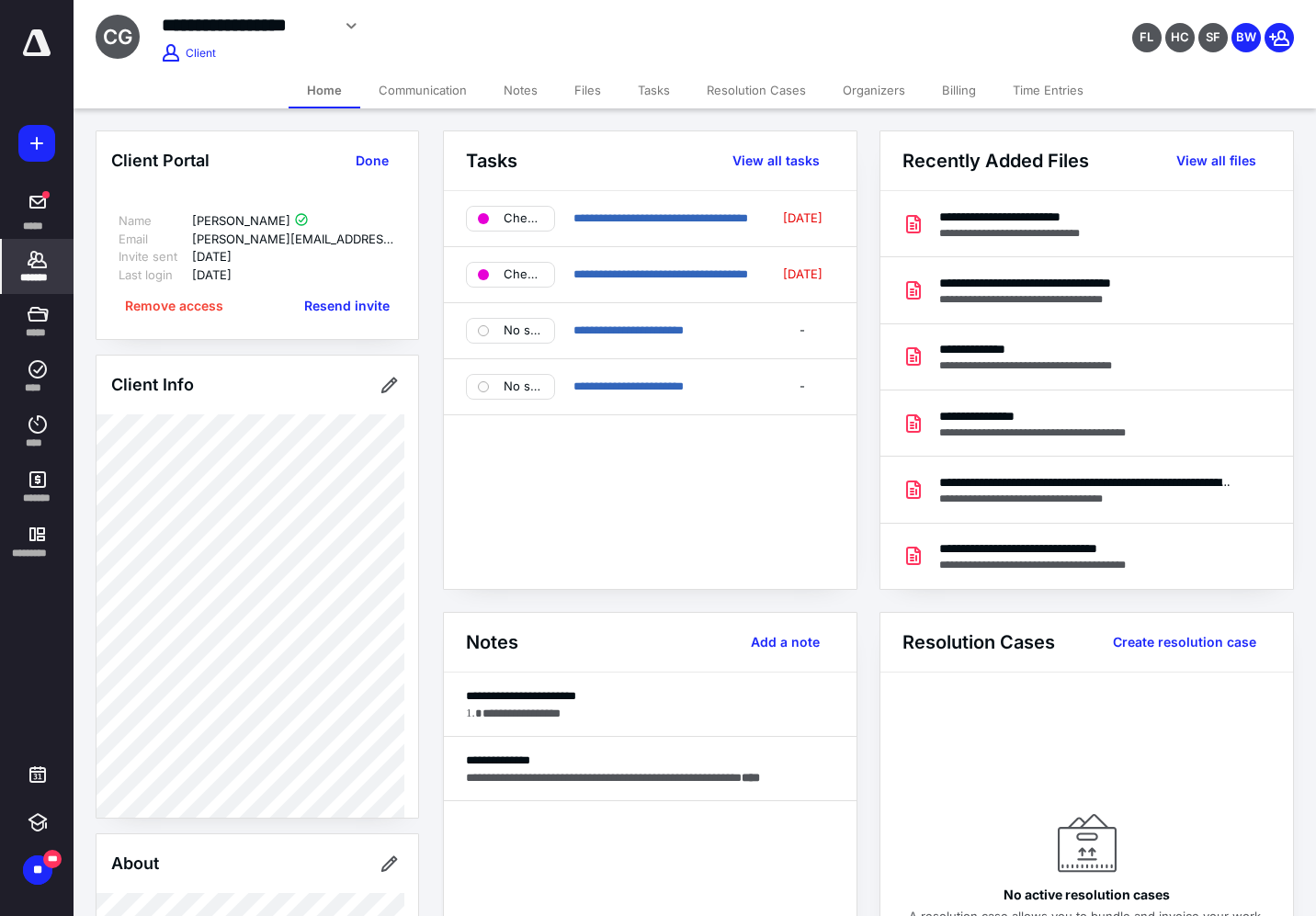 click on "*******" at bounding box center [38, 277] 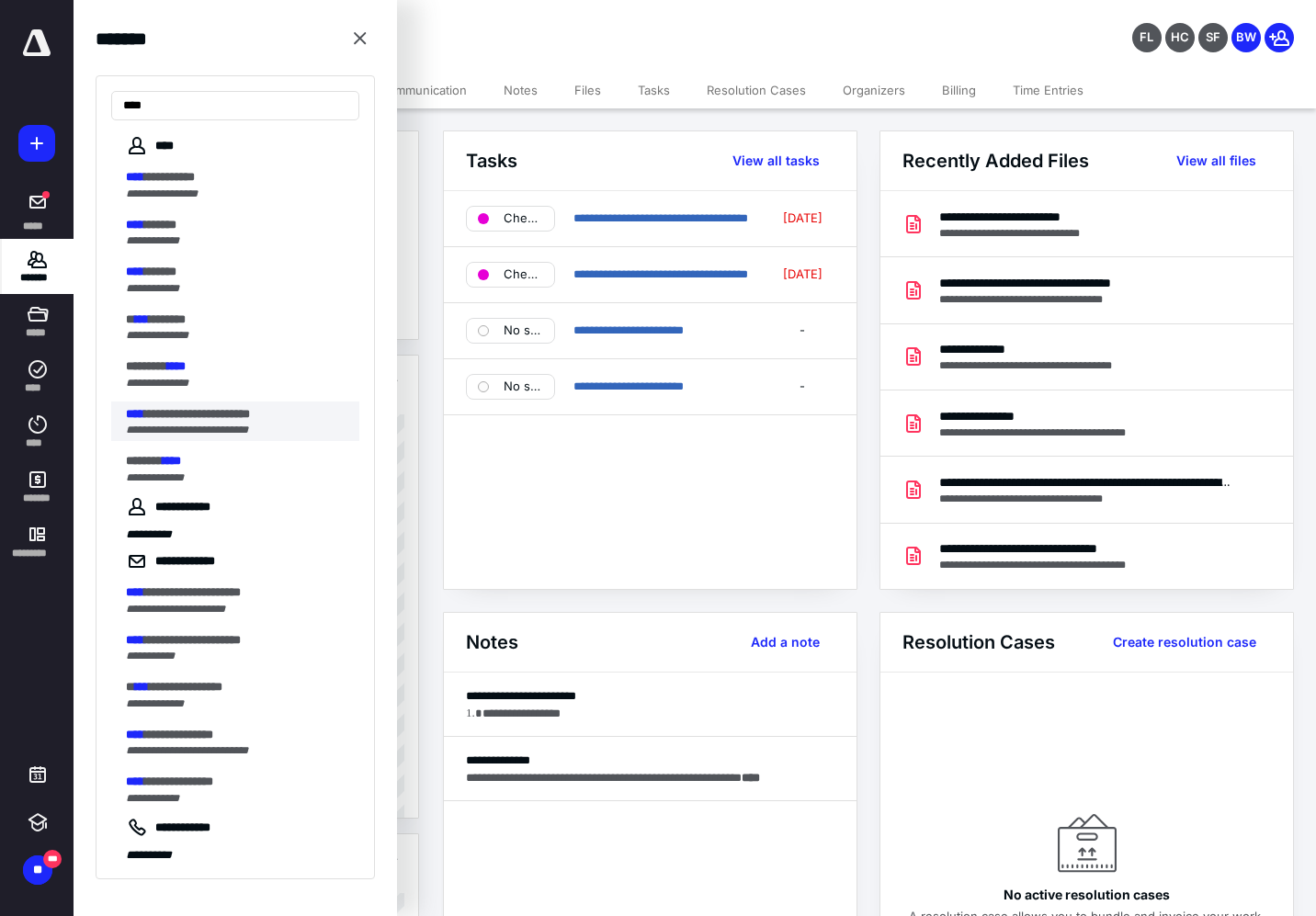 type on "****" 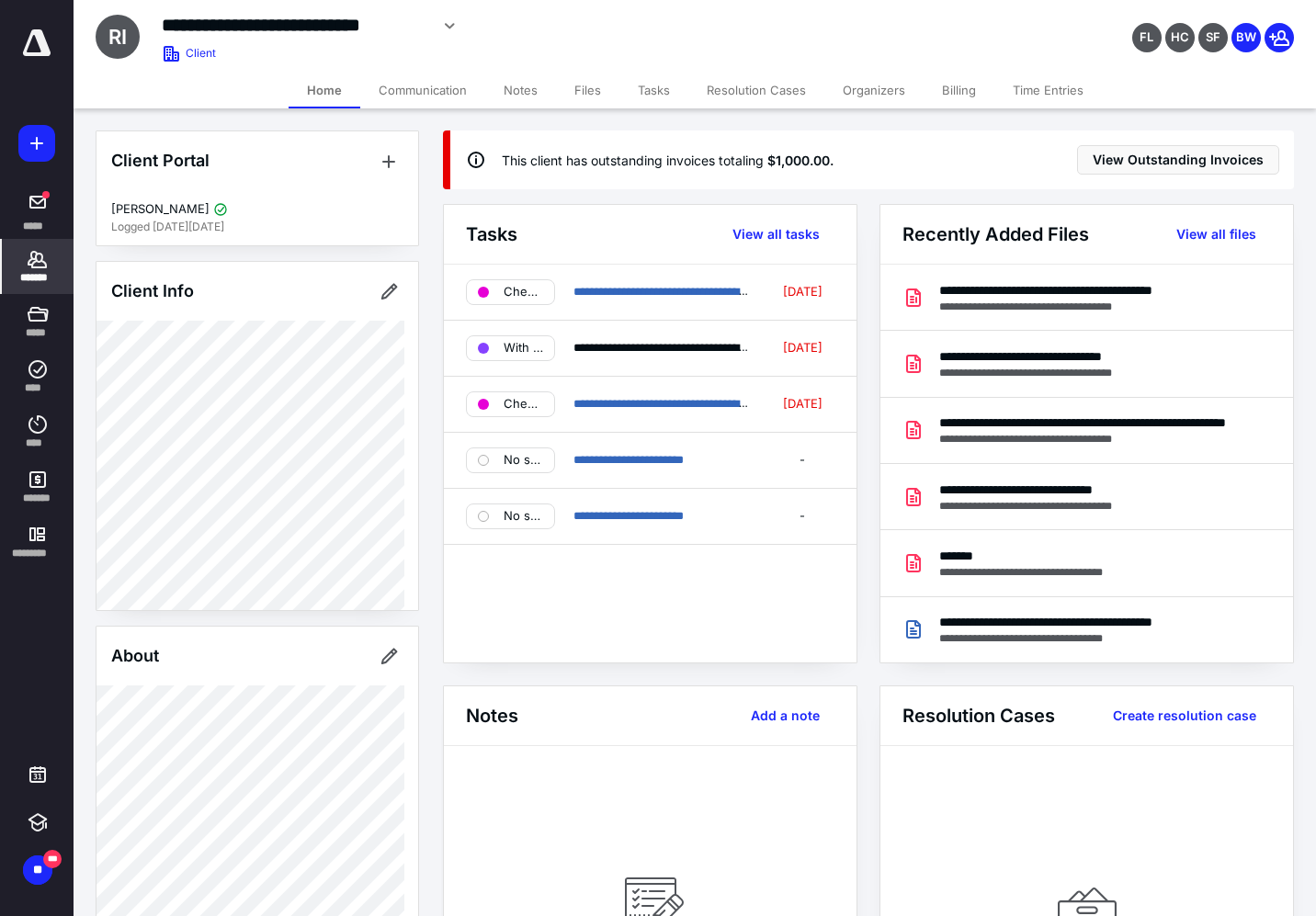 click on "Files" at bounding box center (587, 90) 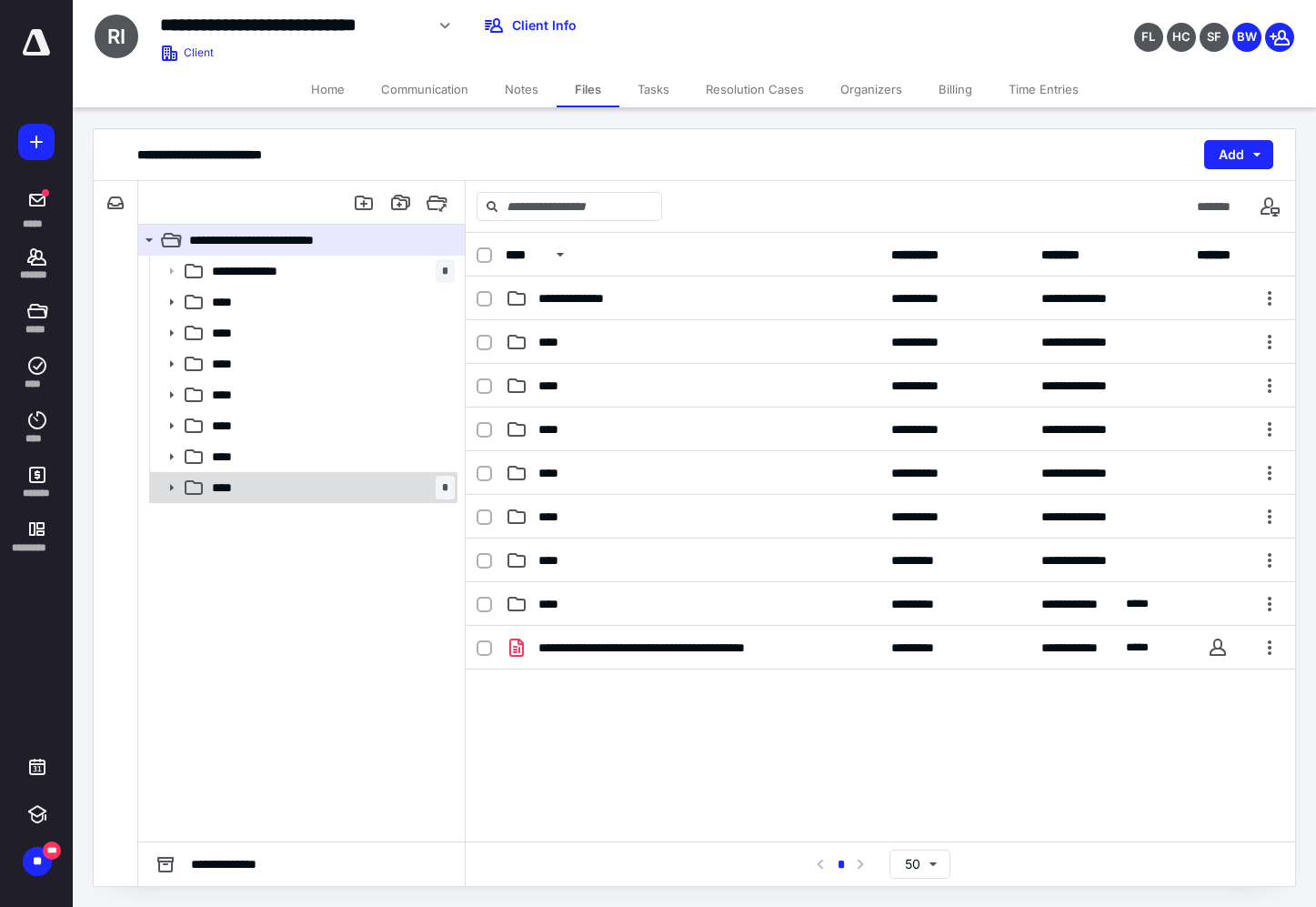 click 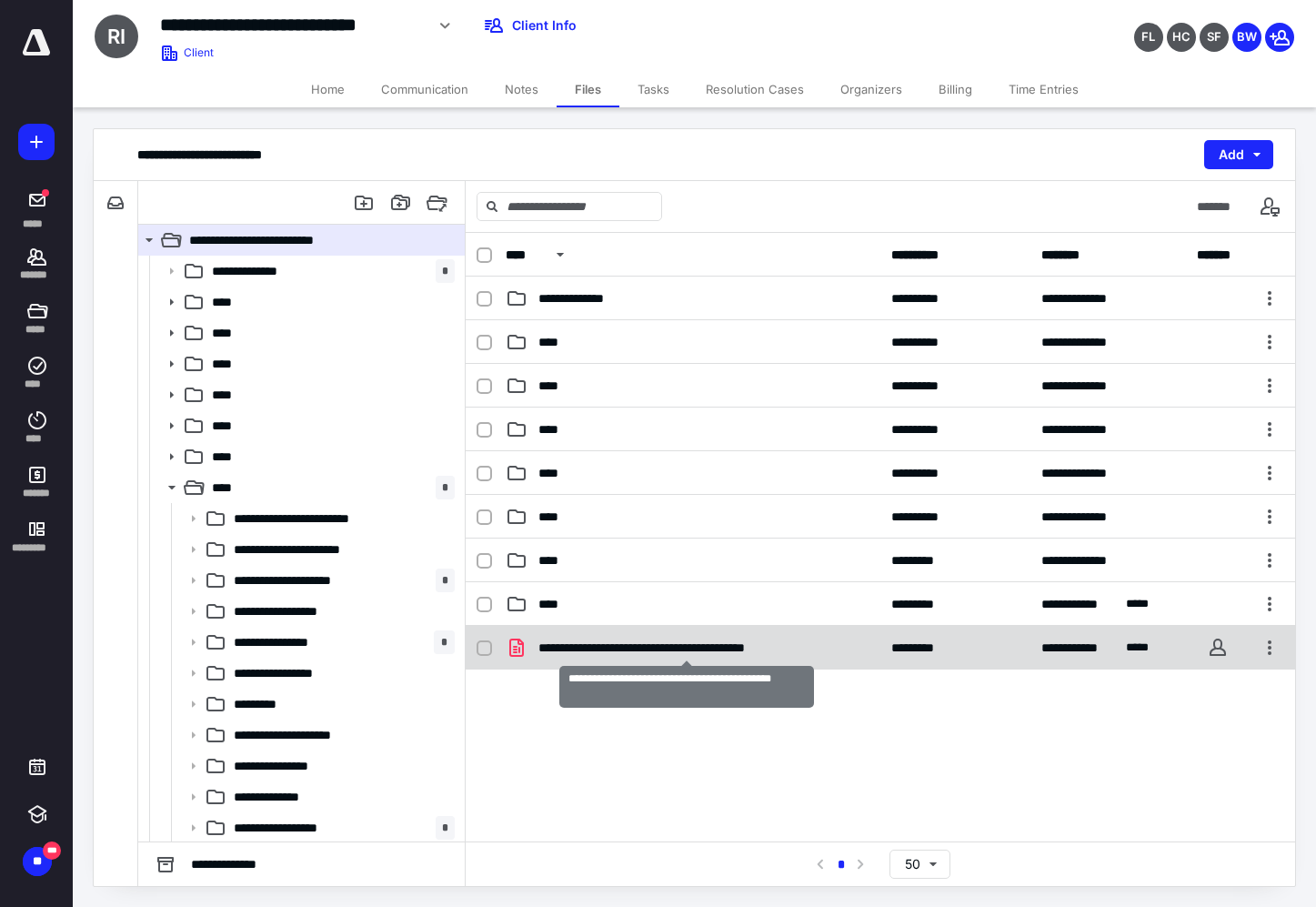 click on "**********" at bounding box center (687, 648) 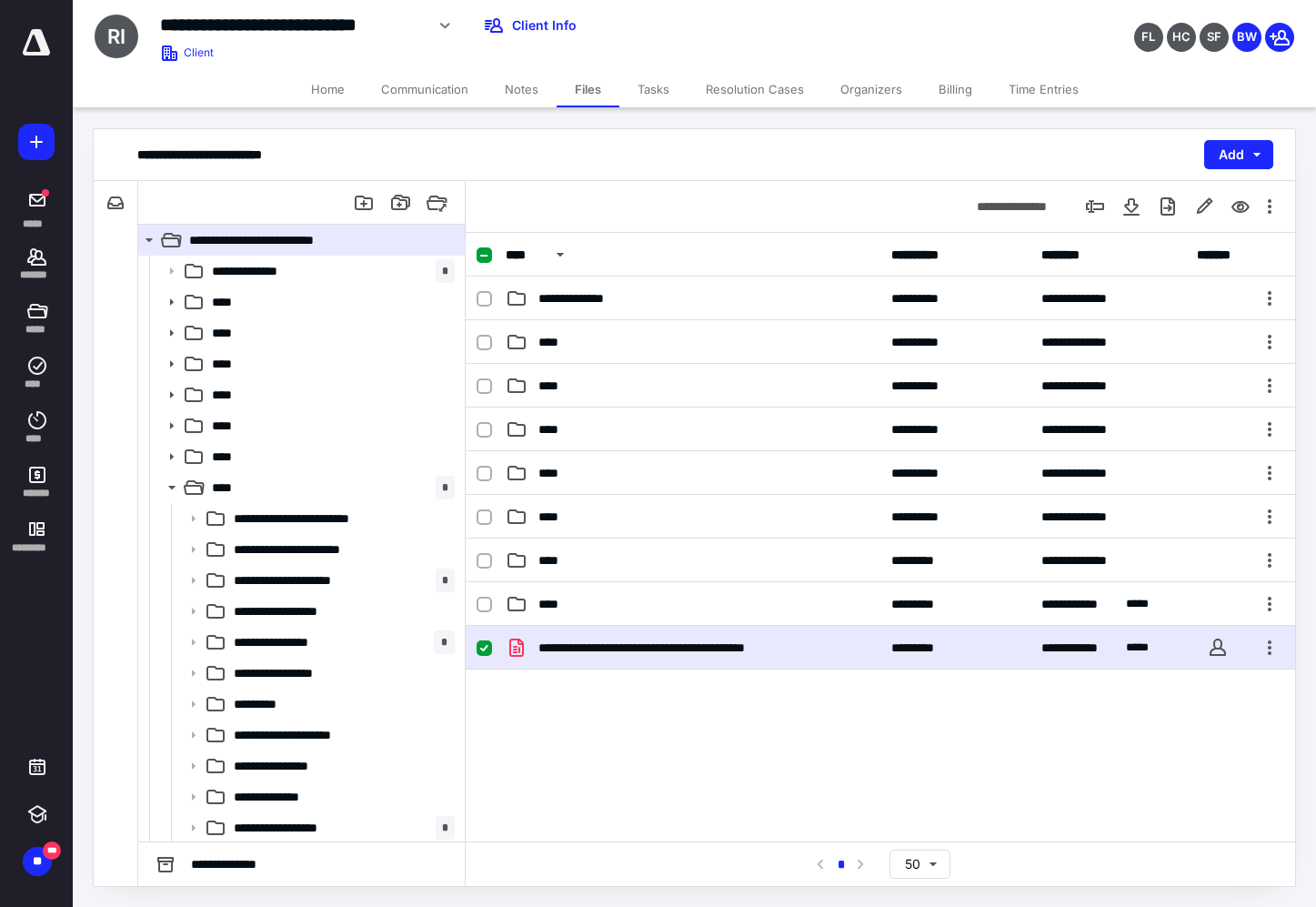 click on "Tasks" at bounding box center (653, 89) 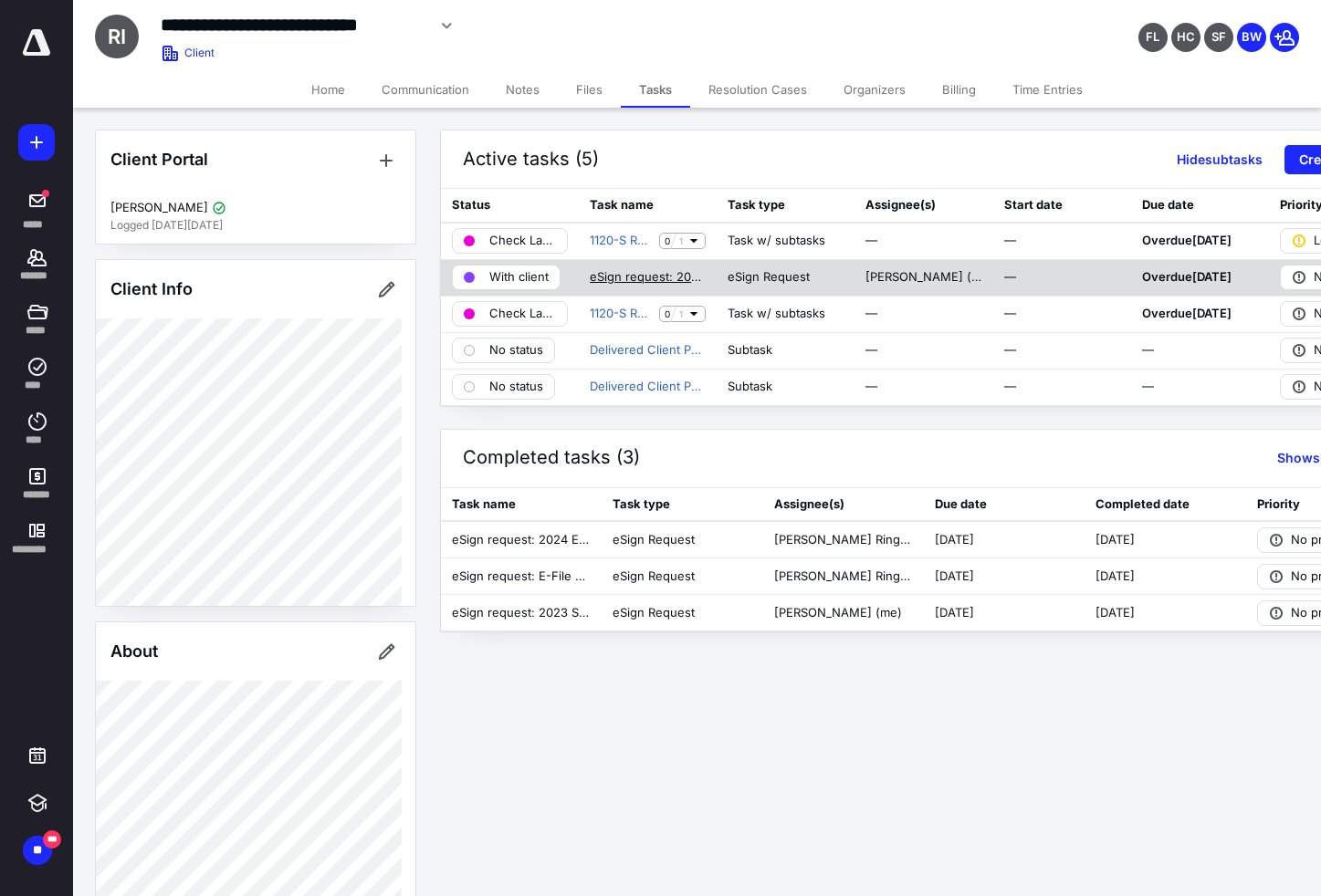 click on "eSign request: 2024 S-Corp Engagement Letter for [PERSON_NAME] Home Improvement, Inc." at bounding box center [647, 277] 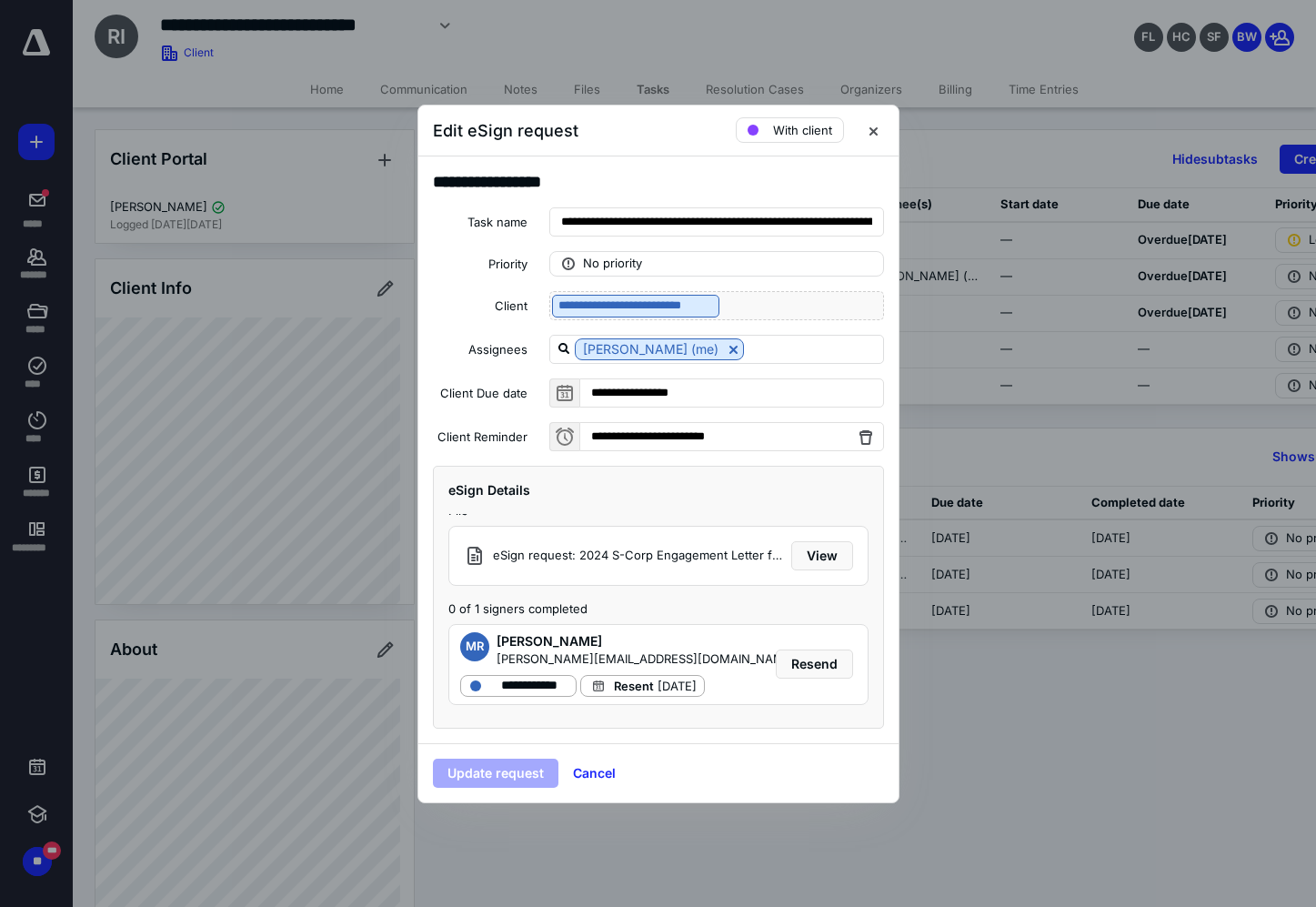 scroll, scrollTop: 25, scrollLeft: 0, axis: vertical 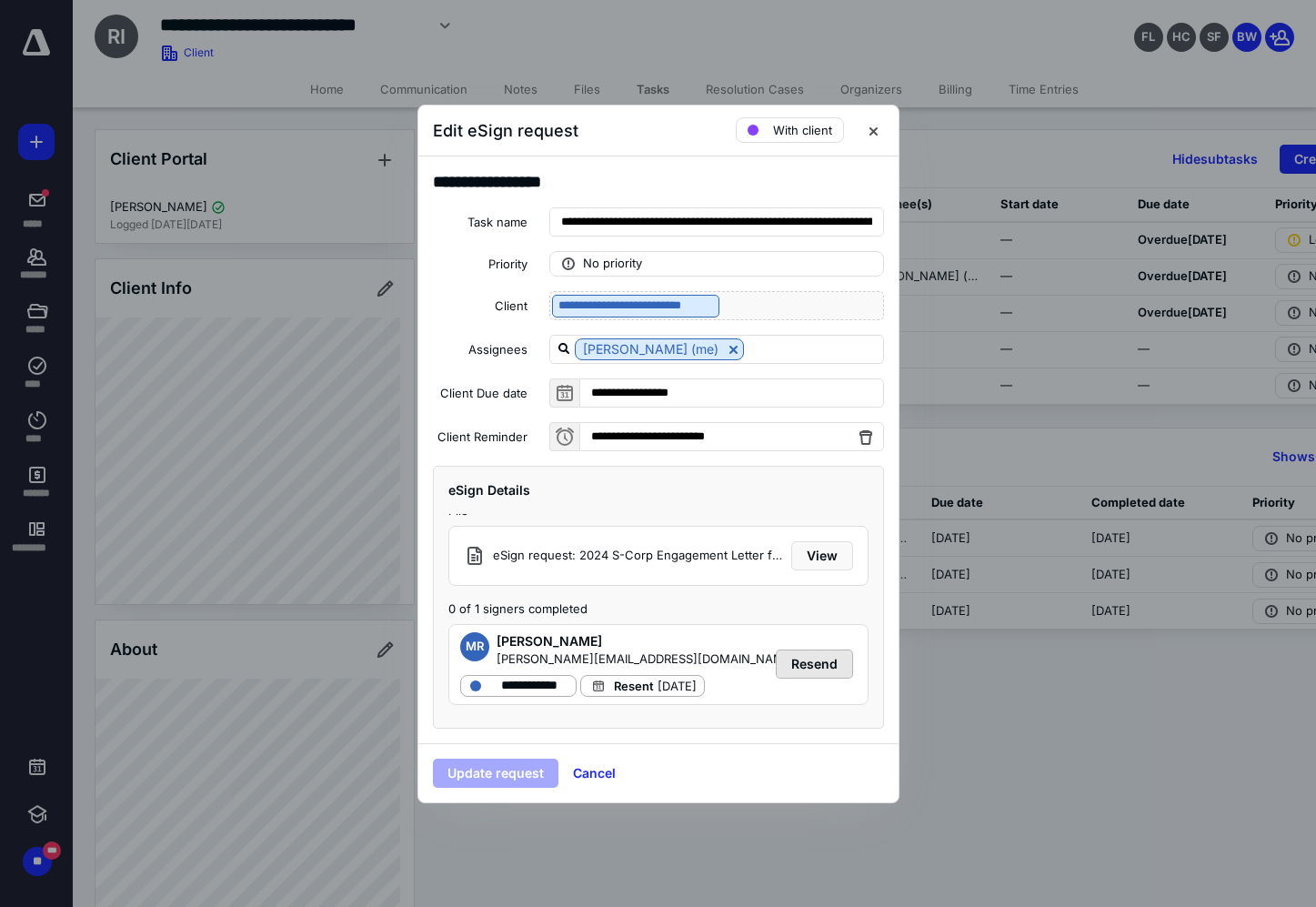 click on "Resend" at bounding box center [814, 664] 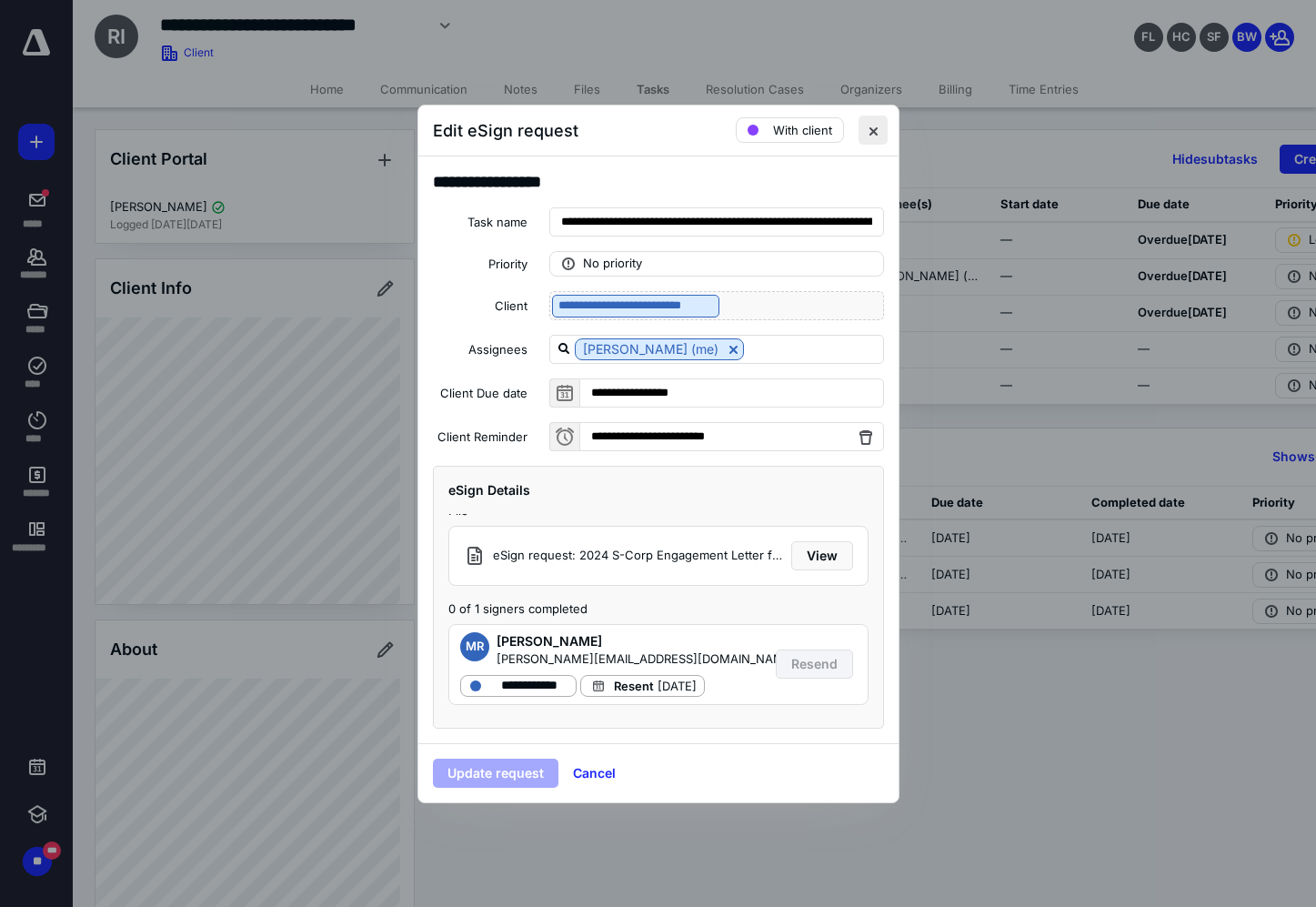 click at bounding box center [873, 130] 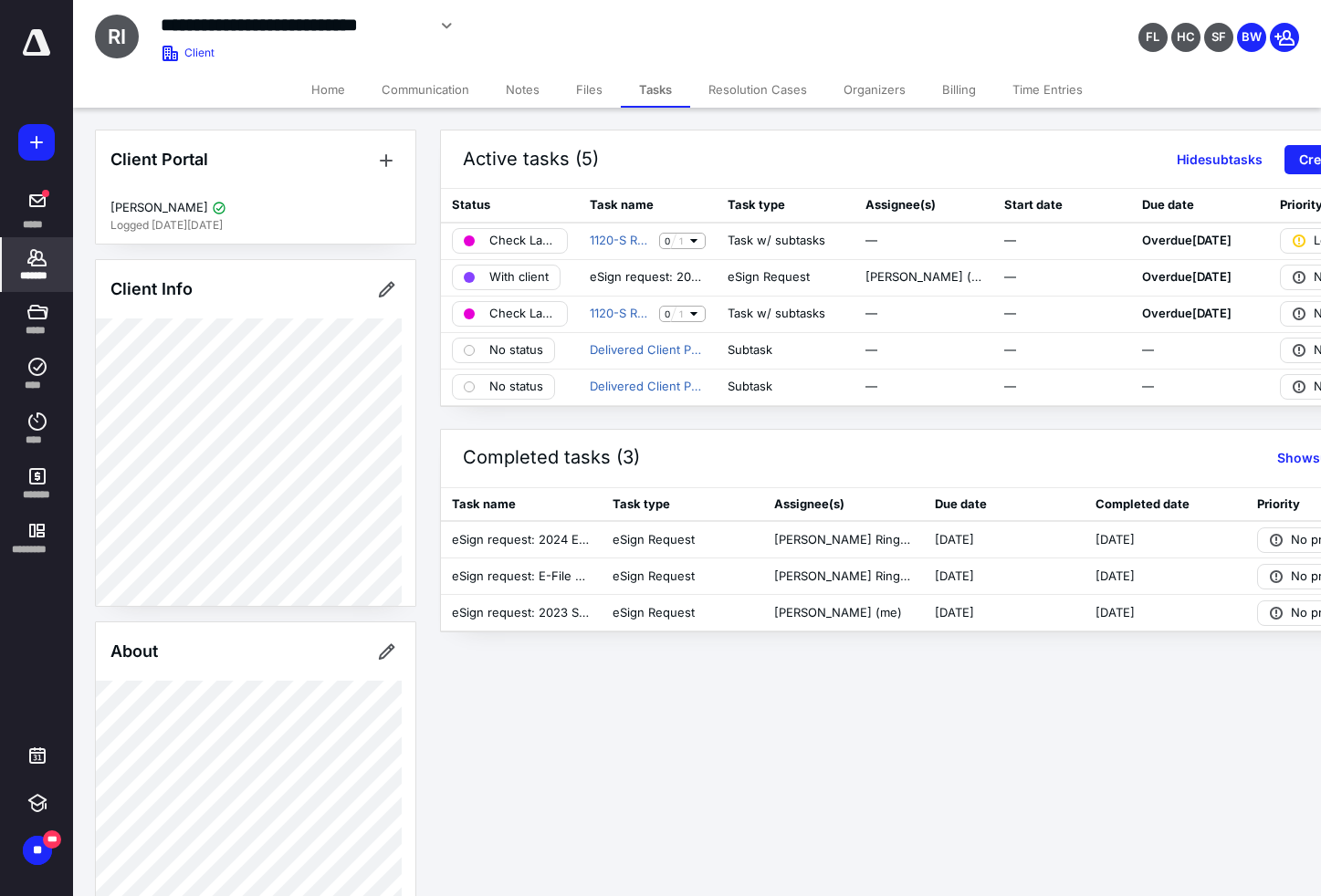 click on "*******" at bounding box center [37, 265] 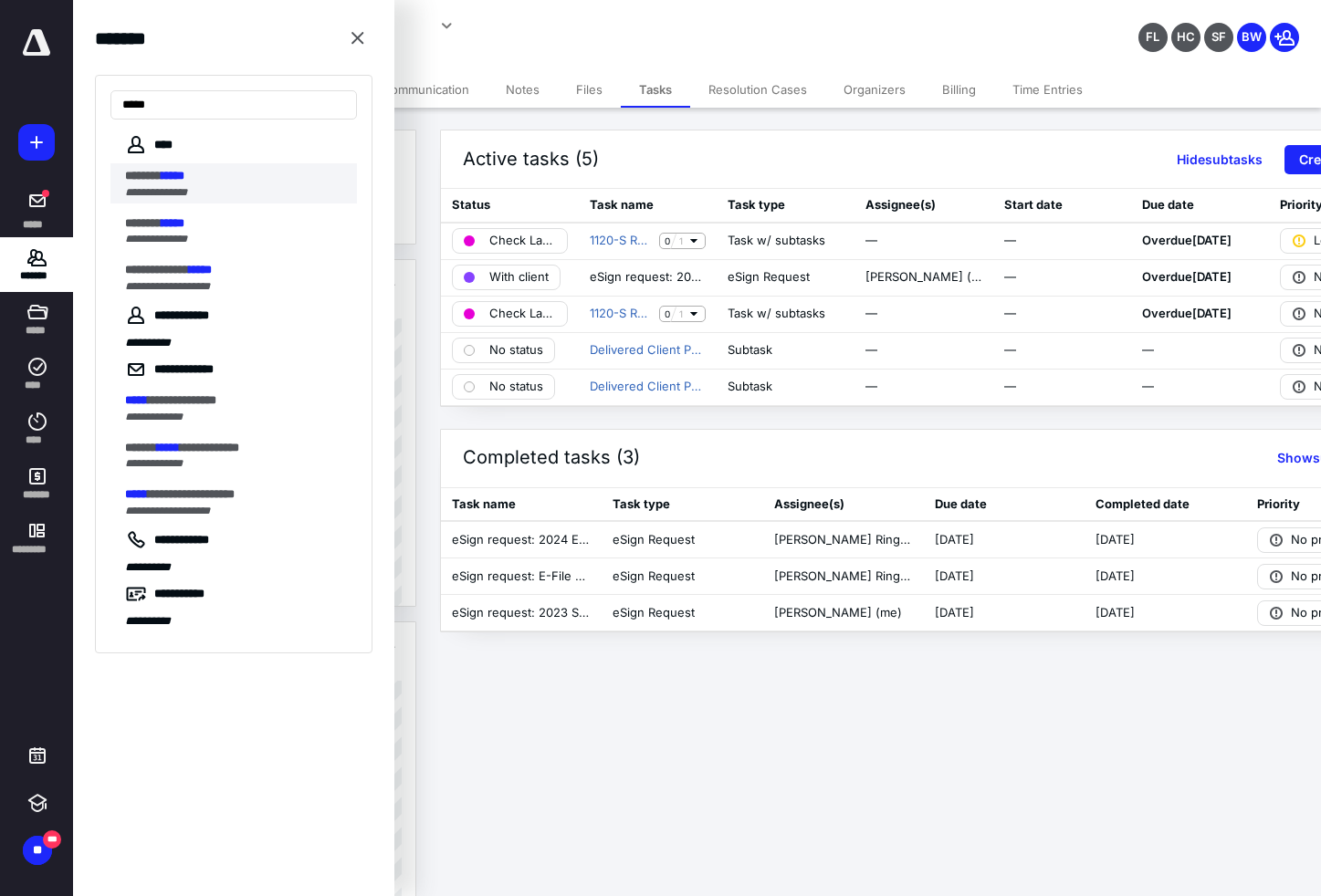 type on "*****" 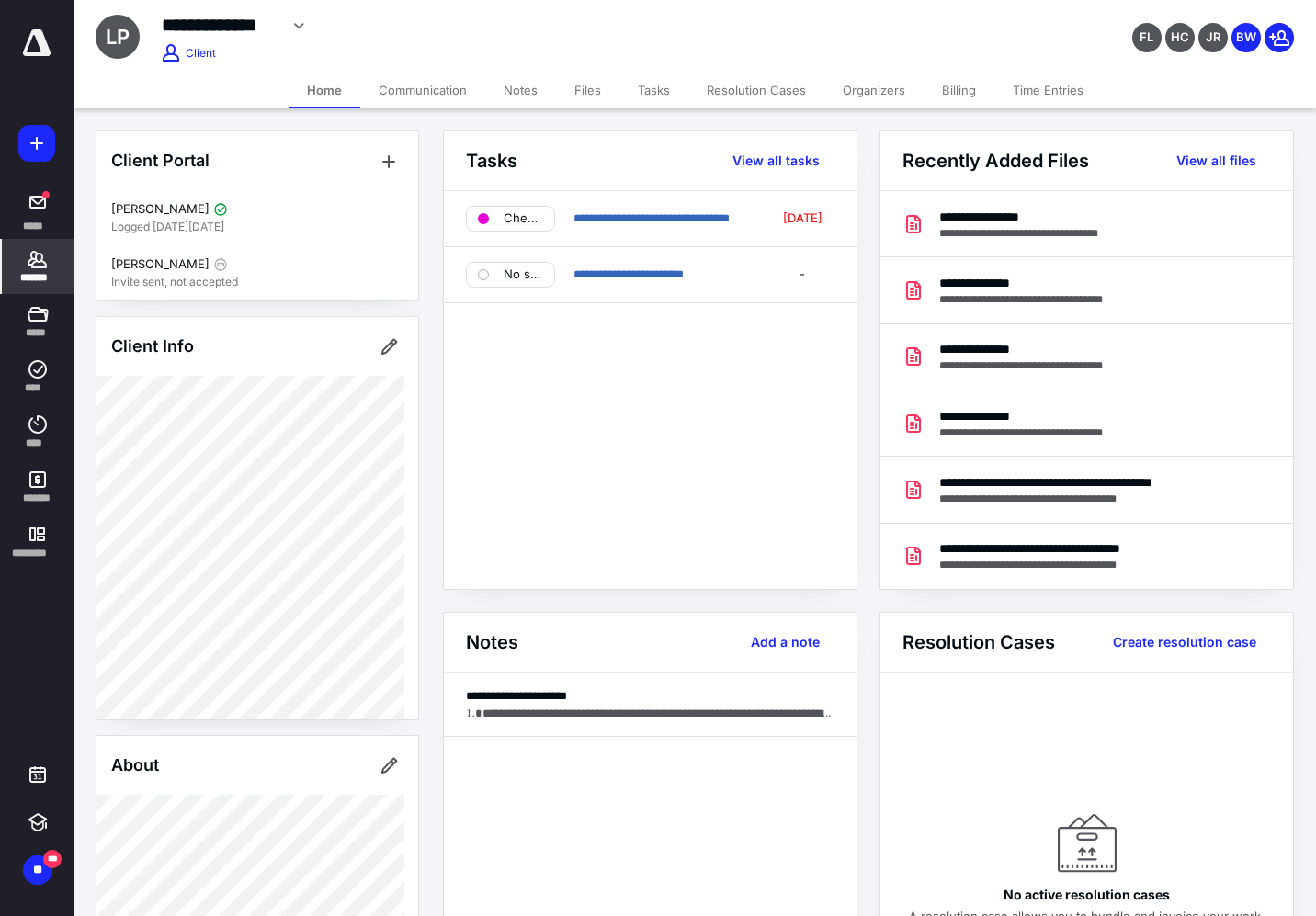 click on "Files" at bounding box center (587, 90) 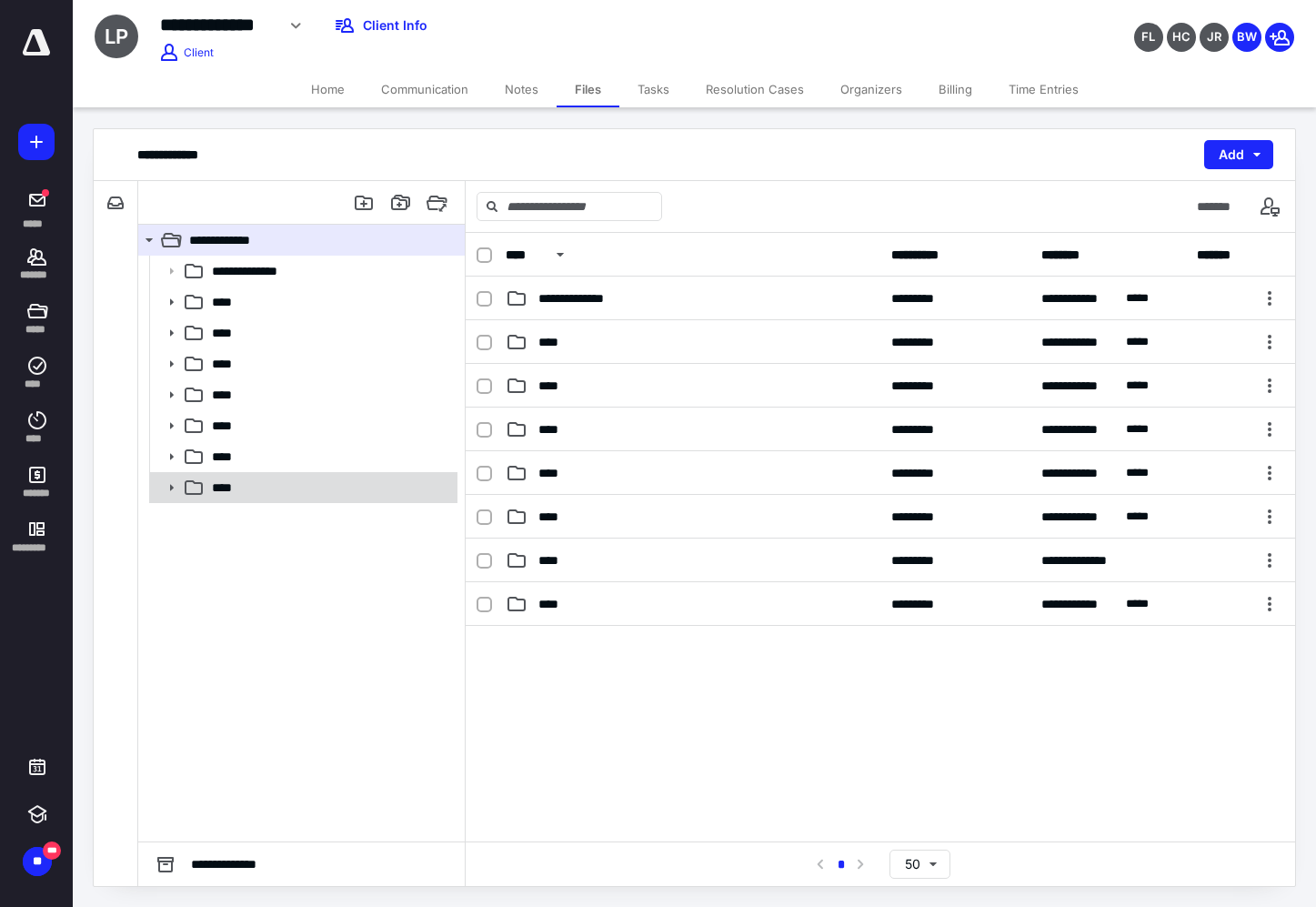 click 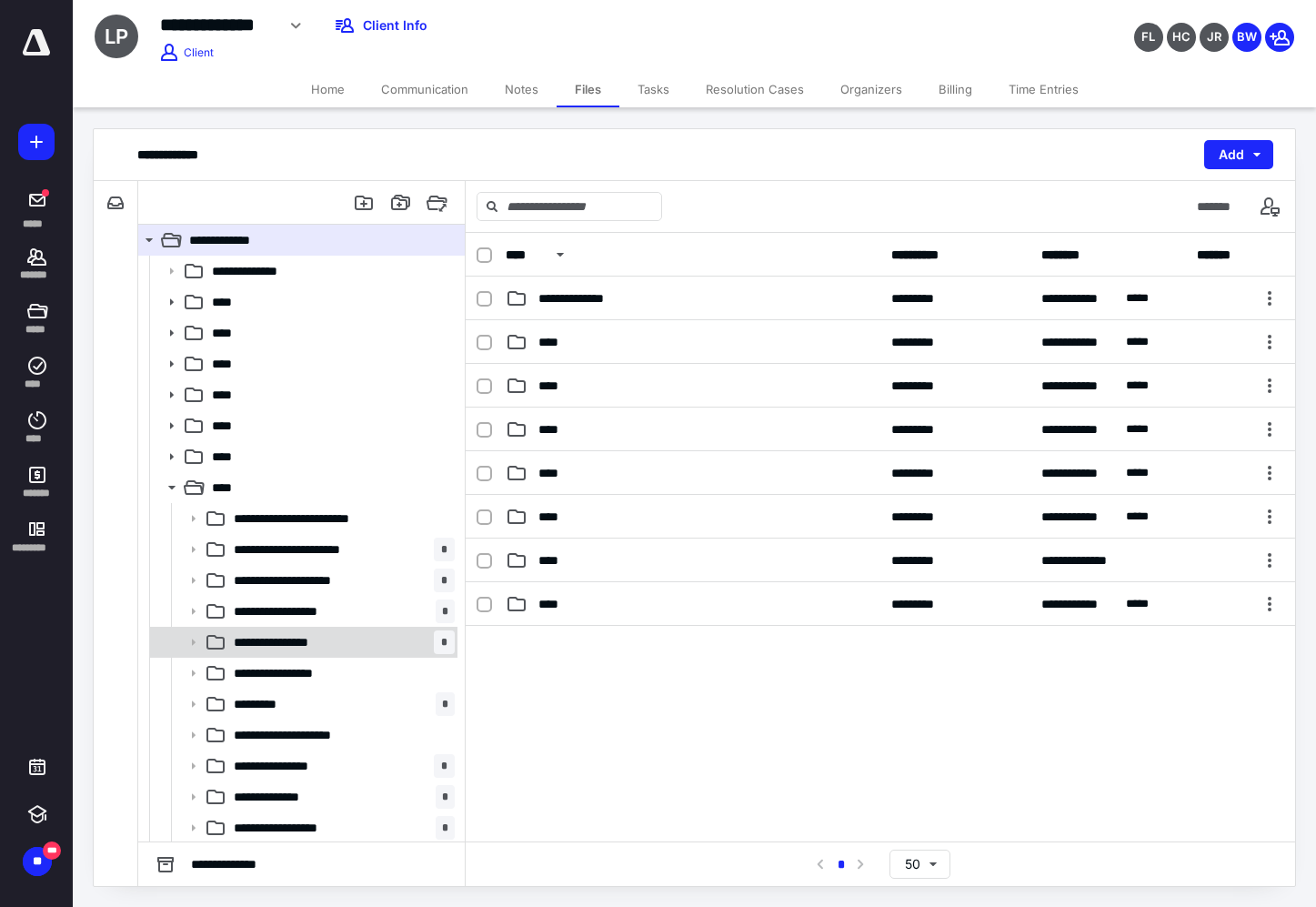 click on "**********" at bounding box center (302, 642) 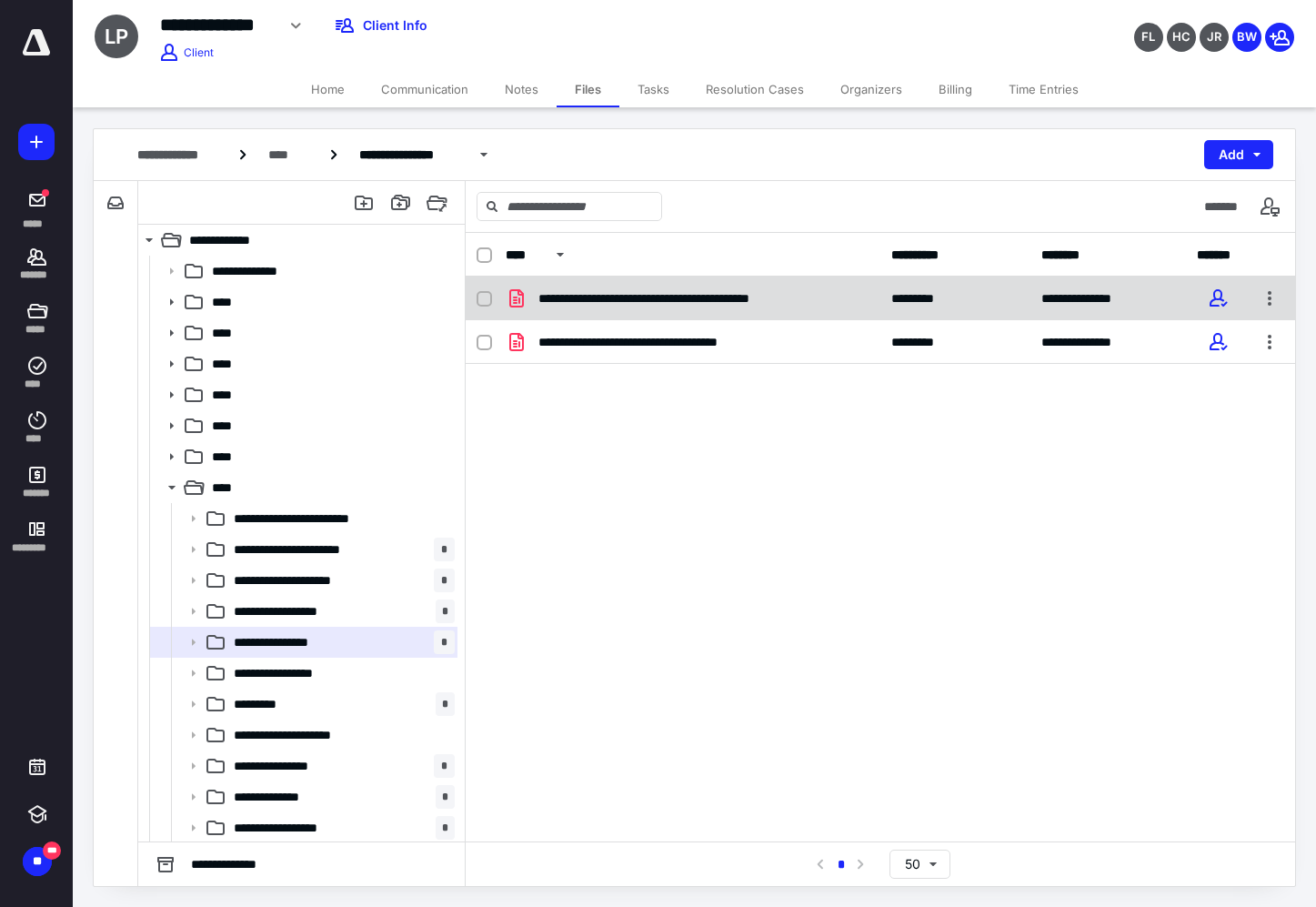 click on "**********" at bounding box center (686, 298) 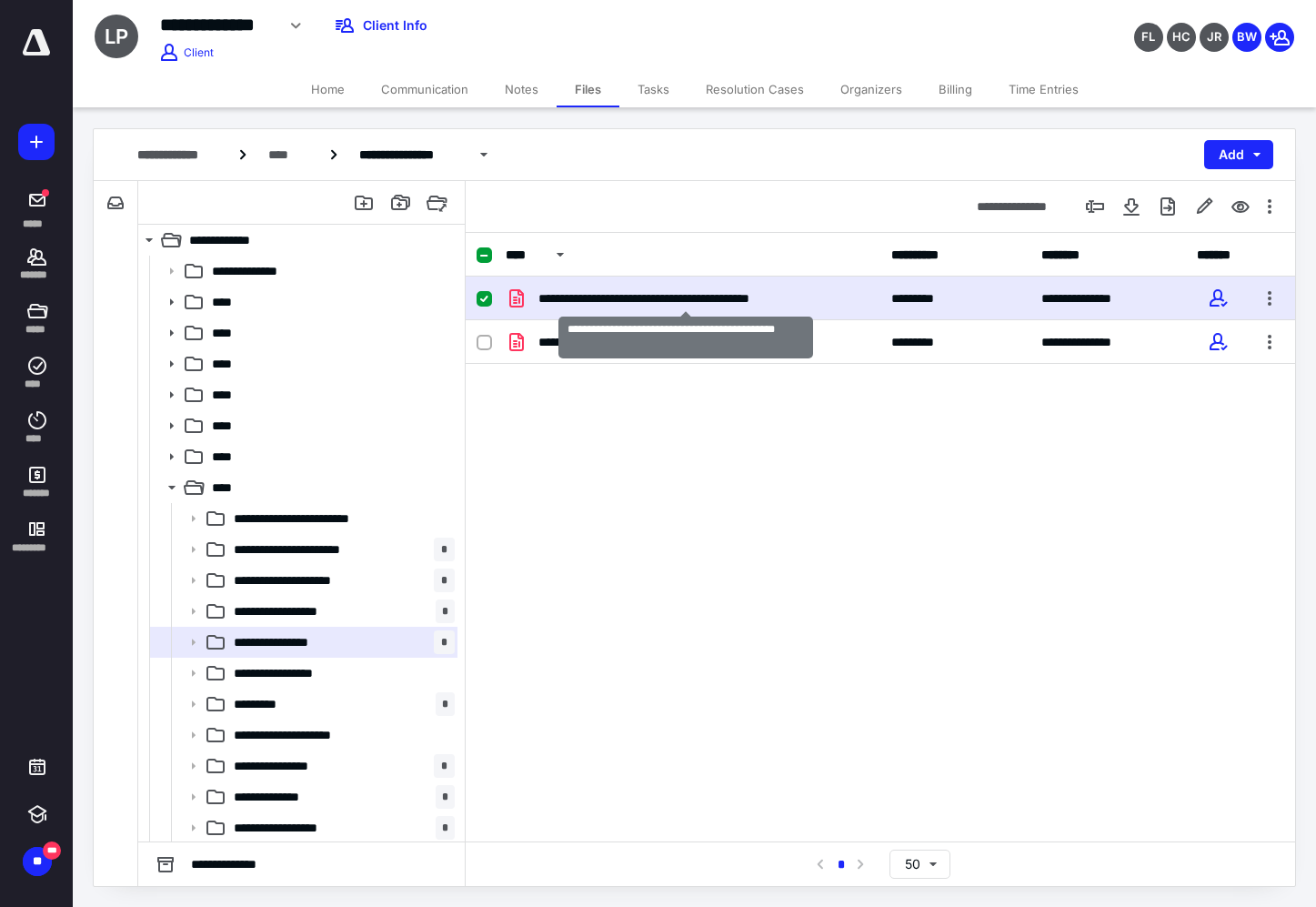 click on "**********" at bounding box center [686, 298] 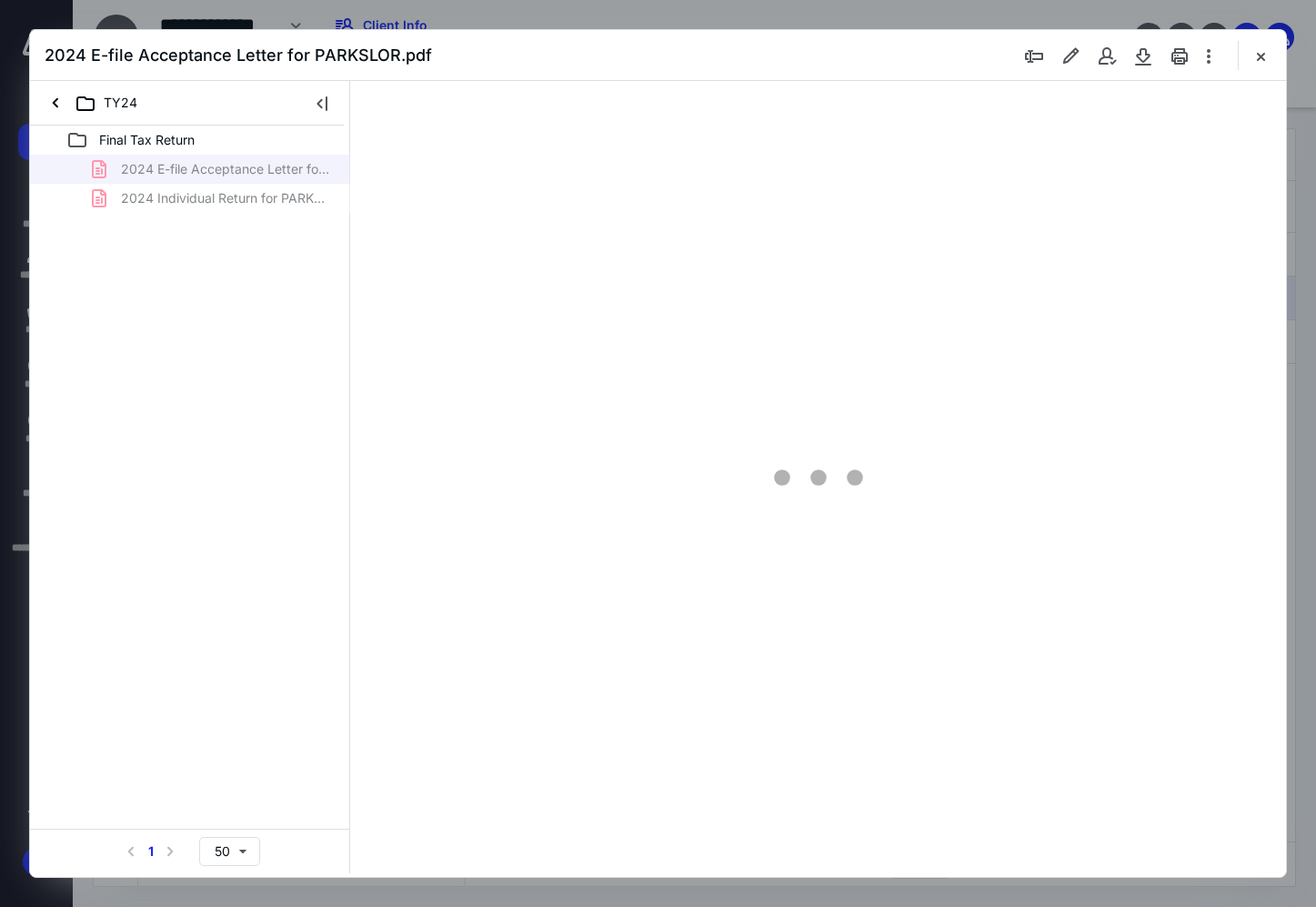 scroll, scrollTop: 0, scrollLeft: 0, axis: both 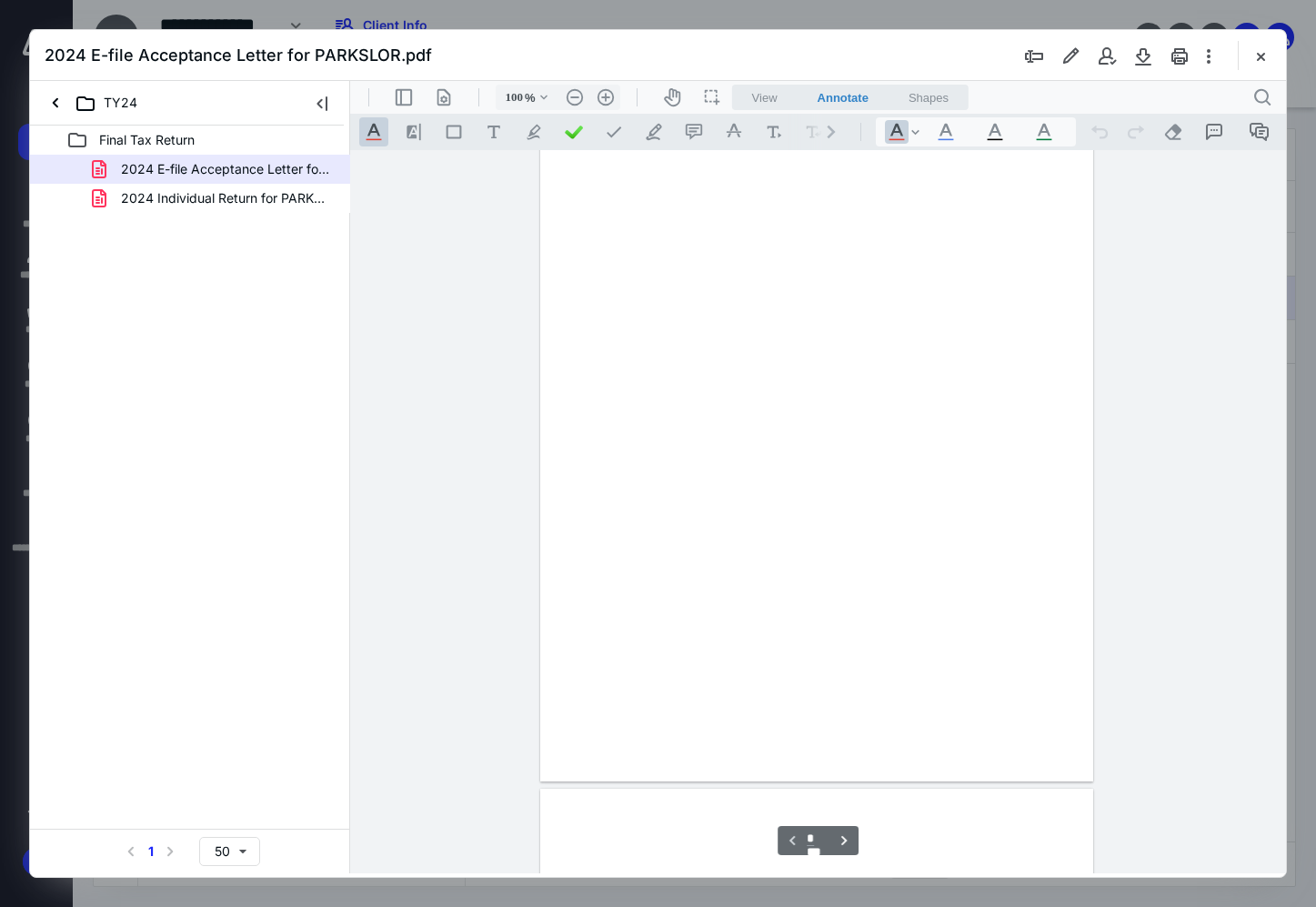 type on "163" 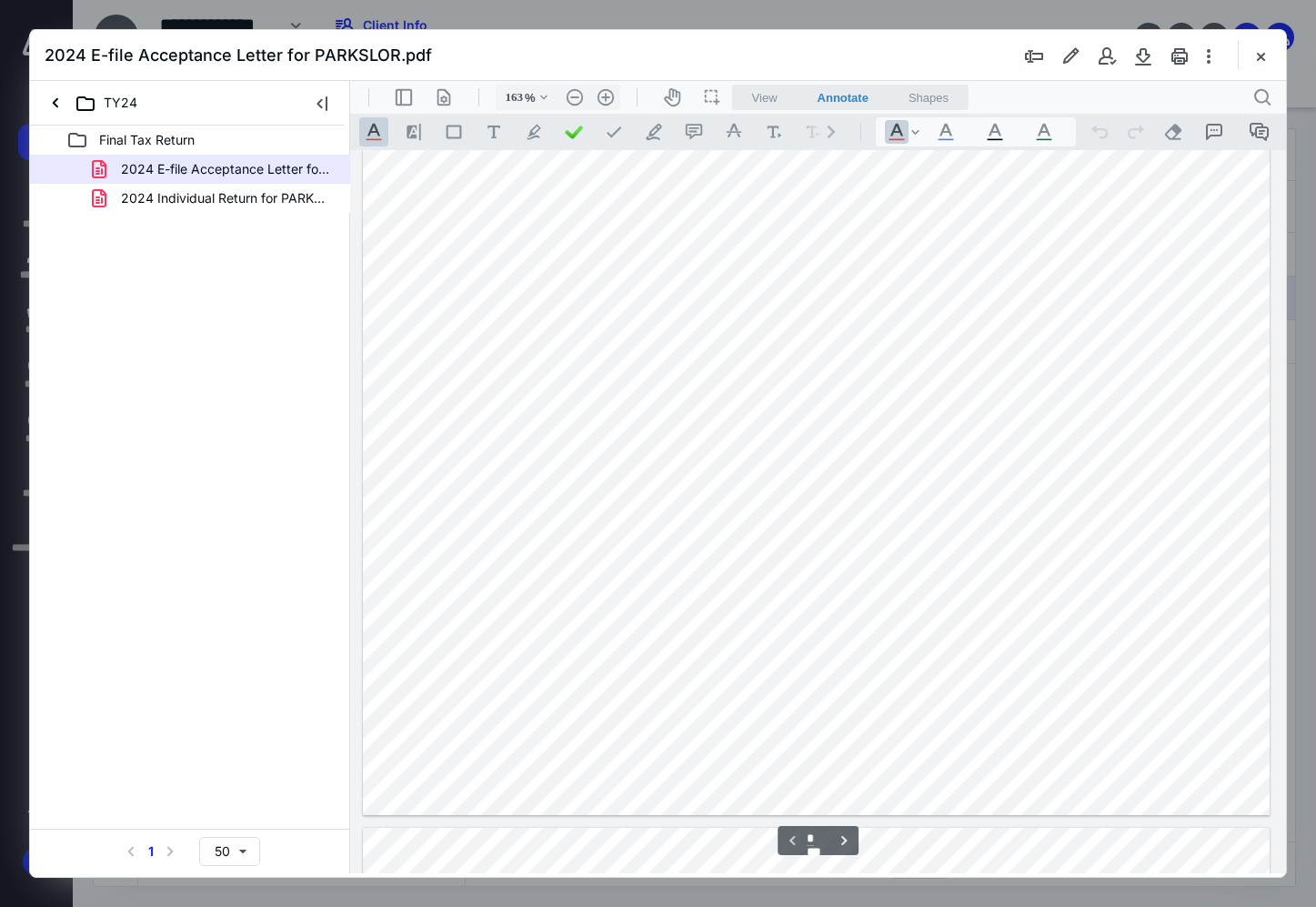 scroll, scrollTop: 546, scrollLeft: 0, axis: vertical 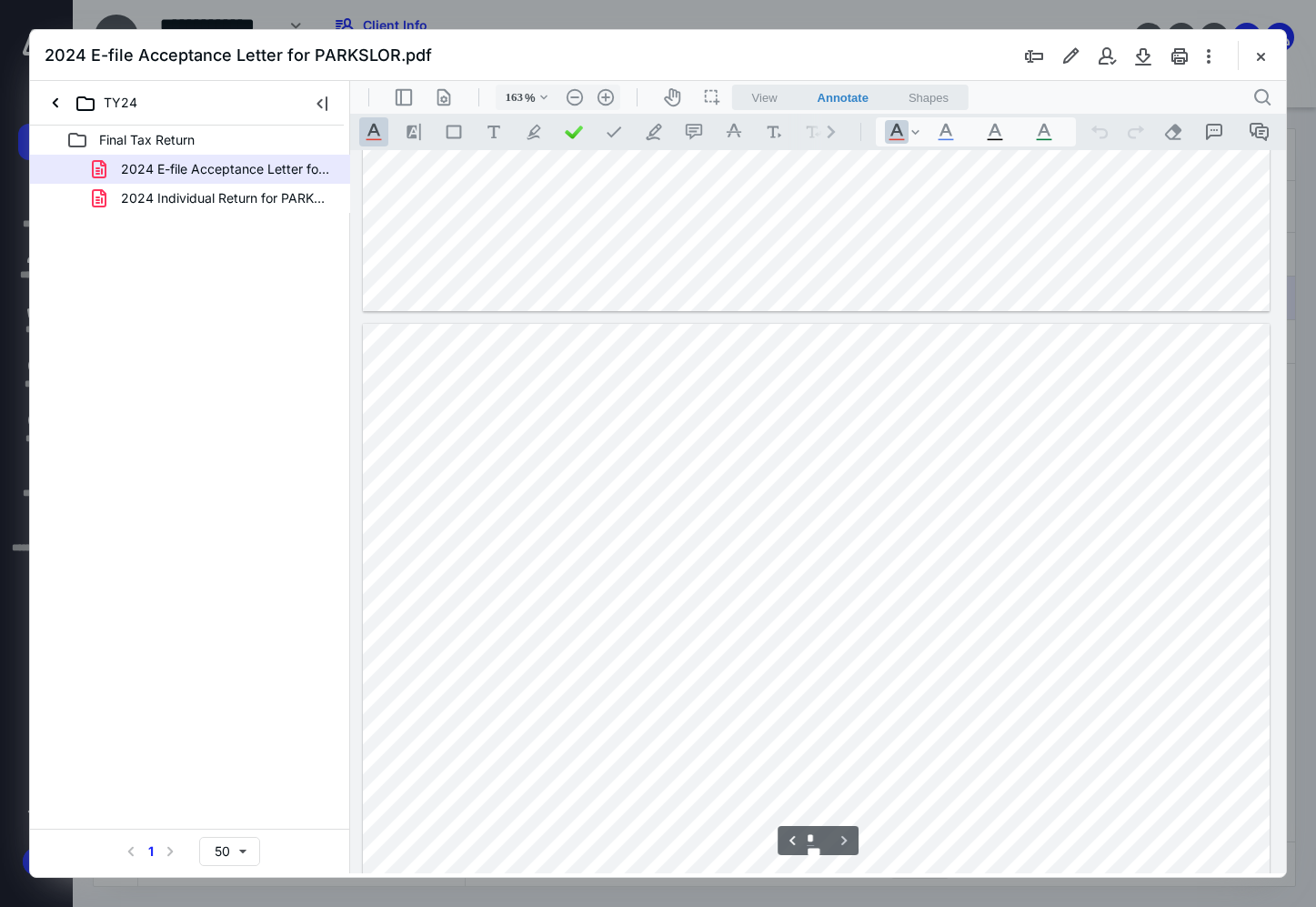type on "*" 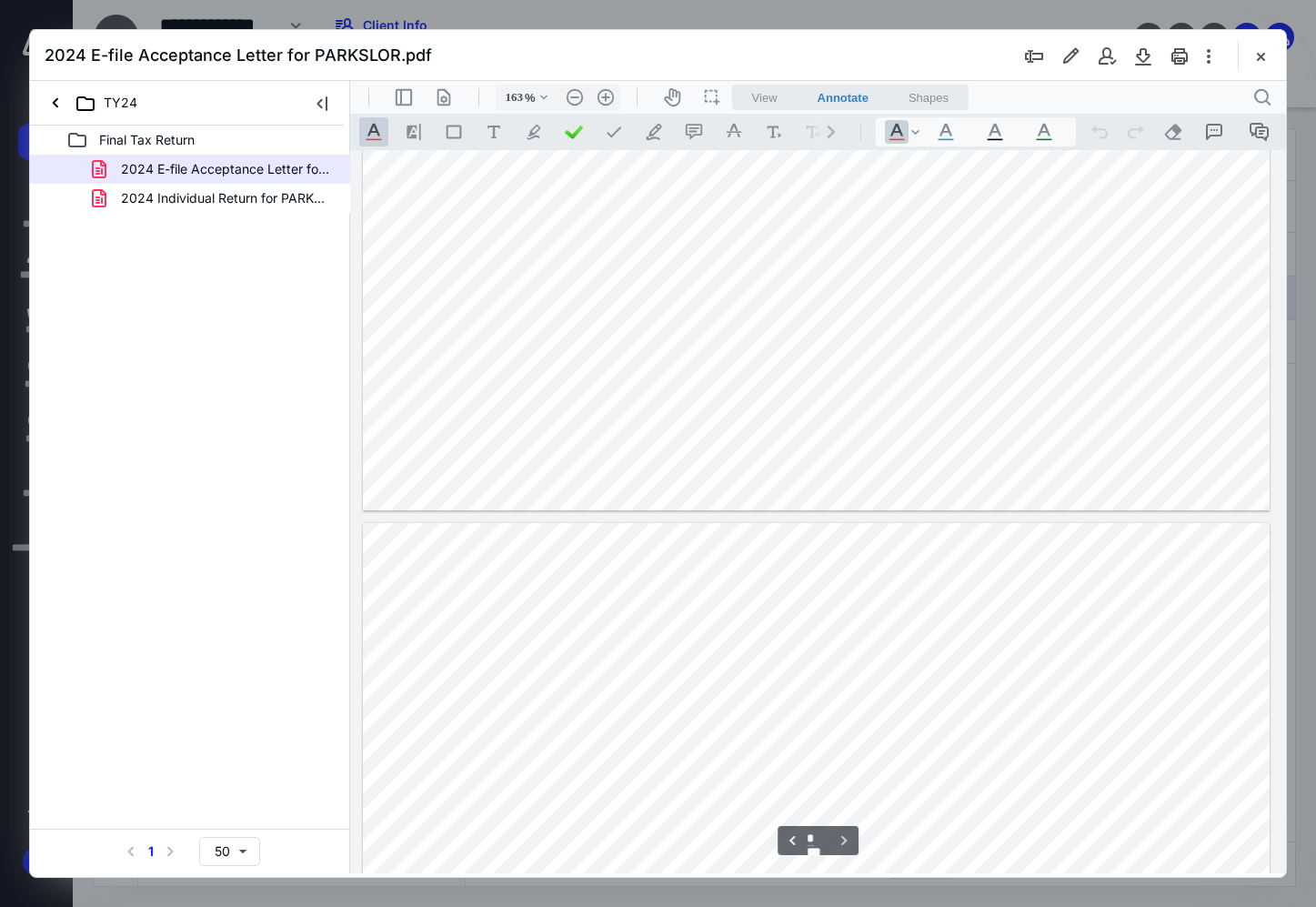 scroll, scrollTop: 819, scrollLeft: 0, axis: vertical 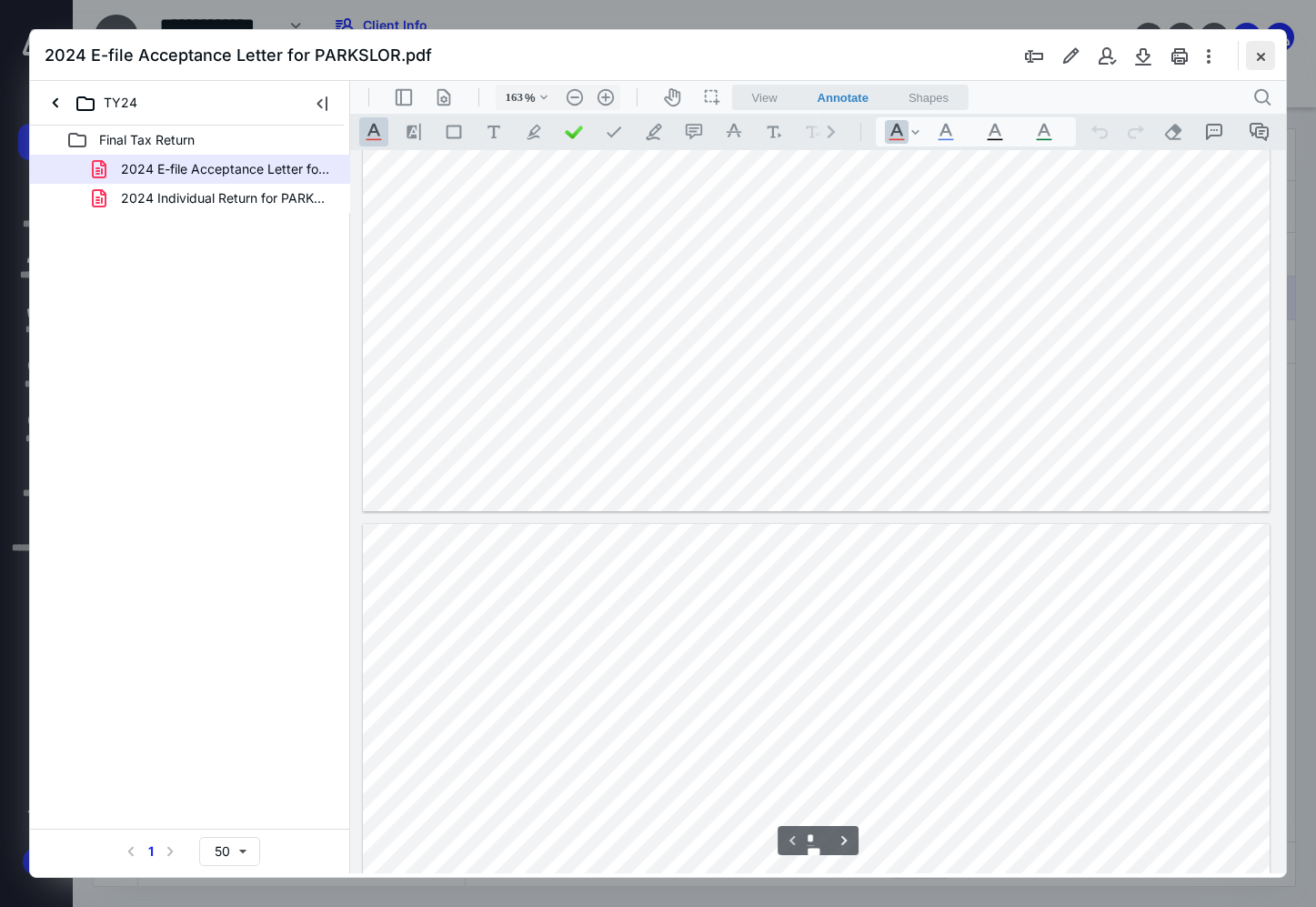 click at bounding box center [1261, 55] 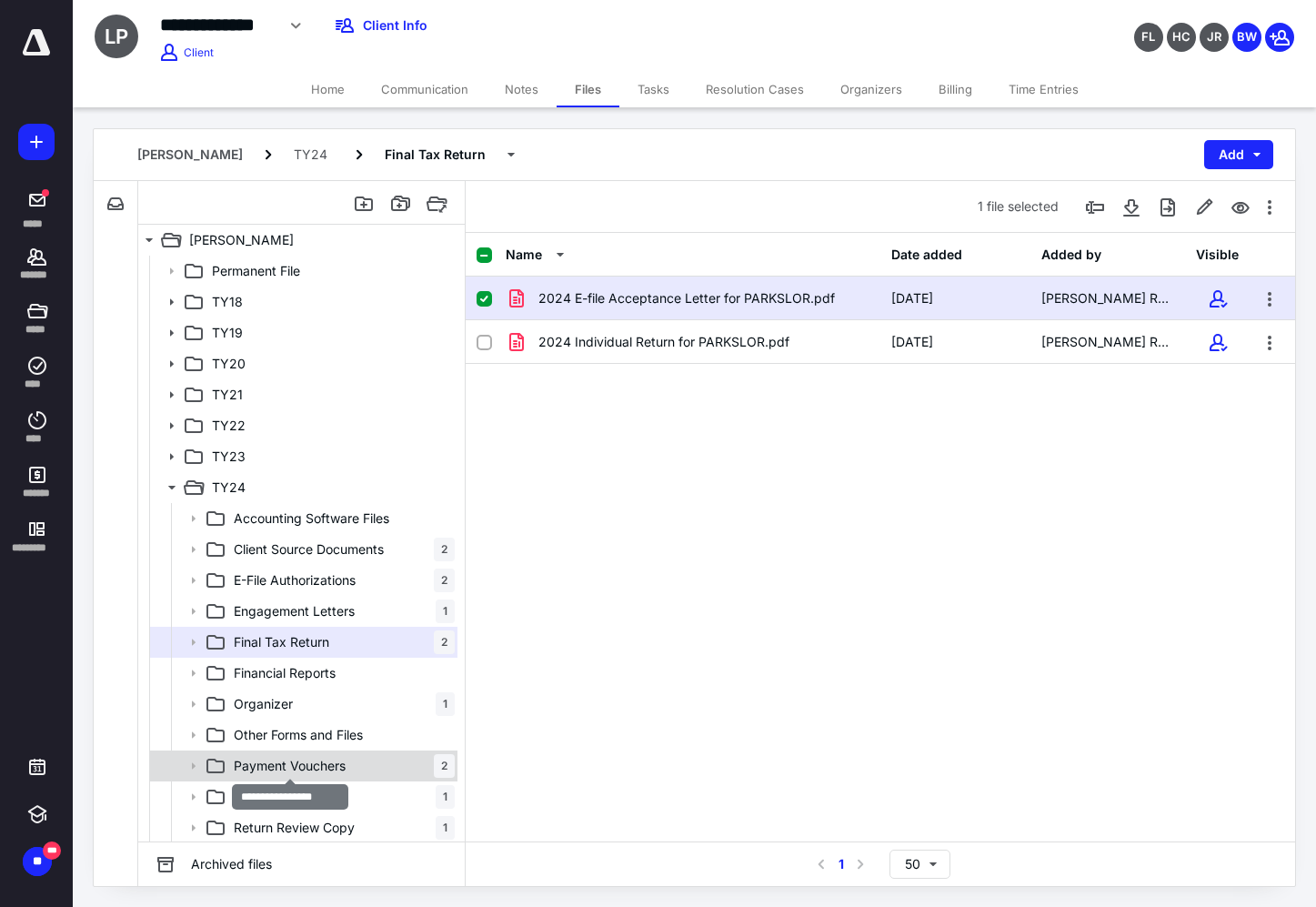 click on "Payment Vouchers" at bounding box center (289, 766) 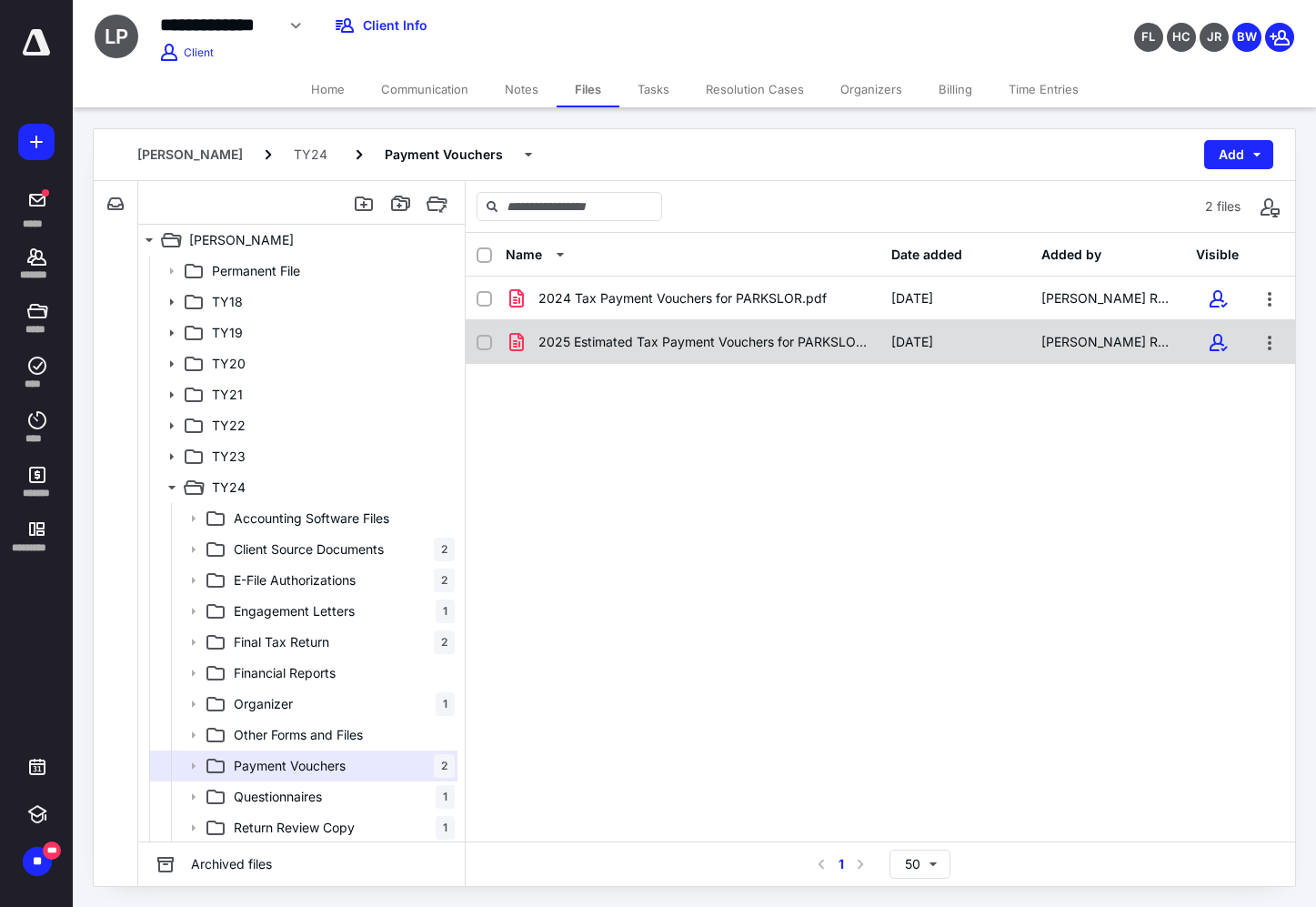 click on "2025 Estimated Tax Payment Vouchers for PARKSLOR.pdf" at bounding box center (704, 342) 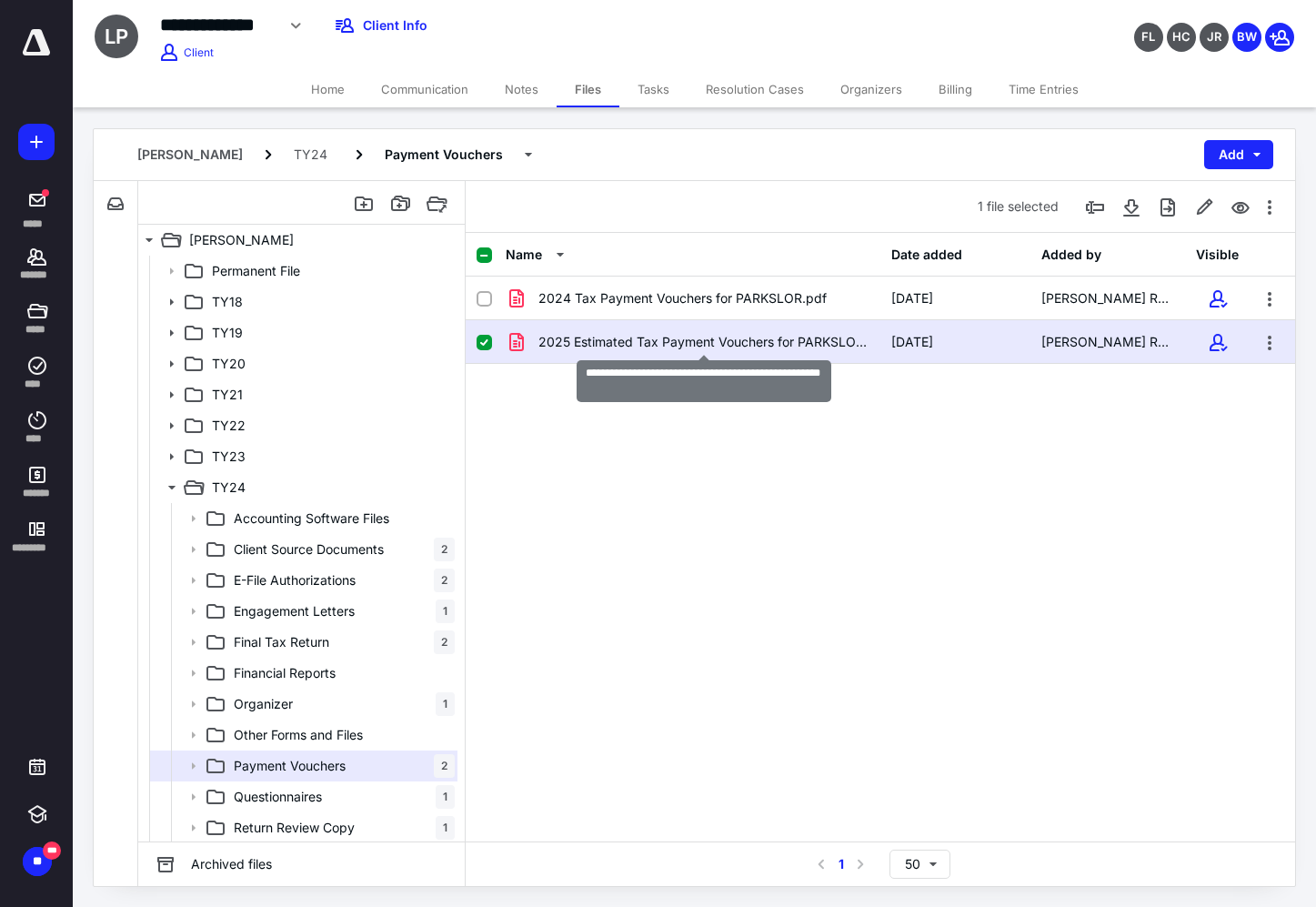 click on "2025 Estimated Tax Payment Vouchers for PARKSLOR.pdf" at bounding box center [704, 342] 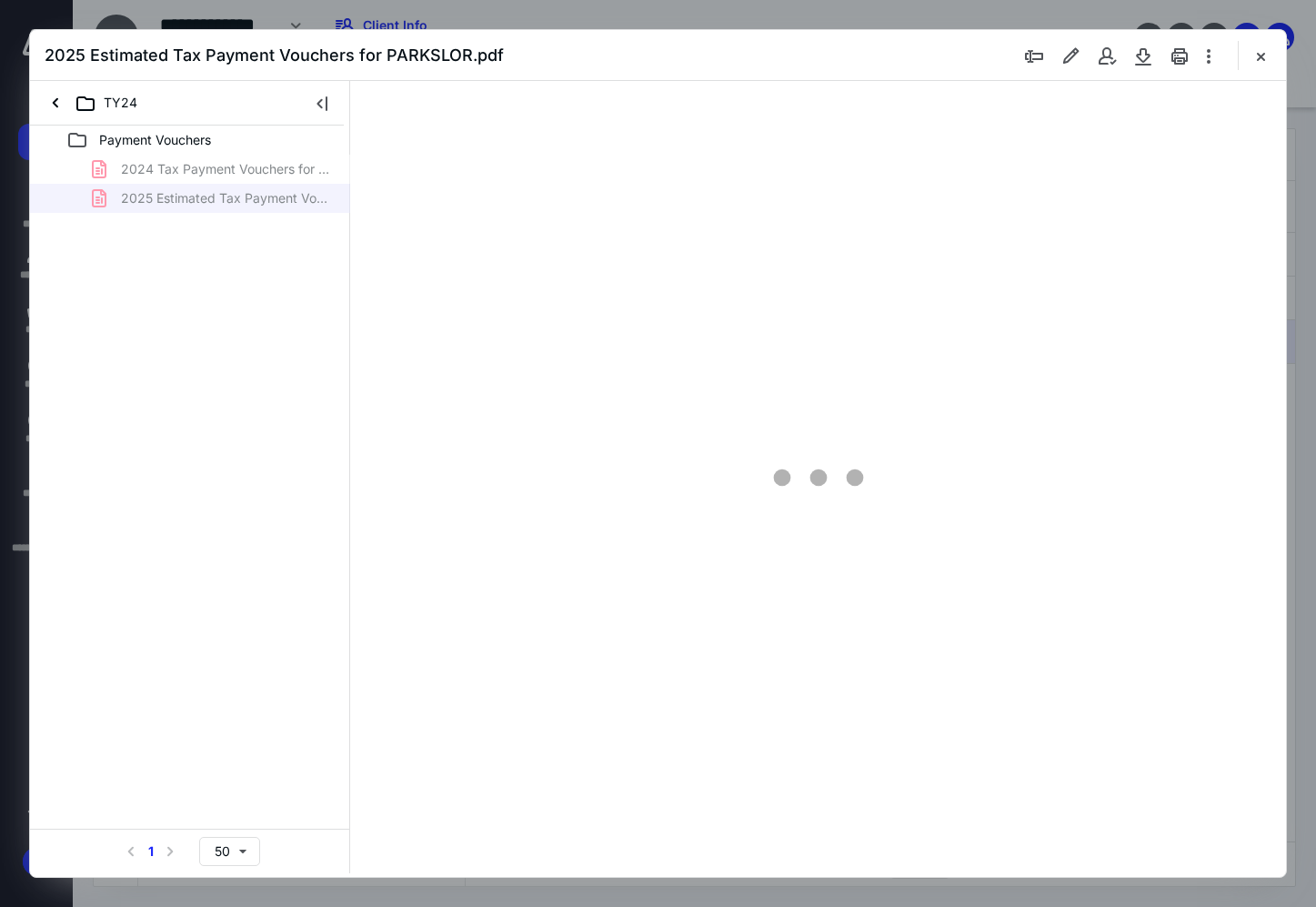 scroll, scrollTop: 0, scrollLeft: 0, axis: both 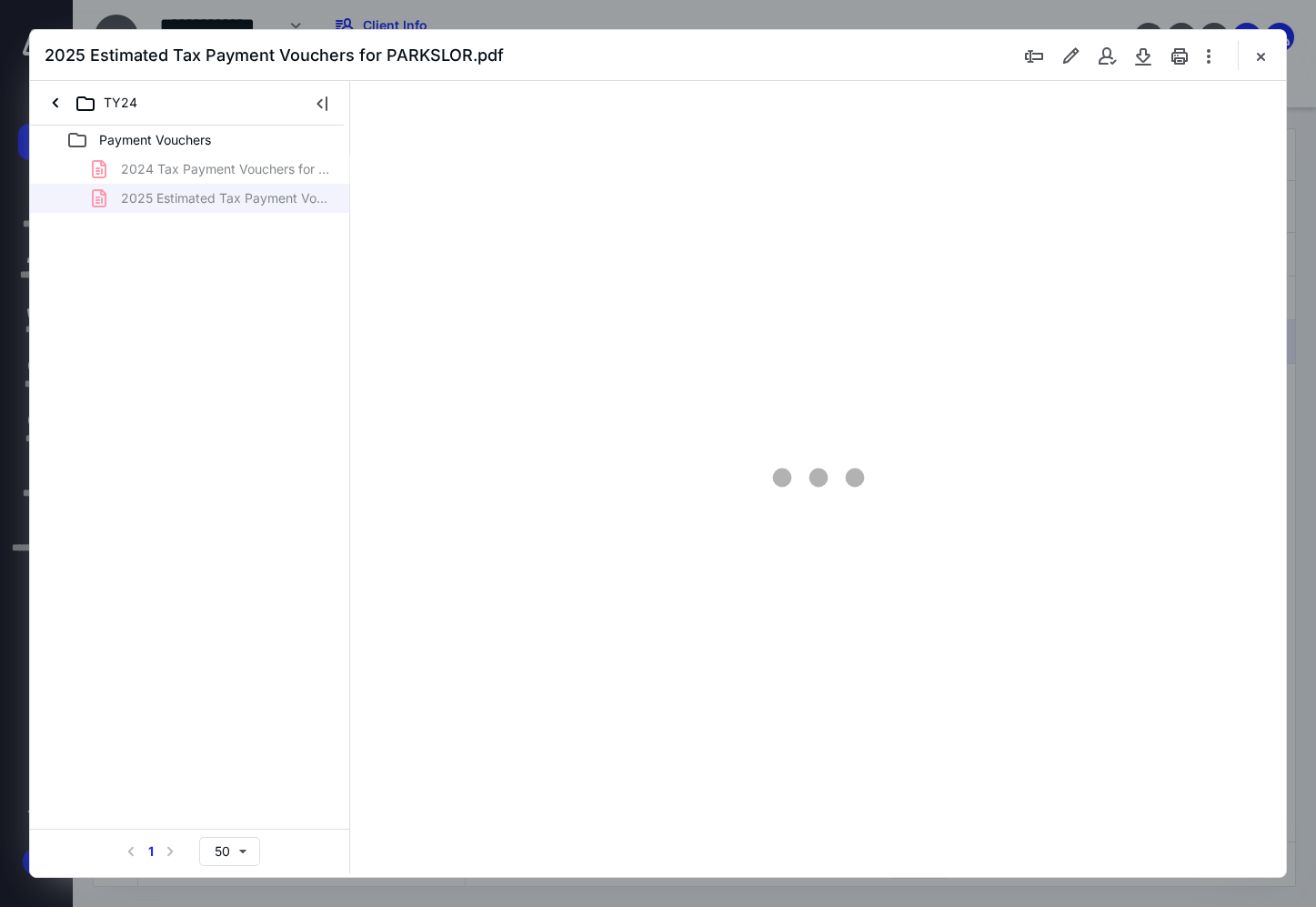 type on "165" 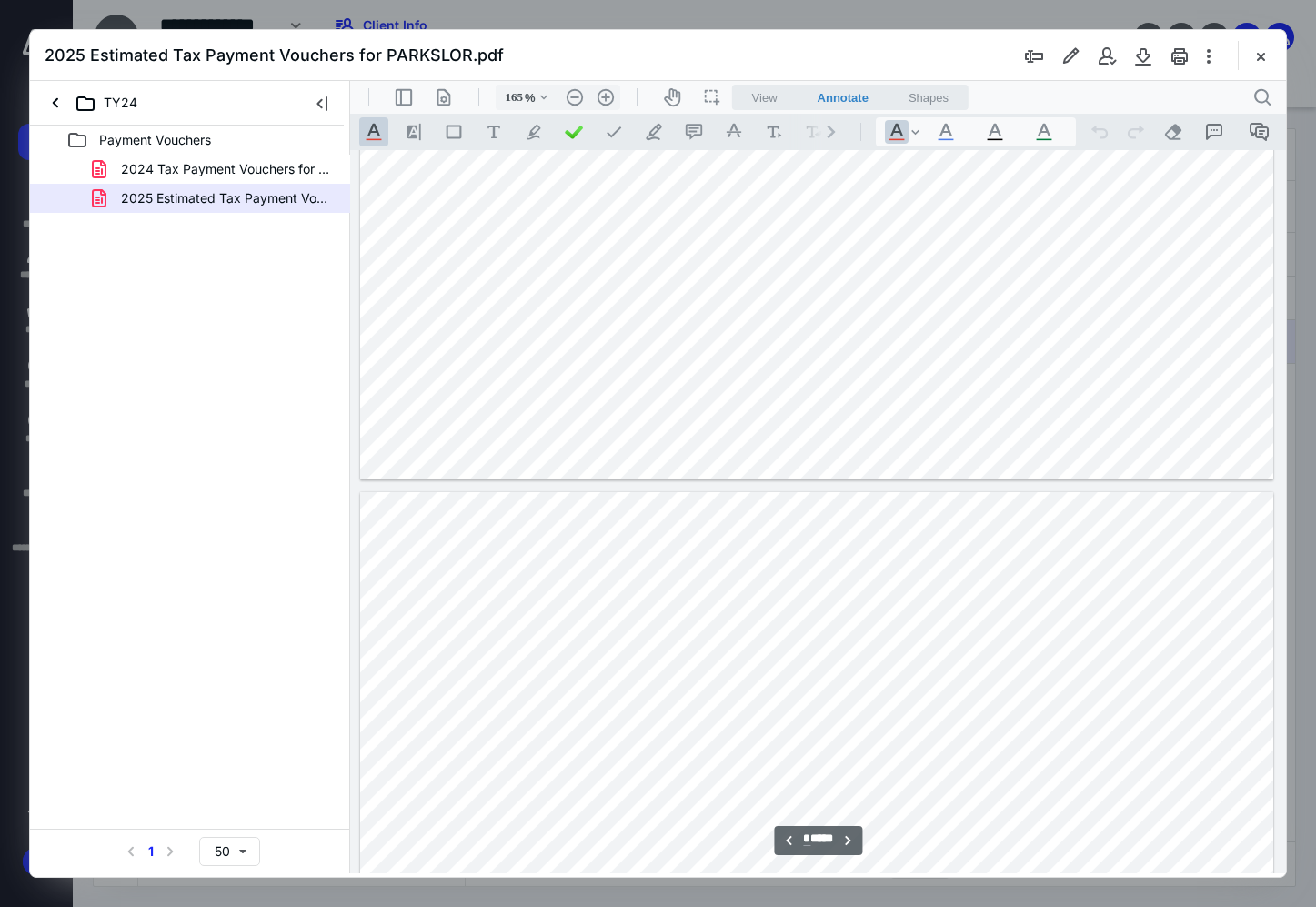 scroll, scrollTop: 894, scrollLeft: 0, axis: vertical 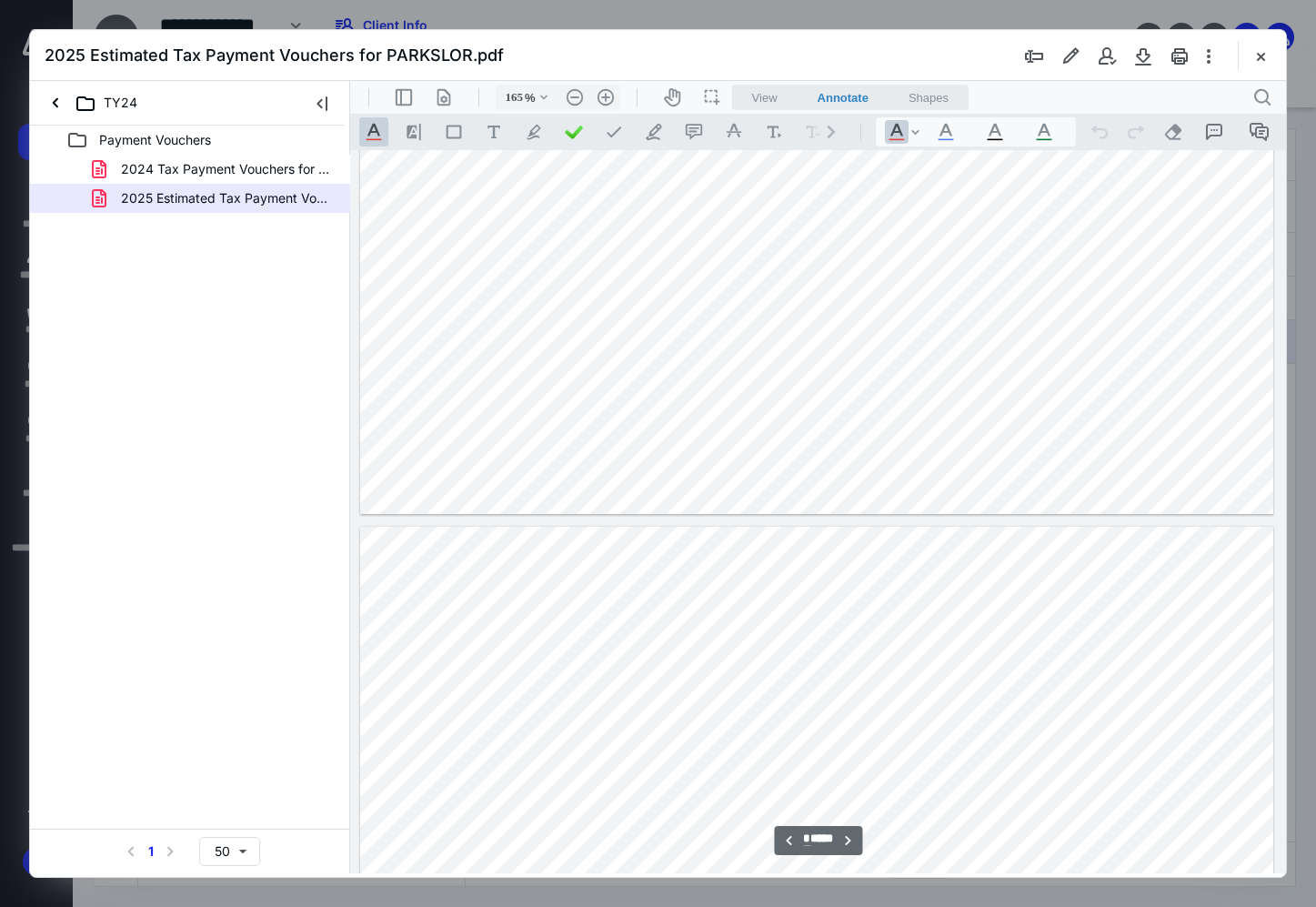 type on "*" 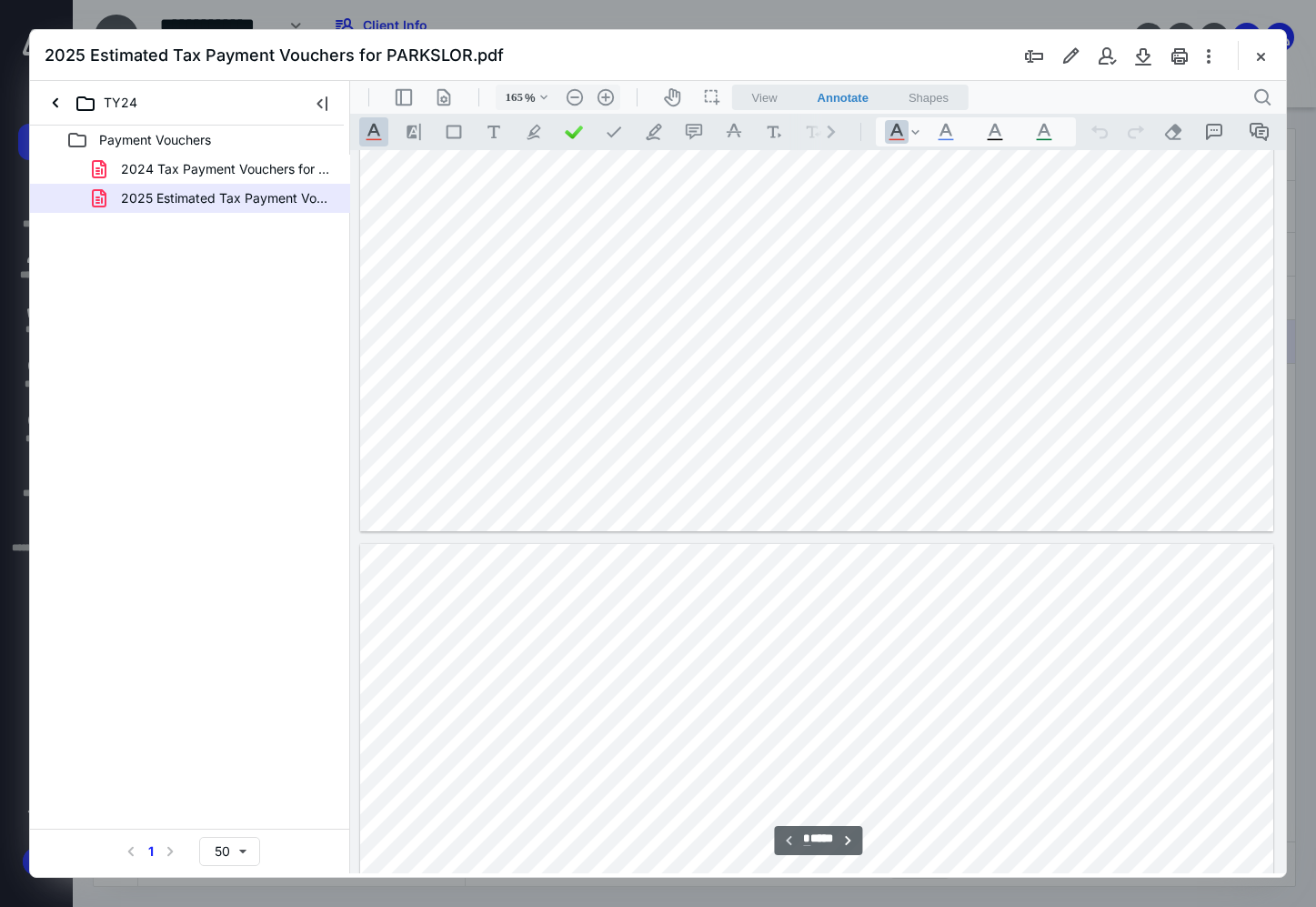 scroll, scrollTop: 803, scrollLeft: 0, axis: vertical 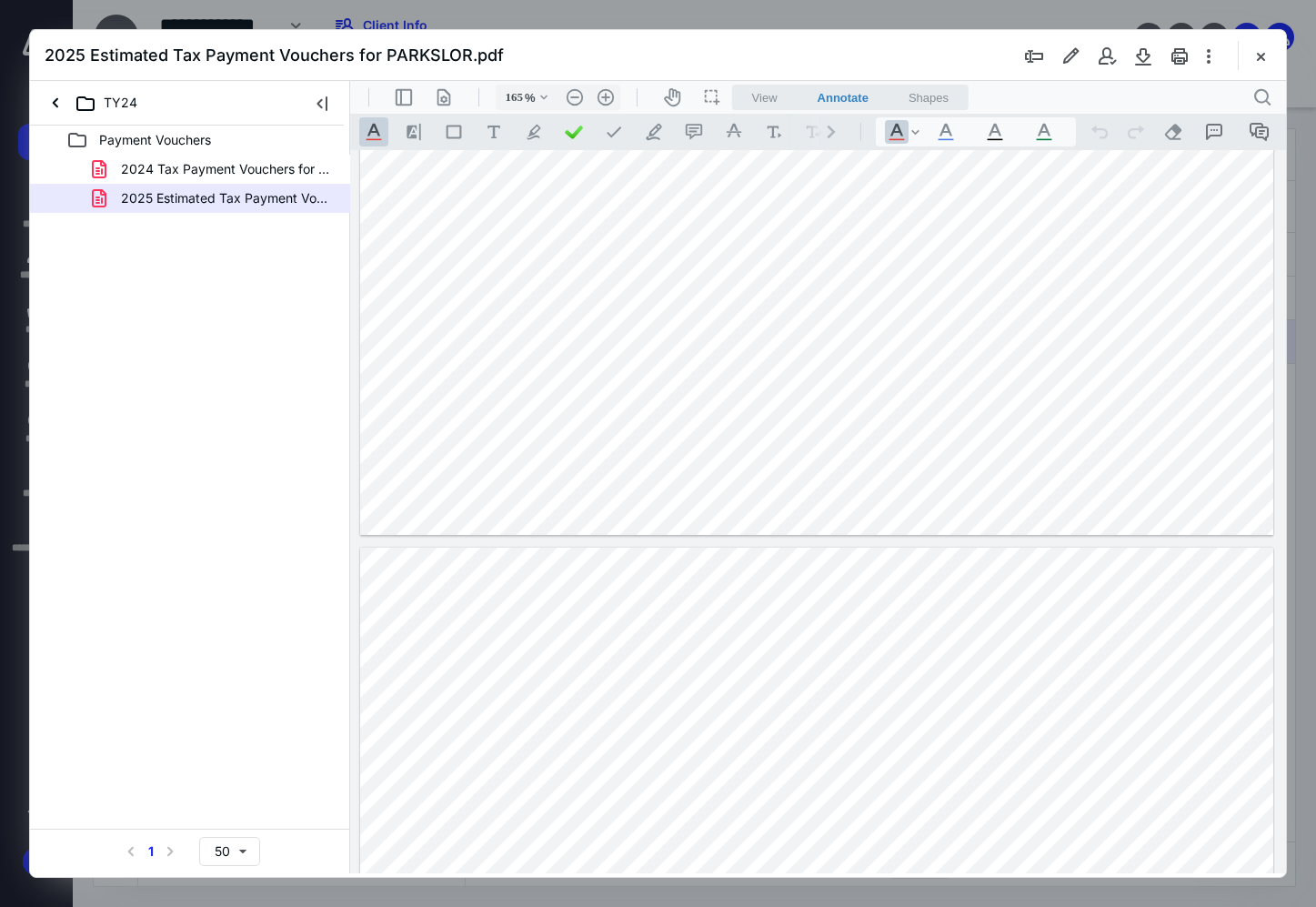 click at bounding box center (1261, 55) 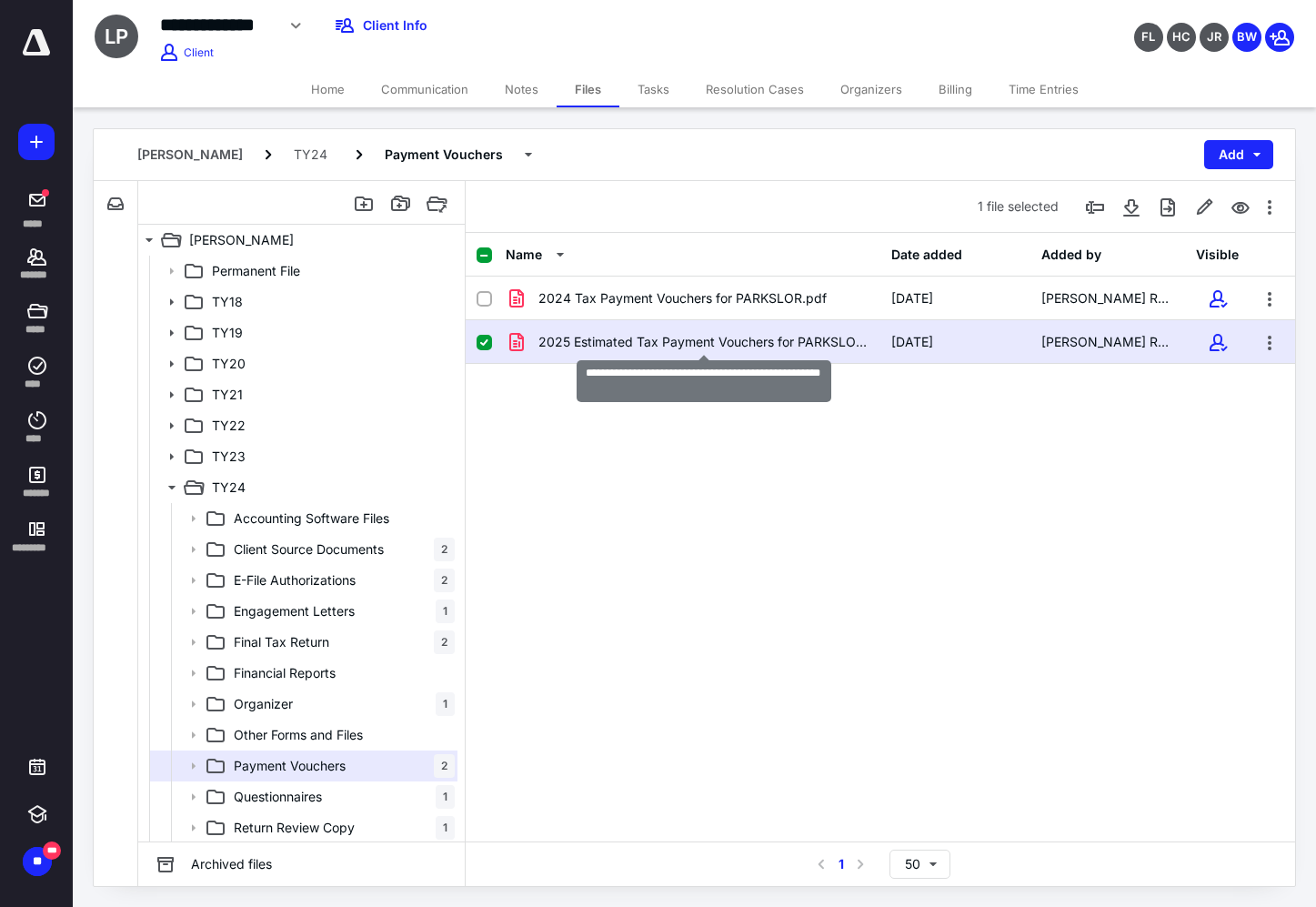 click on "2025 Estimated Tax Payment Vouchers for PARKSLOR.pdf" at bounding box center (704, 342) 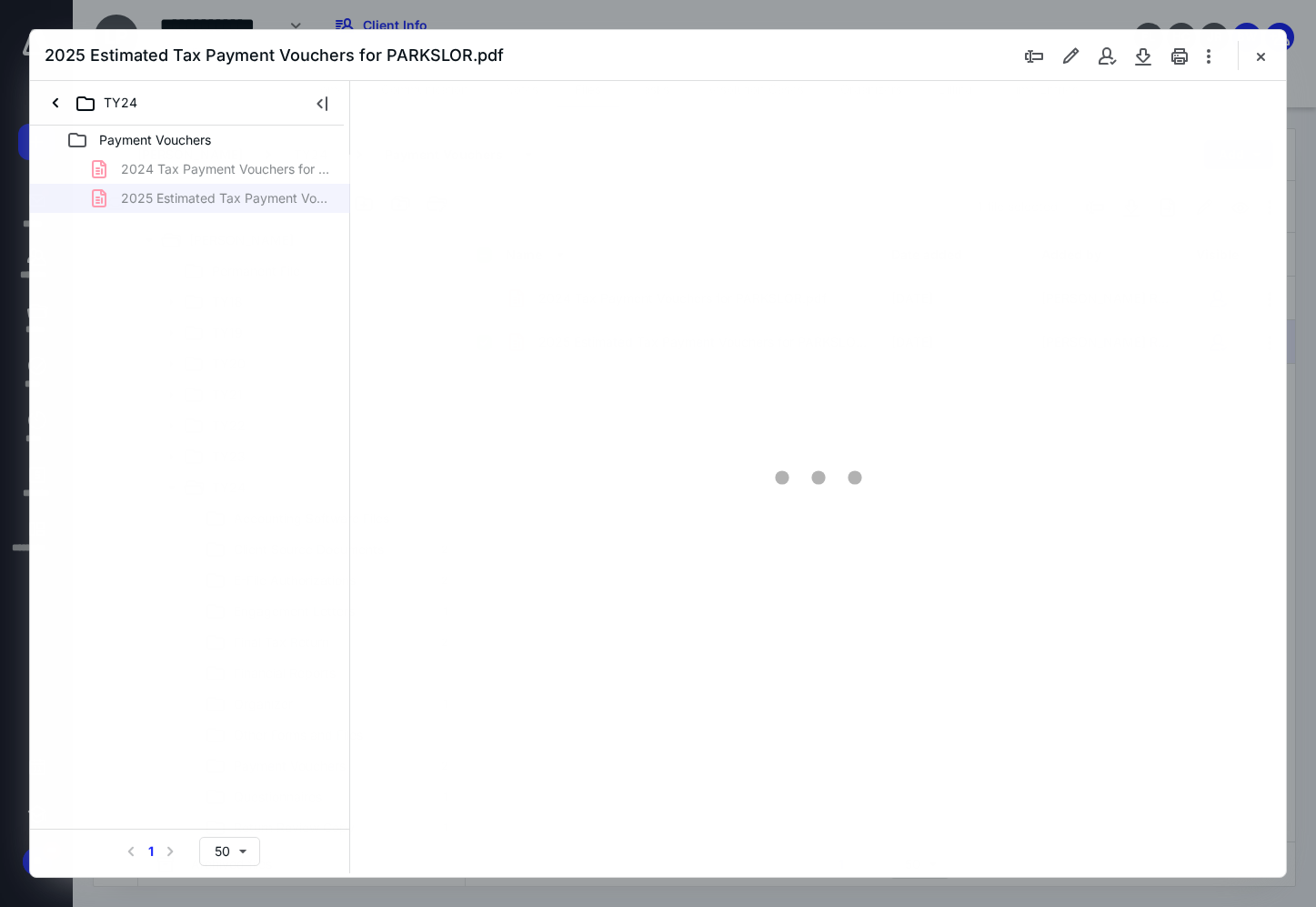 scroll, scrollTop: 0, scrollLeft: 0, axis: both 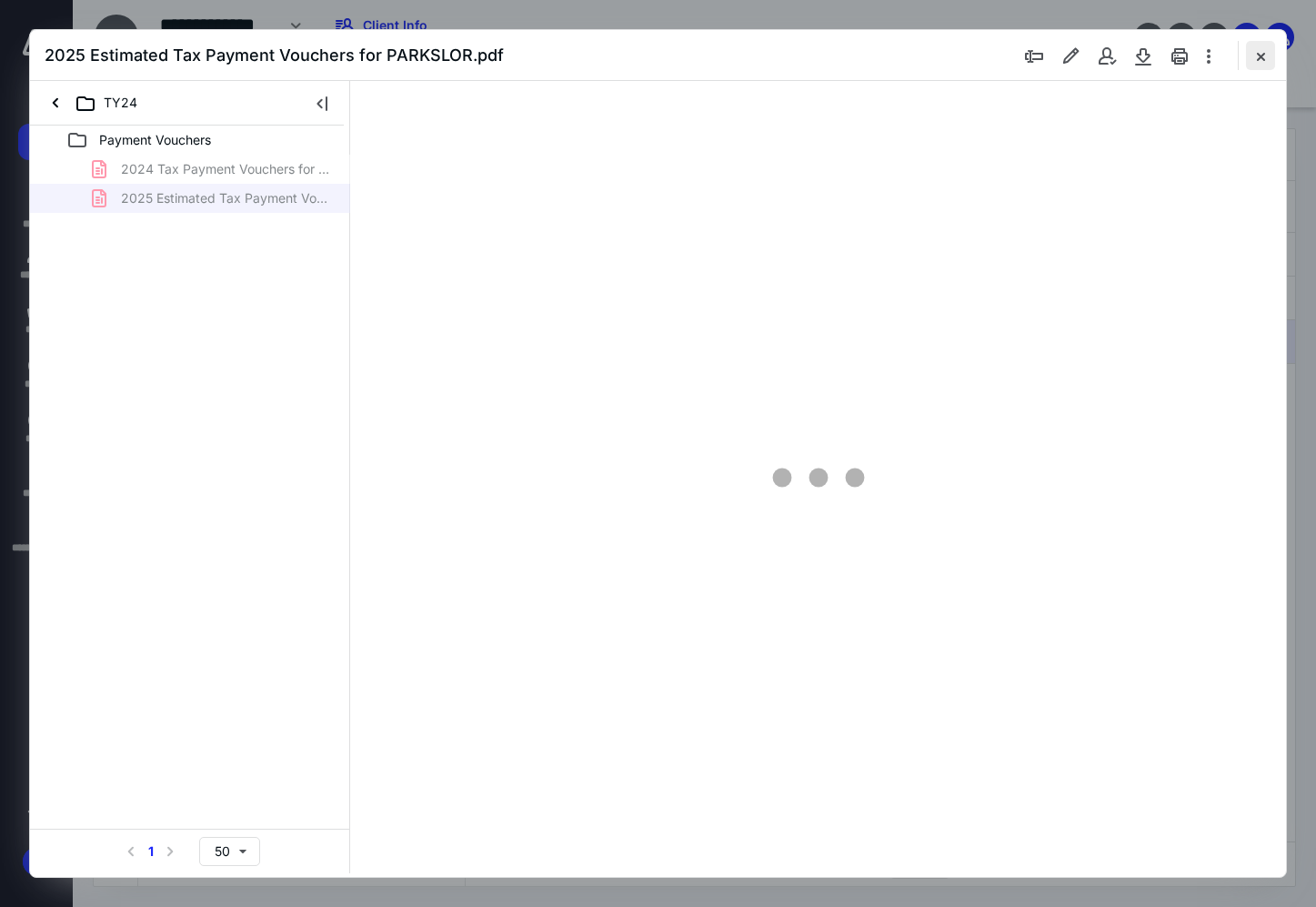 click at bounding box center [1261, 55] 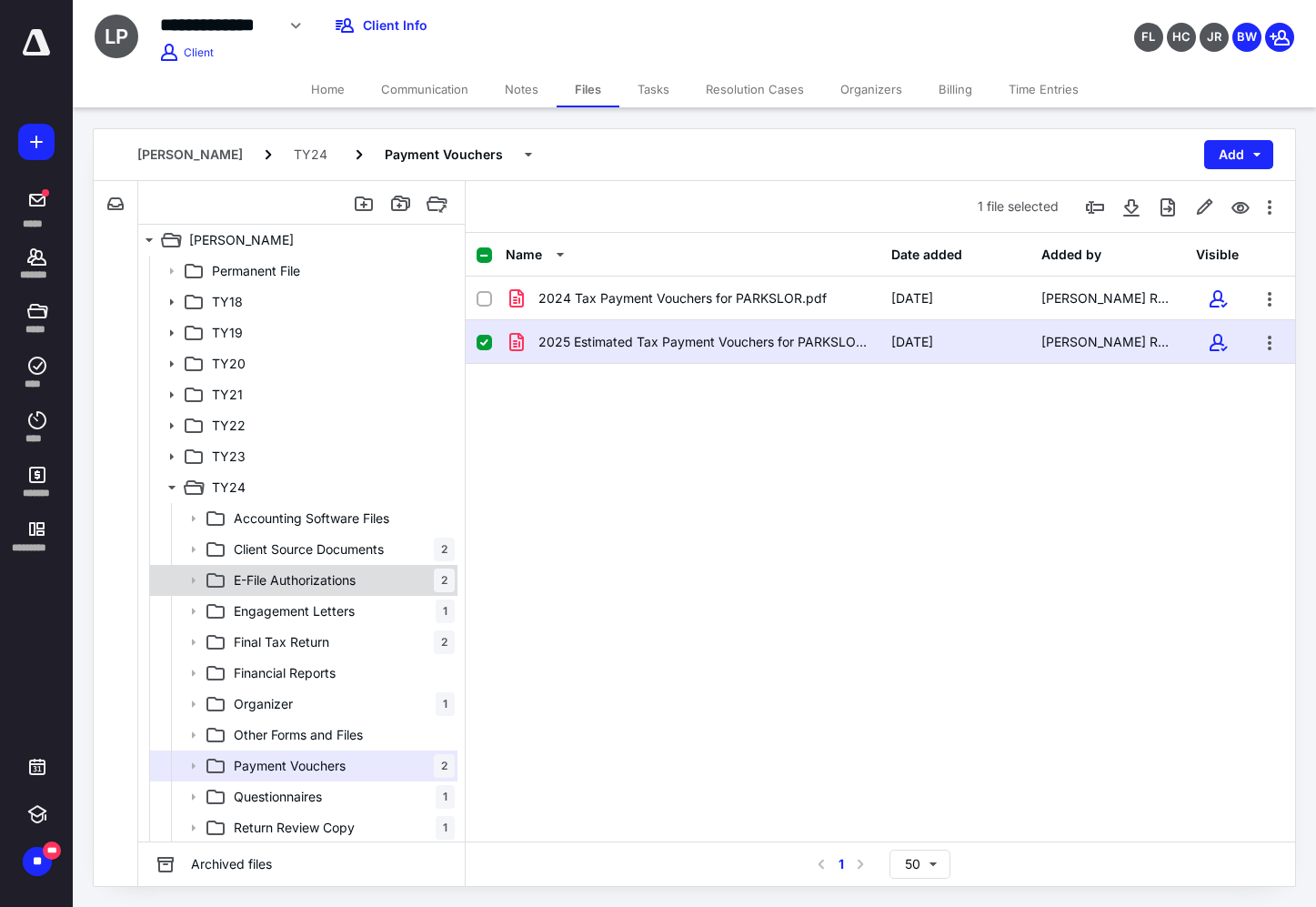 click on "E-File Authorizations 2" at bounding box center (340, 580) 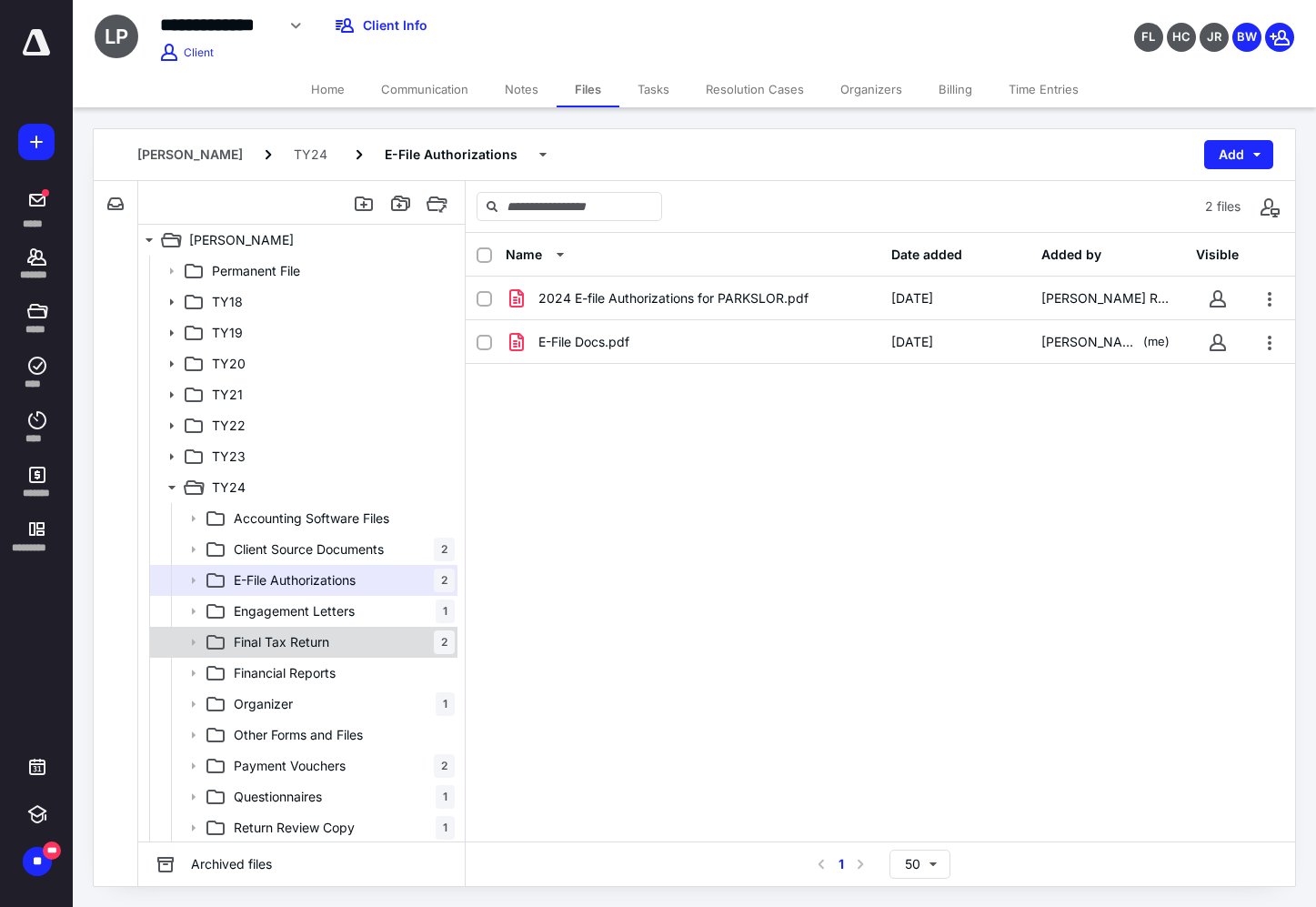 scroll, scrollTop: 64, scrollLeft: 0, axis: vertical 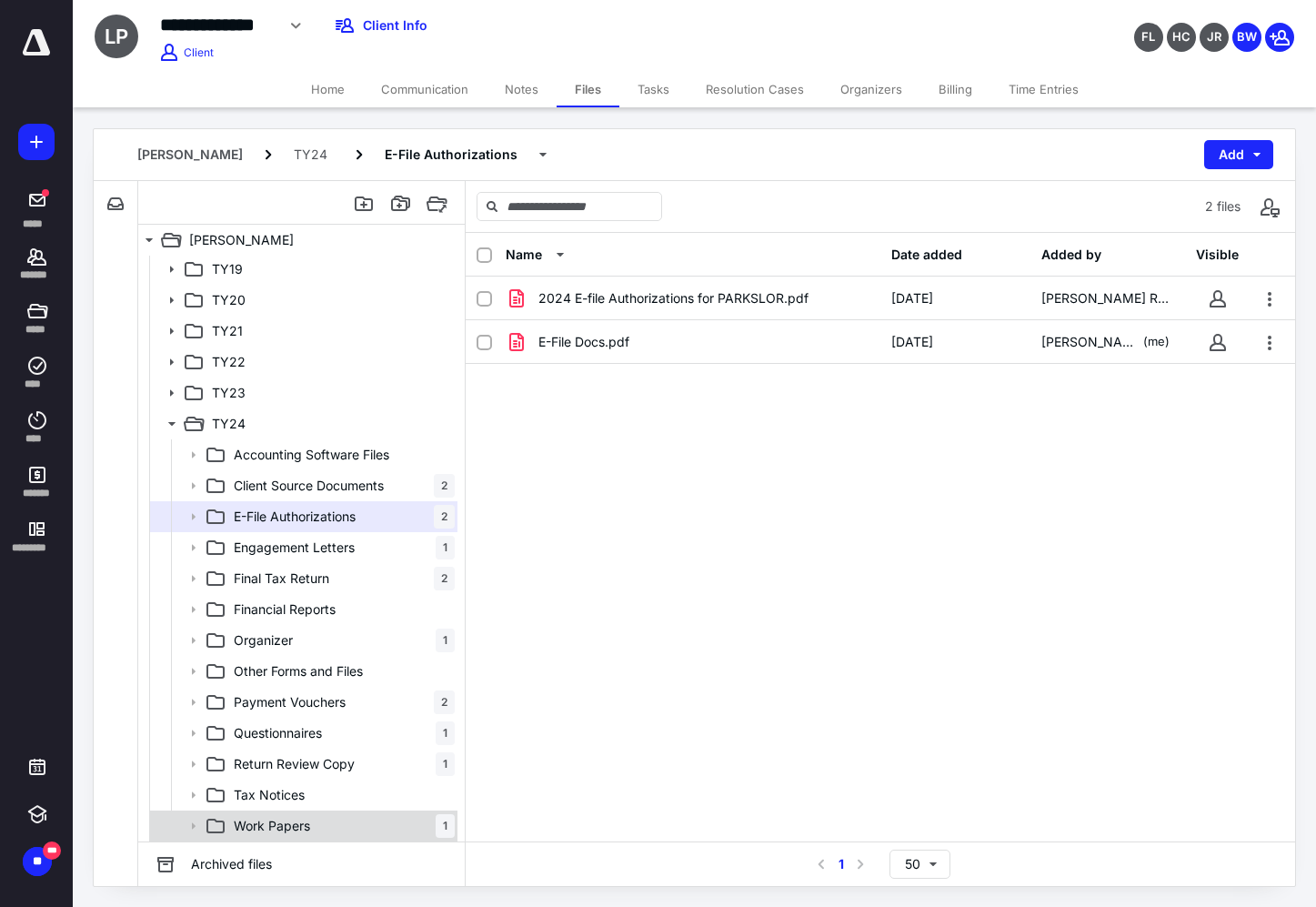 click on "Work Papers" at bounding box center [272, 826] 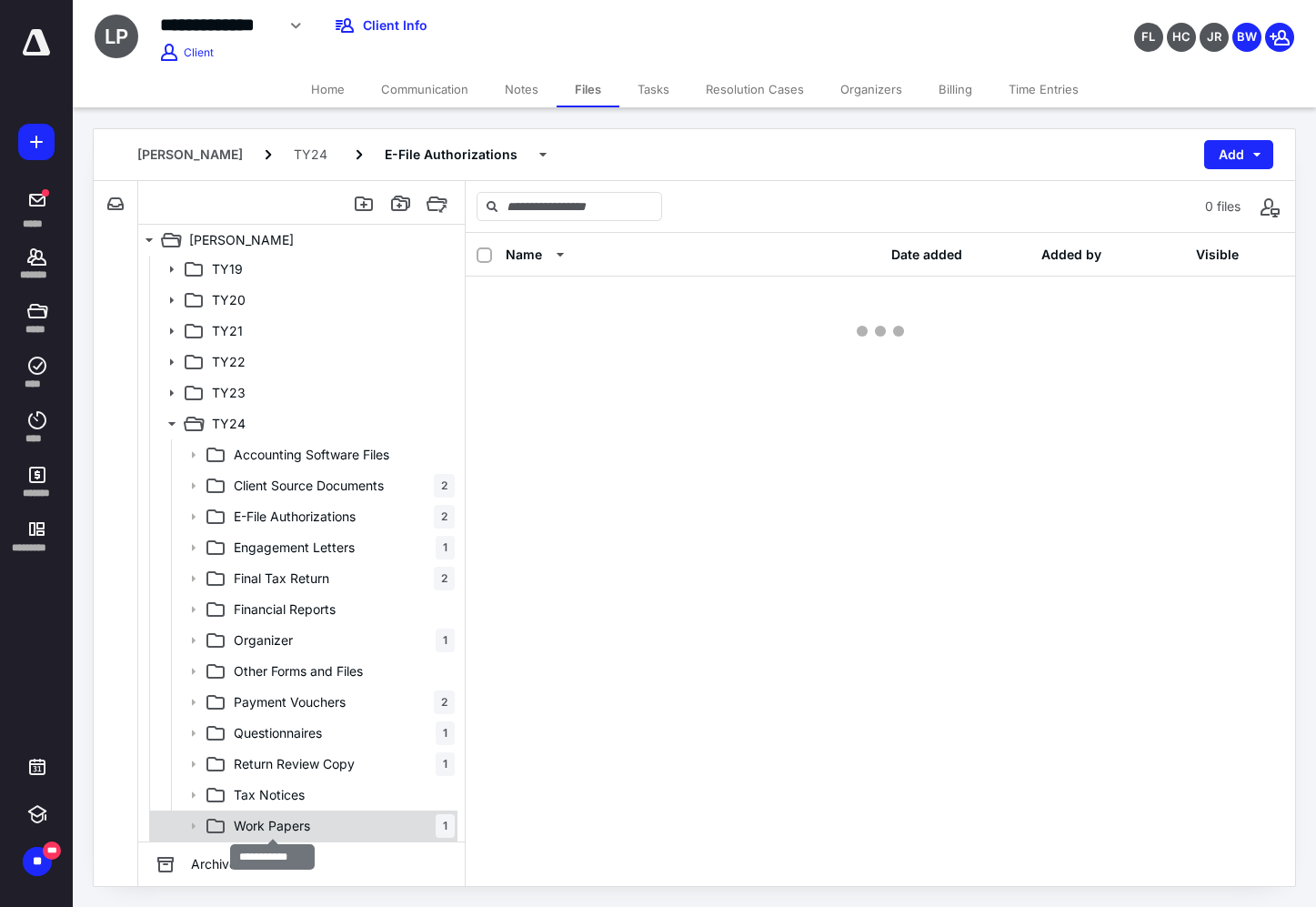 click on "Work Papers" at bounding box center (272, 826) 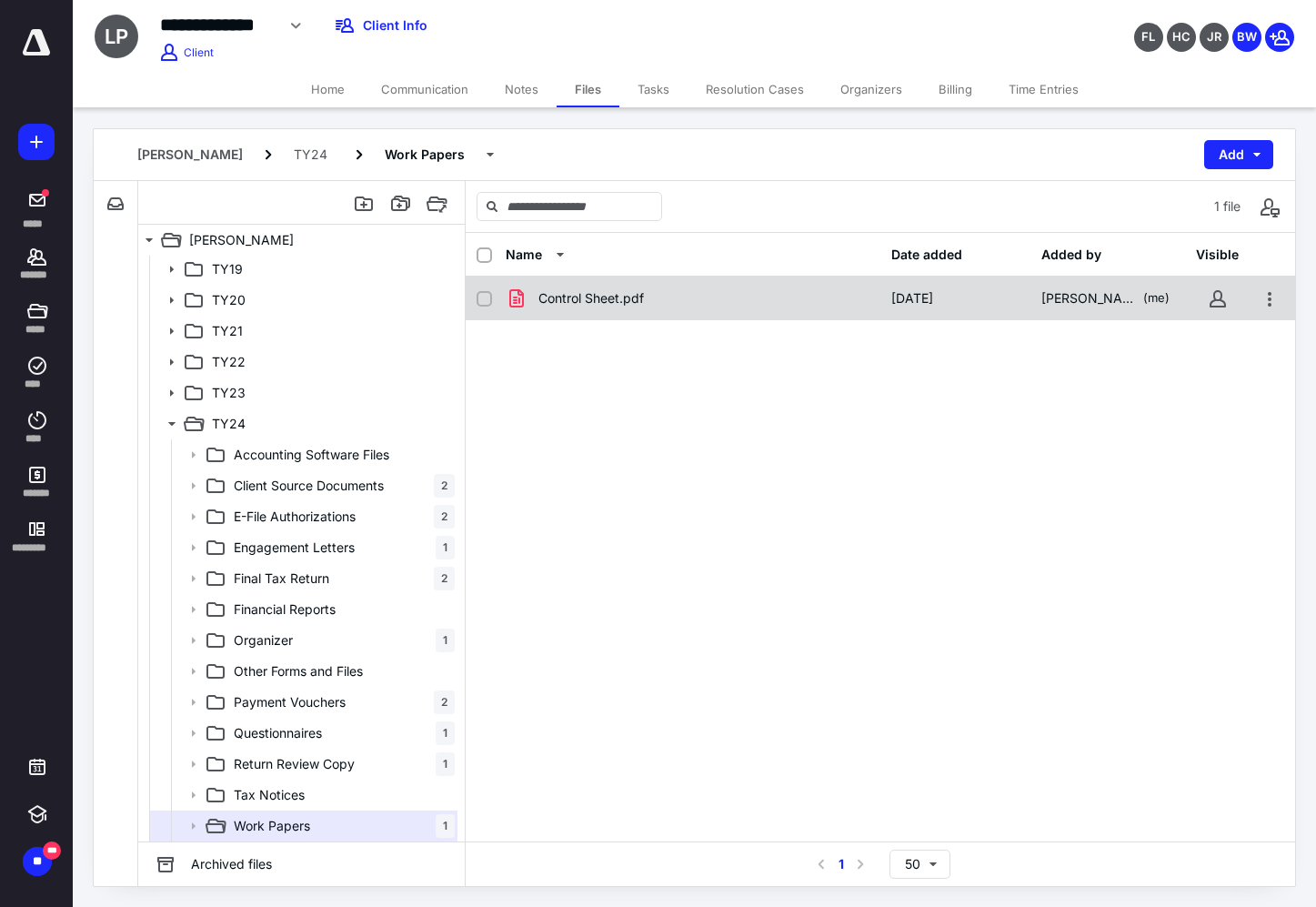 click on "Control Sheet.pdf" at bounding box center [693, 298] 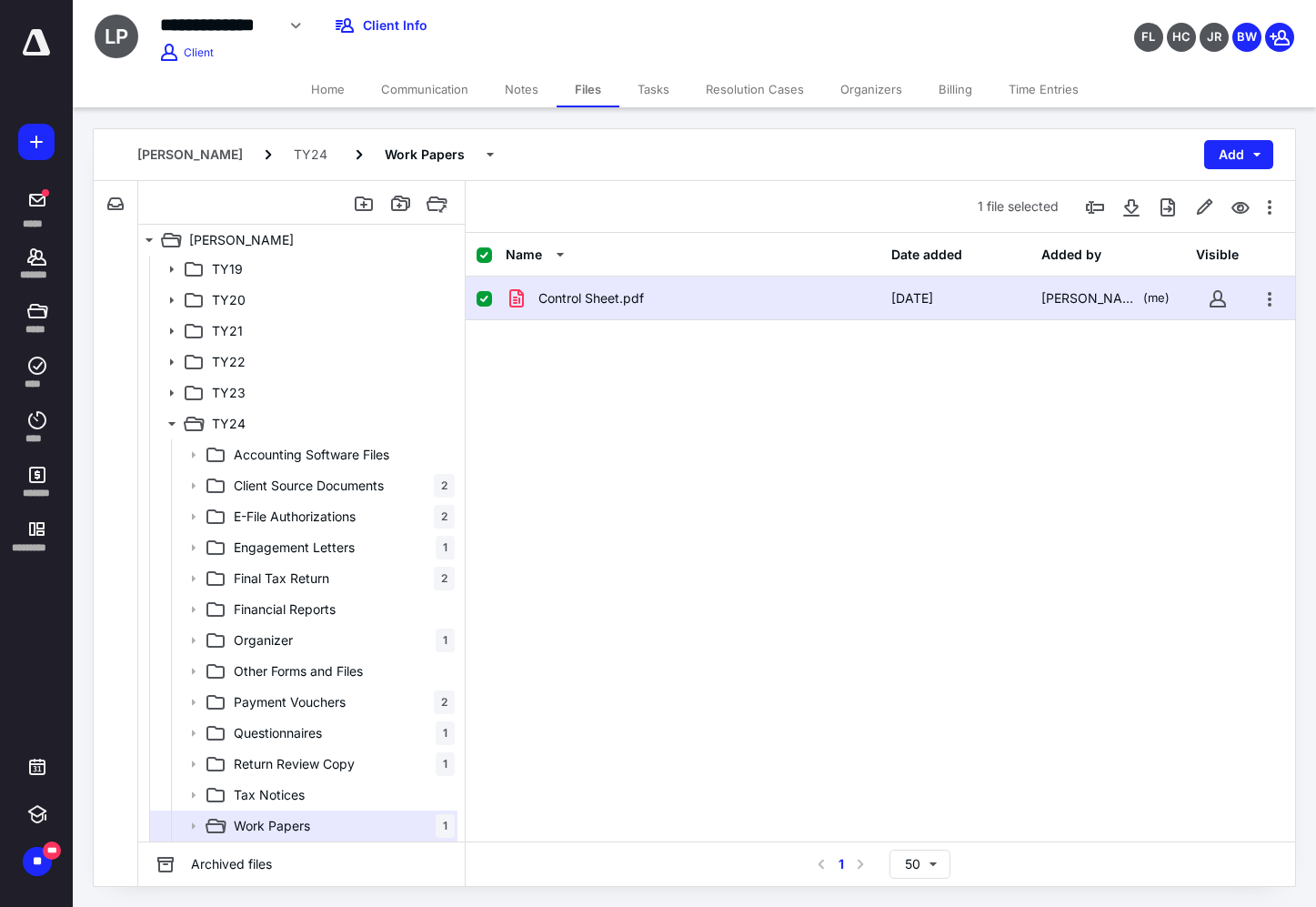 click on "Control Sheet.pdf" at bounding box center [693, 298] 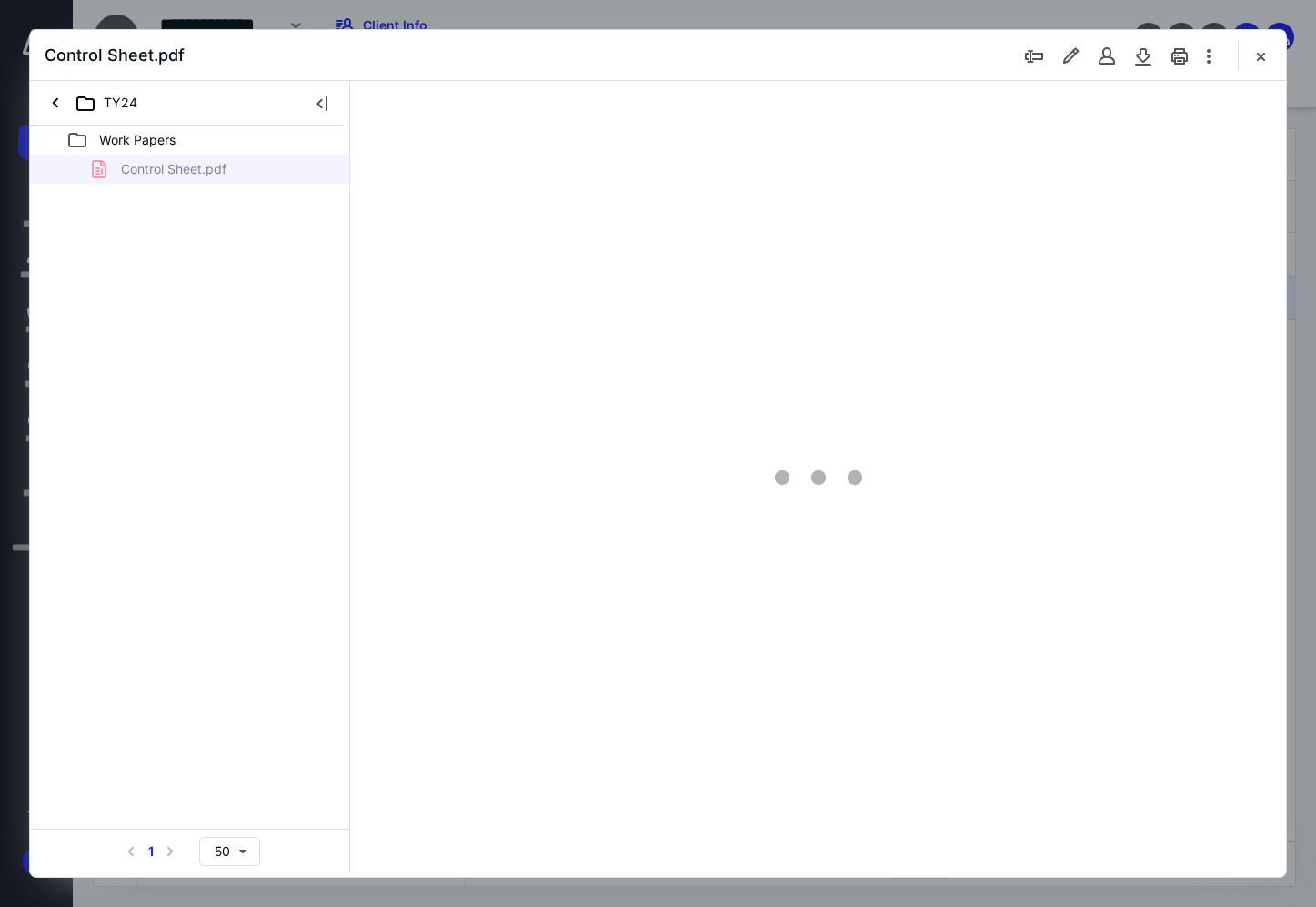 scroll, scrollTop: 0, scrollLeft: 0, axis: both 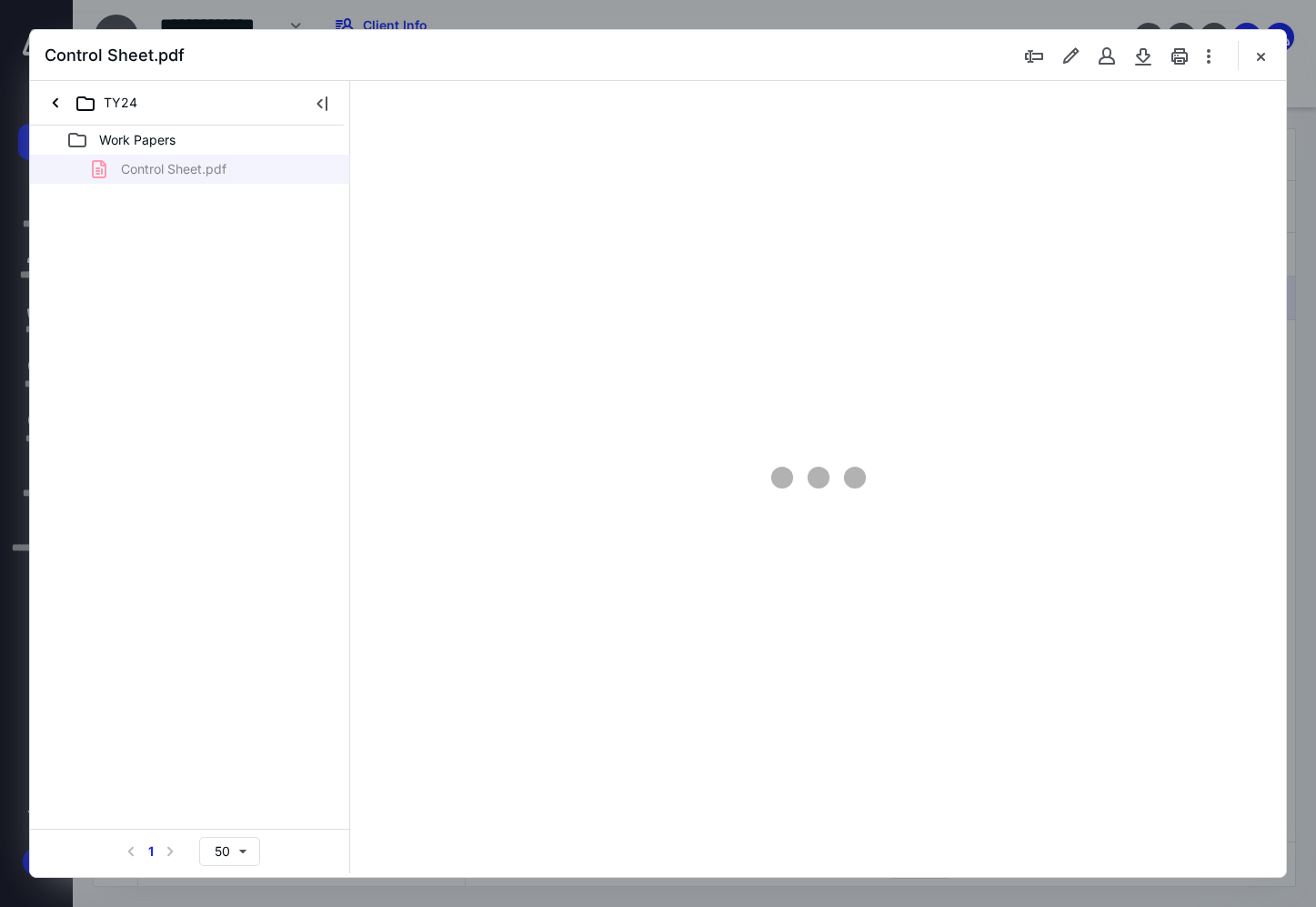 type on "165" 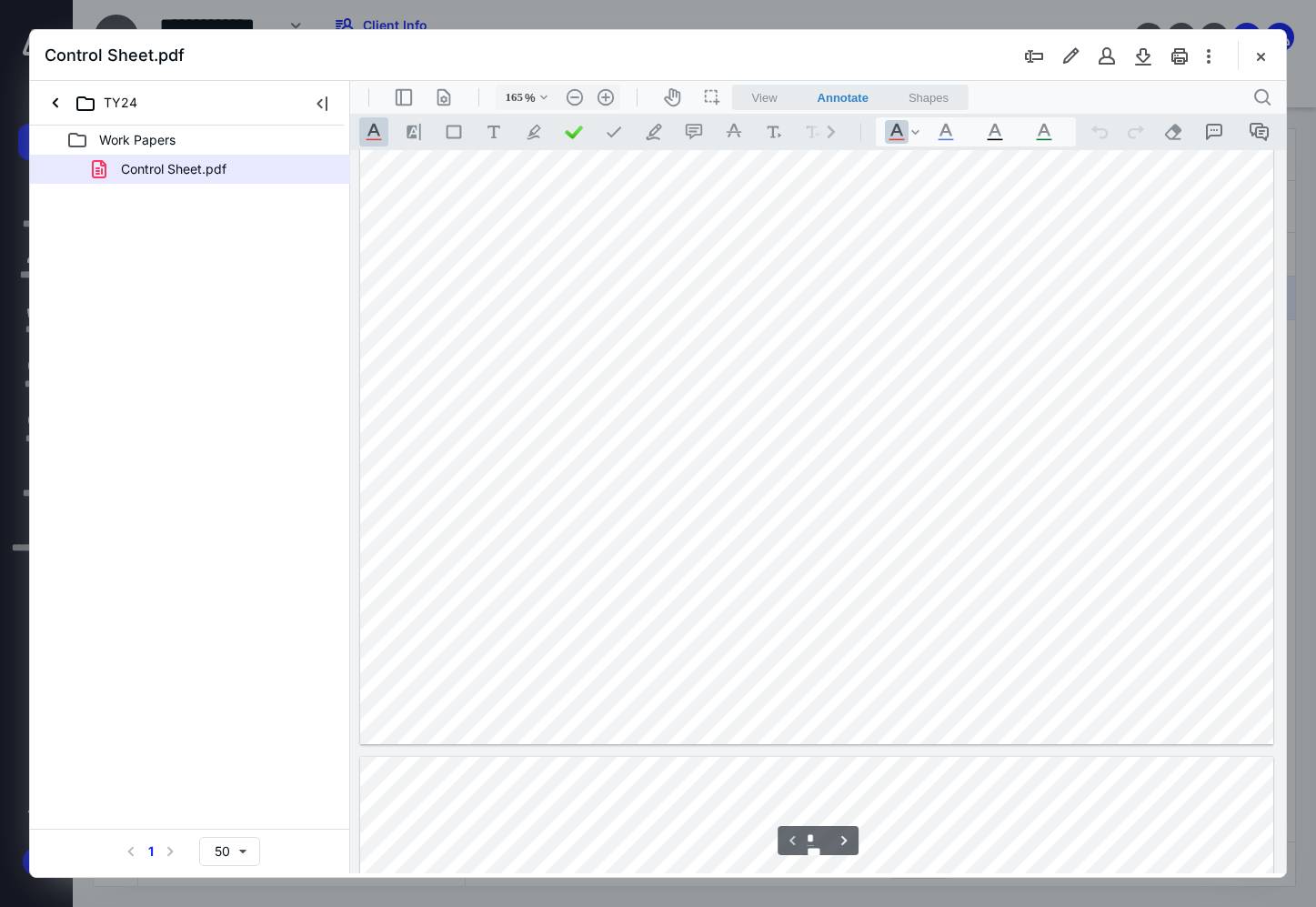 scroll, scrollTop: 621, scrollLeft: 0, axis: vertical 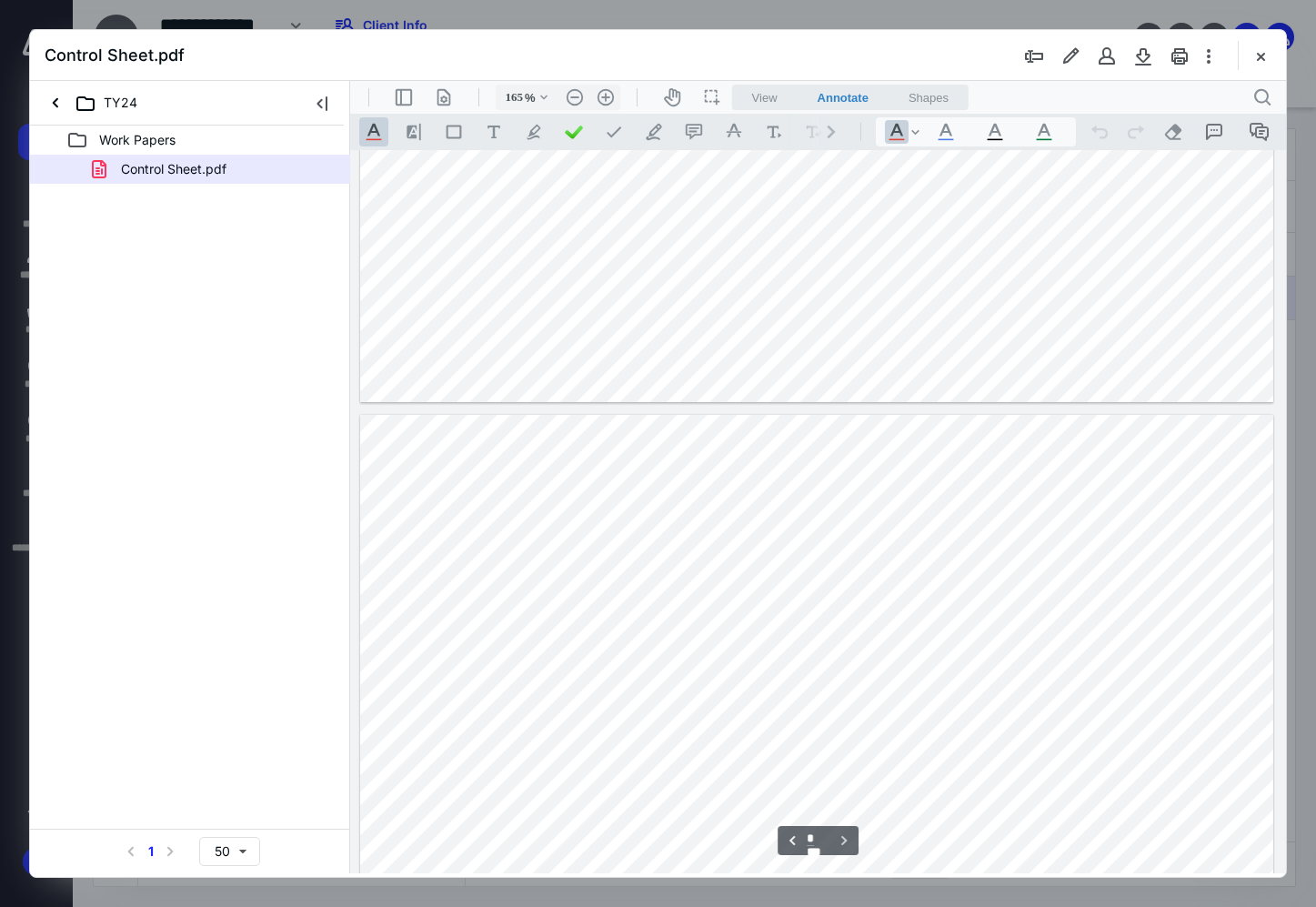 type on "*" 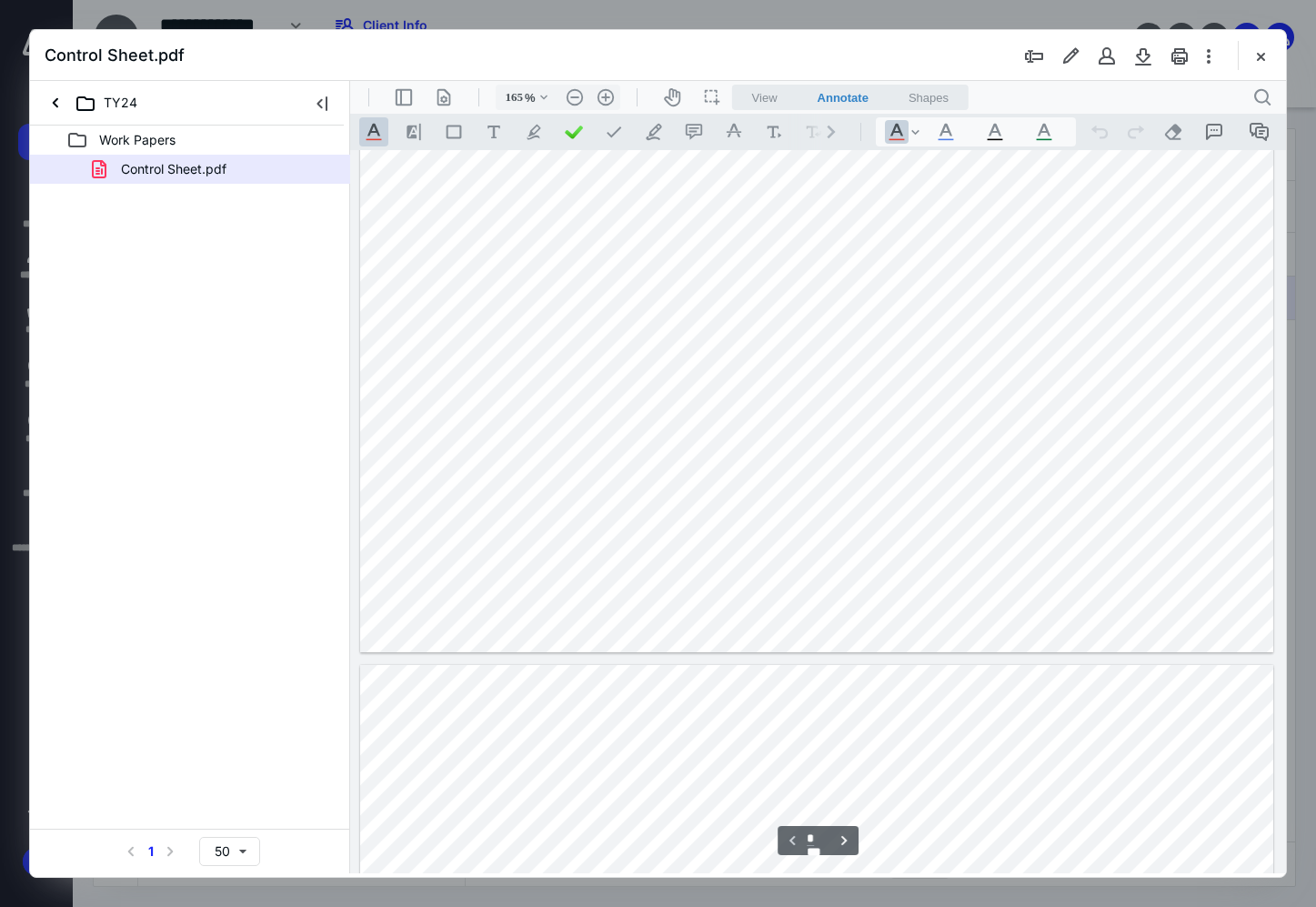 scroll, scrollTop: 483, scrollLeft: 0, axis: vertical 